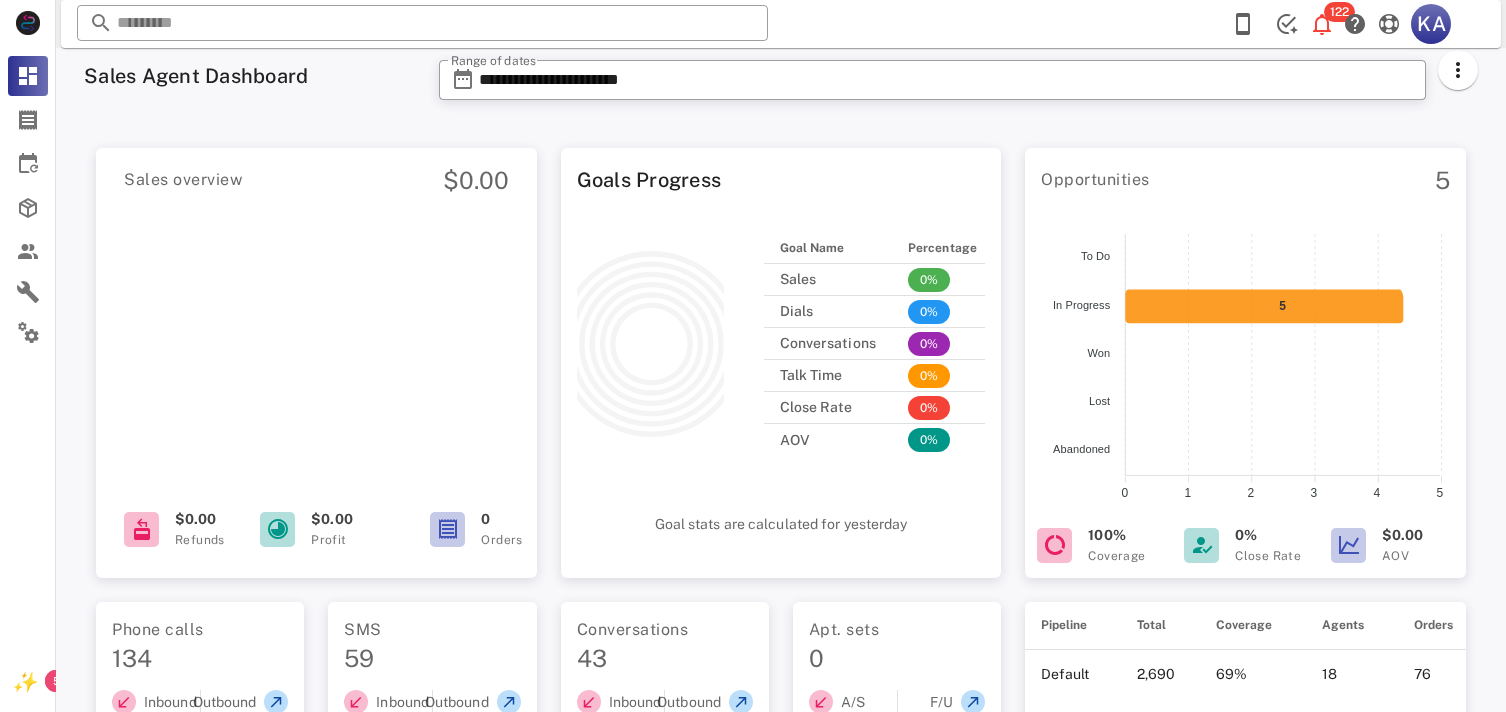 scroll, scrollTop: 0, scrollLeft: 0, axis: both 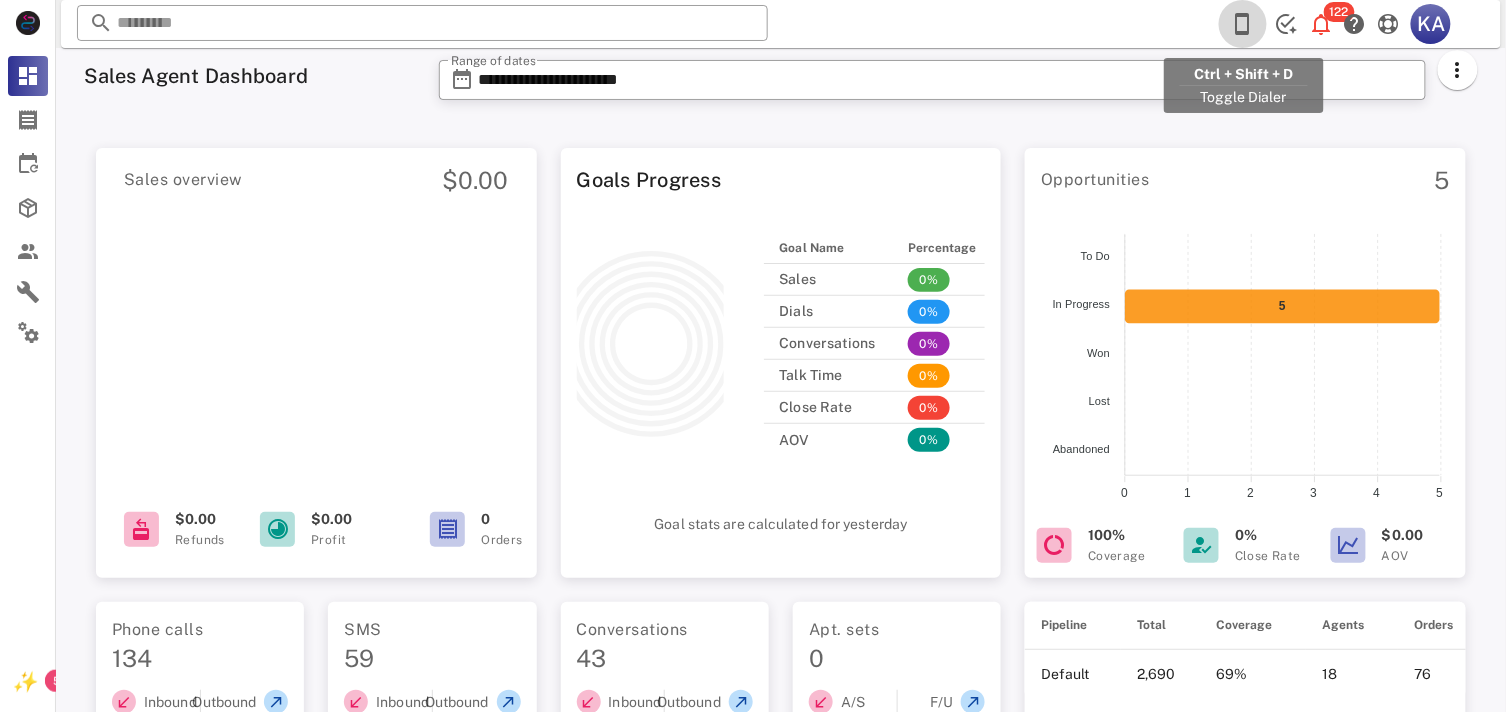 click at bounding box center (1243, 24) 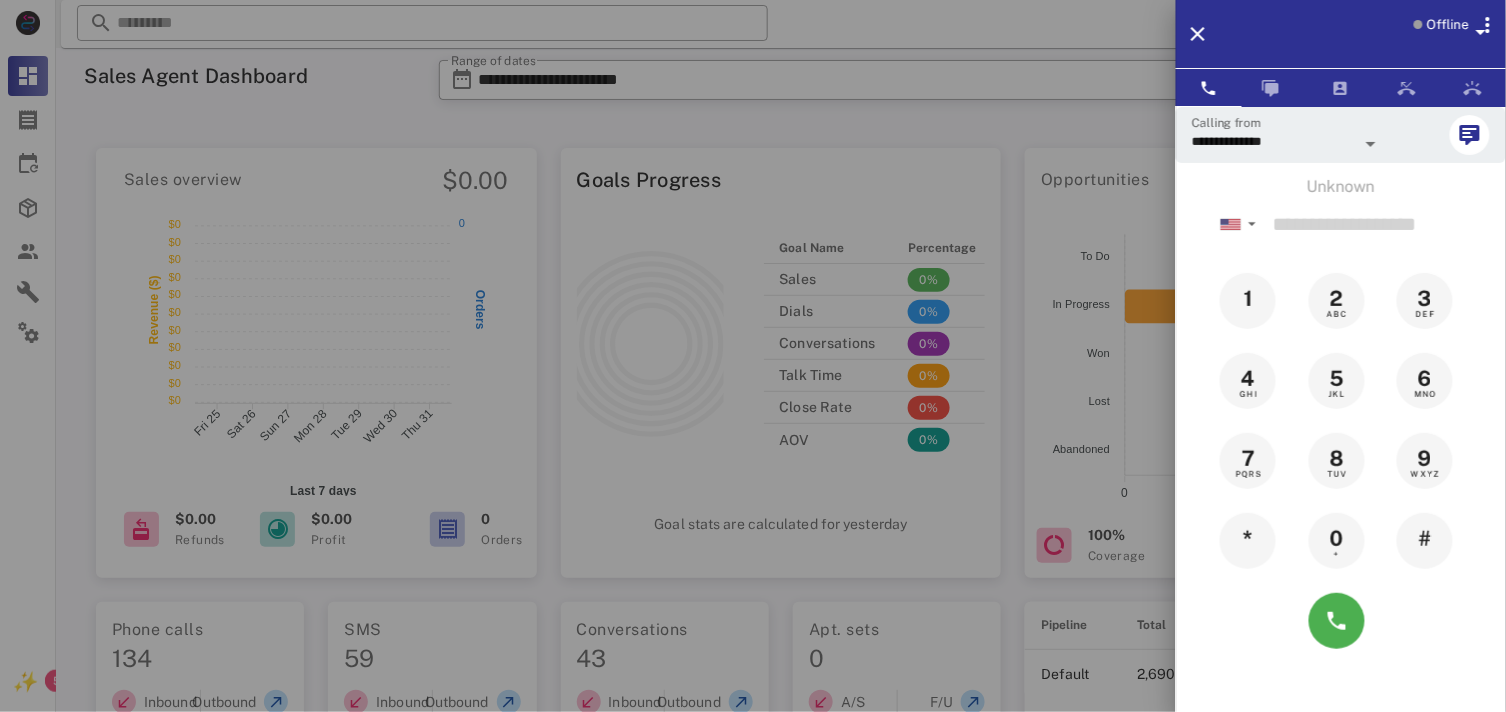 click at bounding box center [1481, 32] 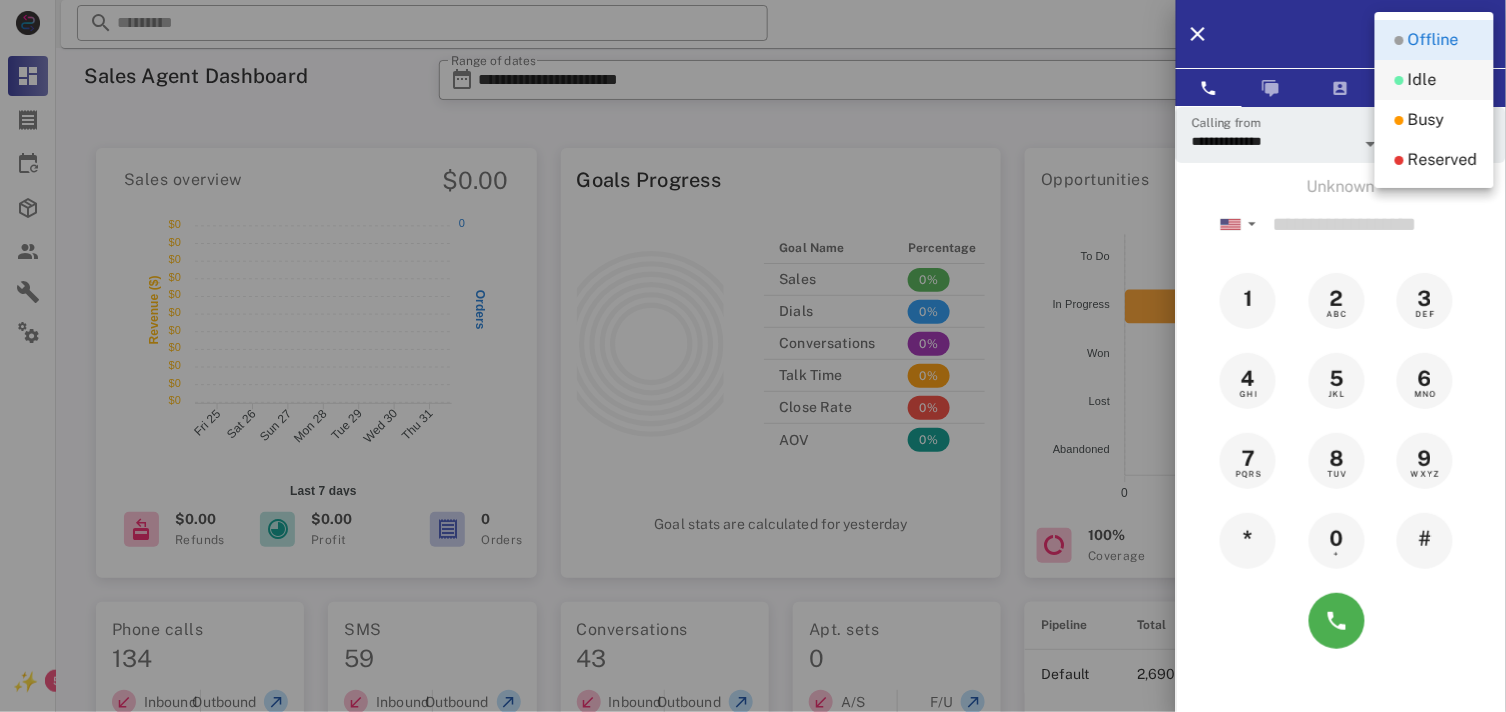 click on "Idle" at bounding box center [1434, 80] 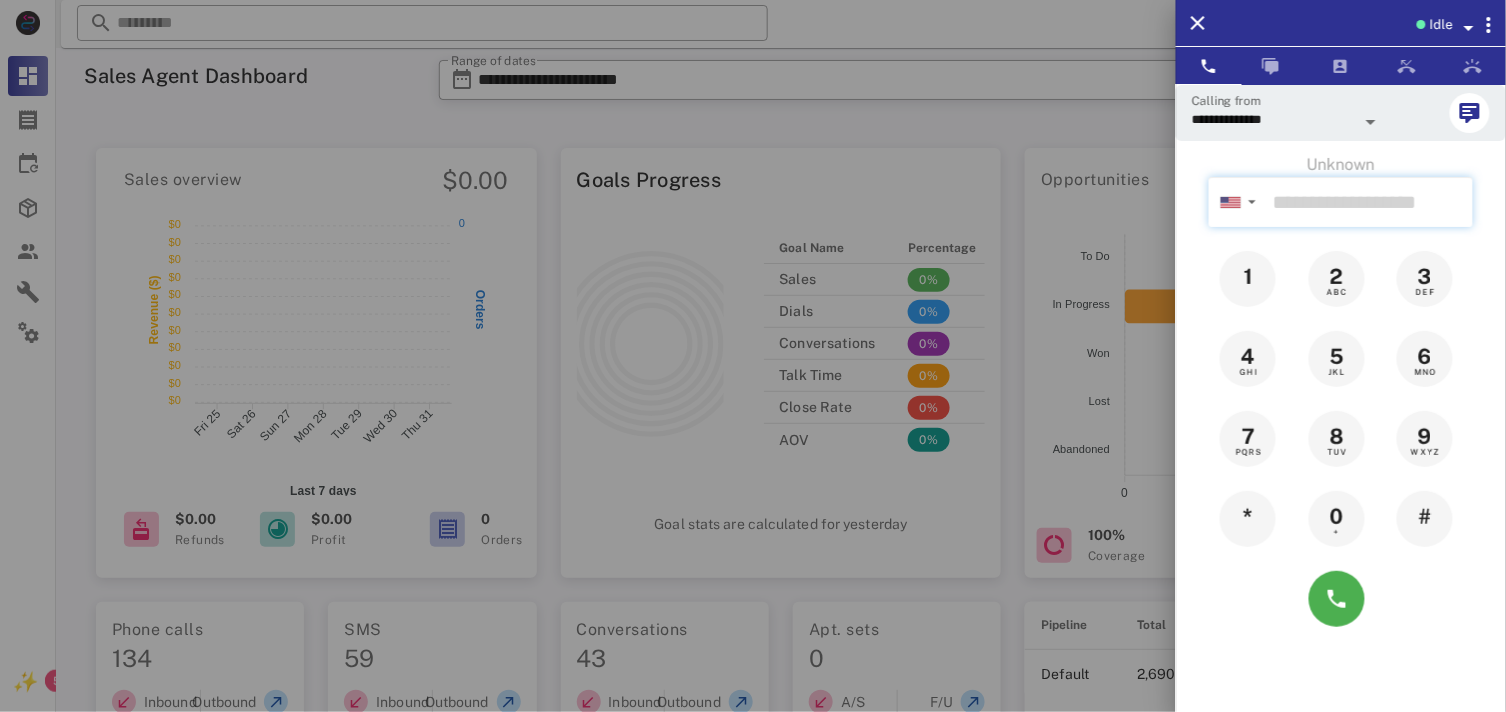 click at bounding box center [1369, 202] 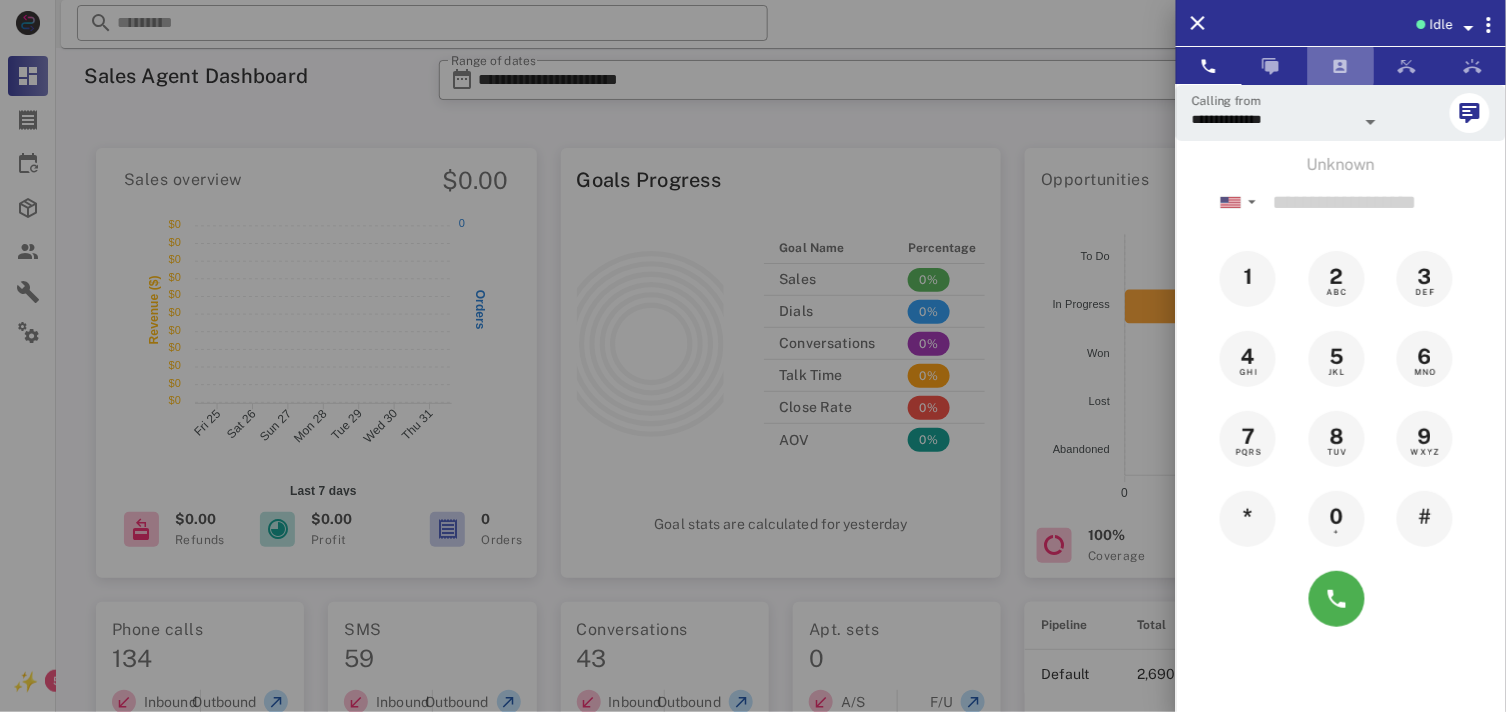 click at bounding box center [1341, 66] 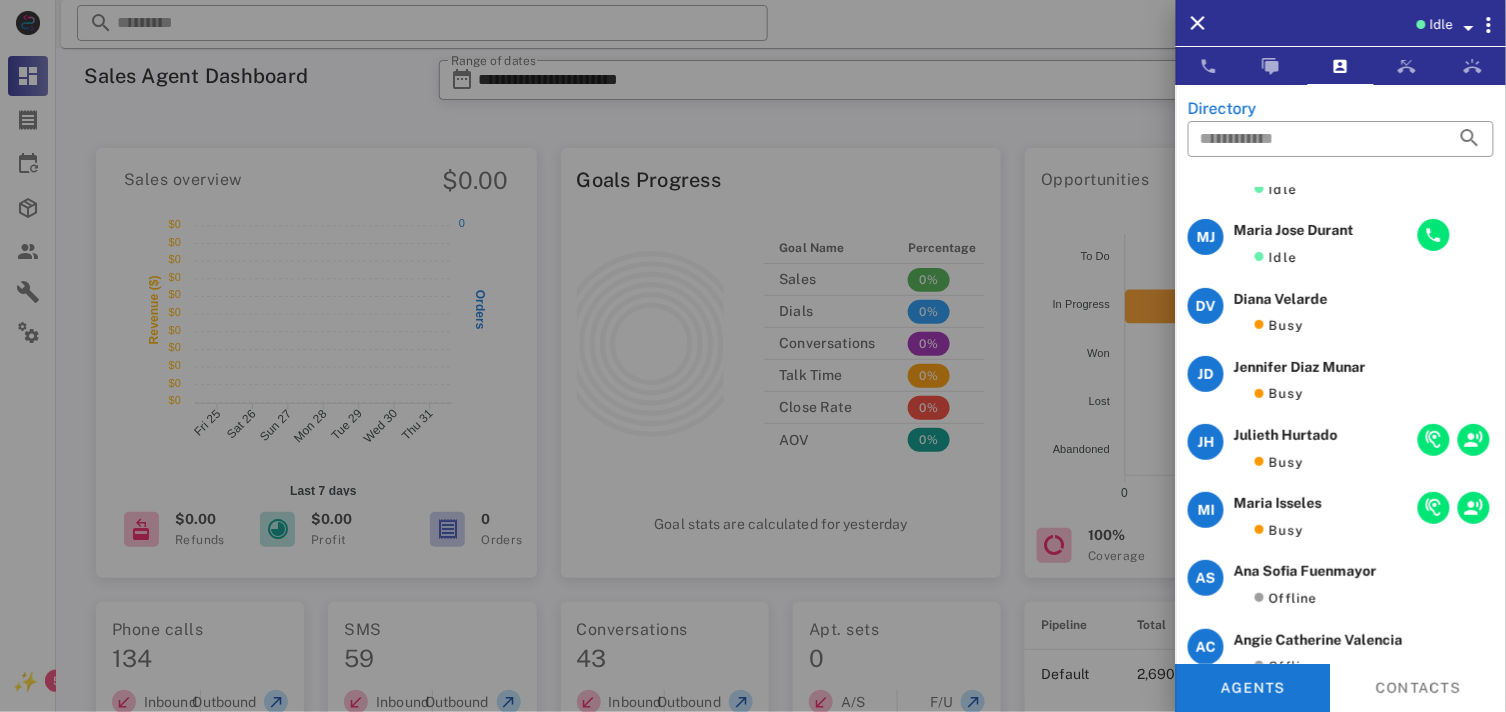scroll, scrollTop: 0, scrollLeft: 0, axis: both 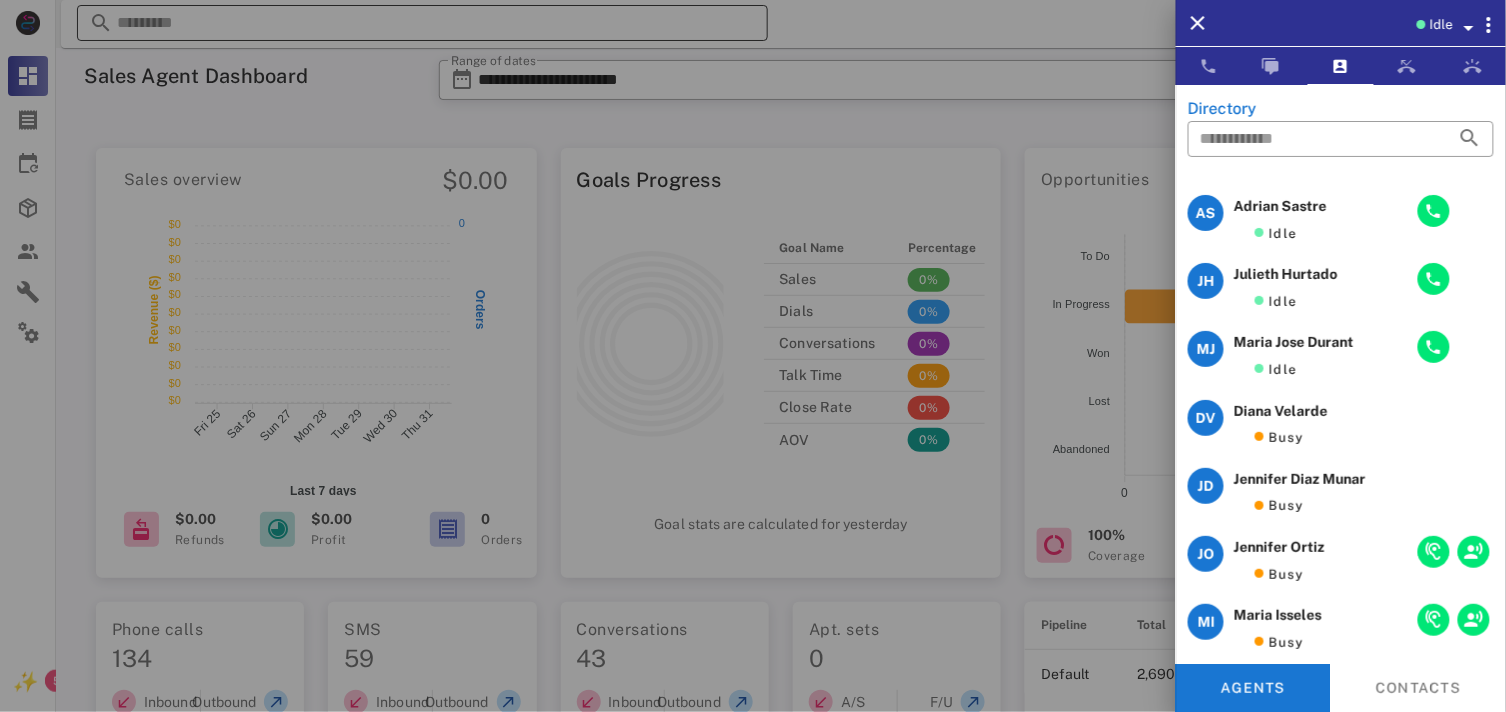 click at bounding box center (753, 356) 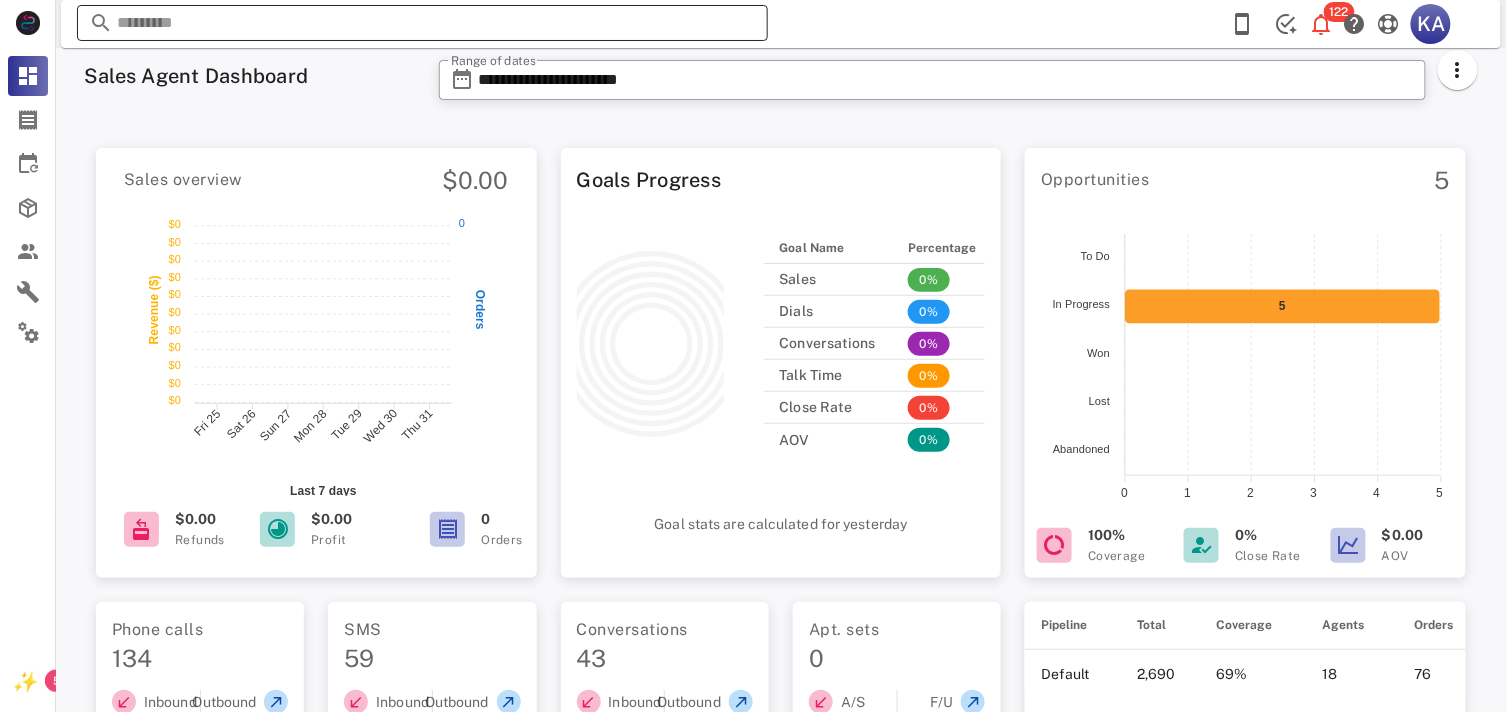 click at bounding box center (422, 23) 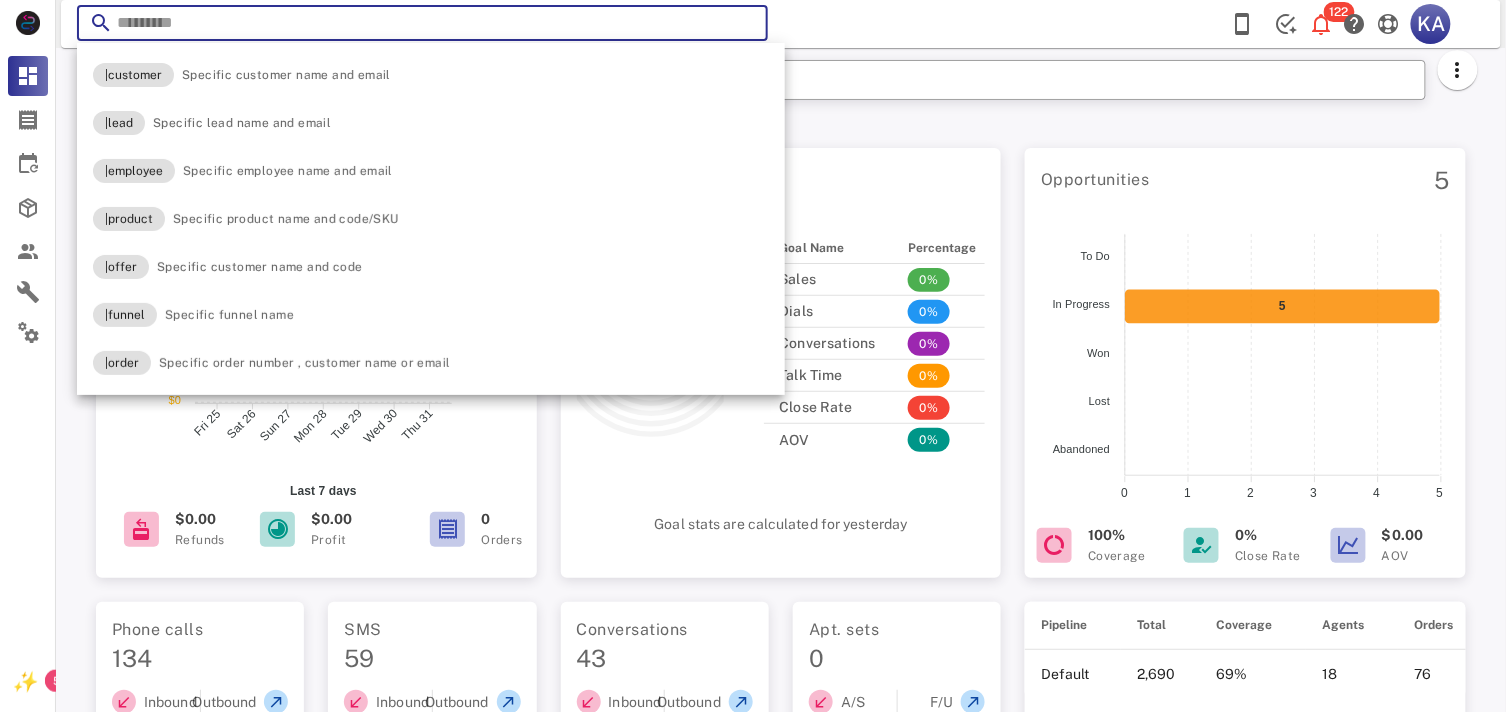paste on "**********" 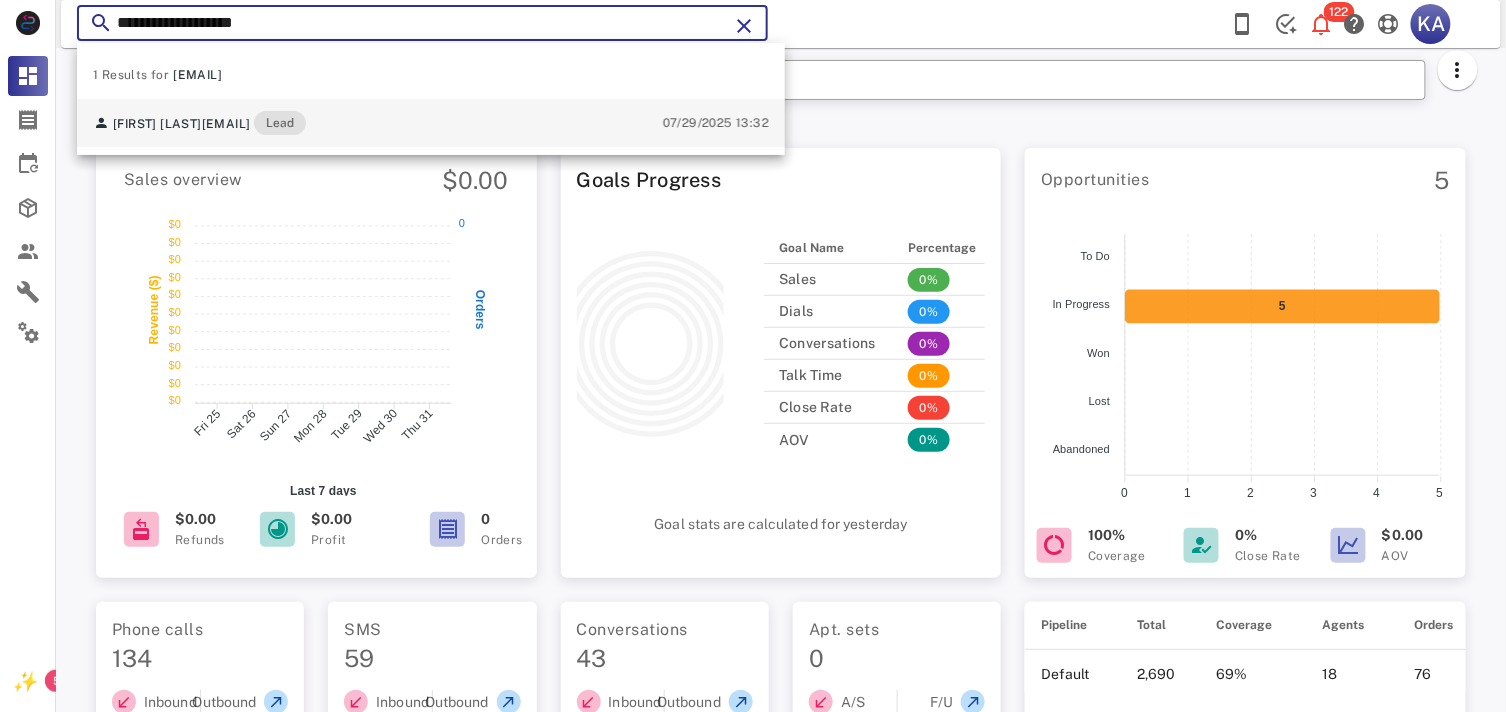 type on "**********" 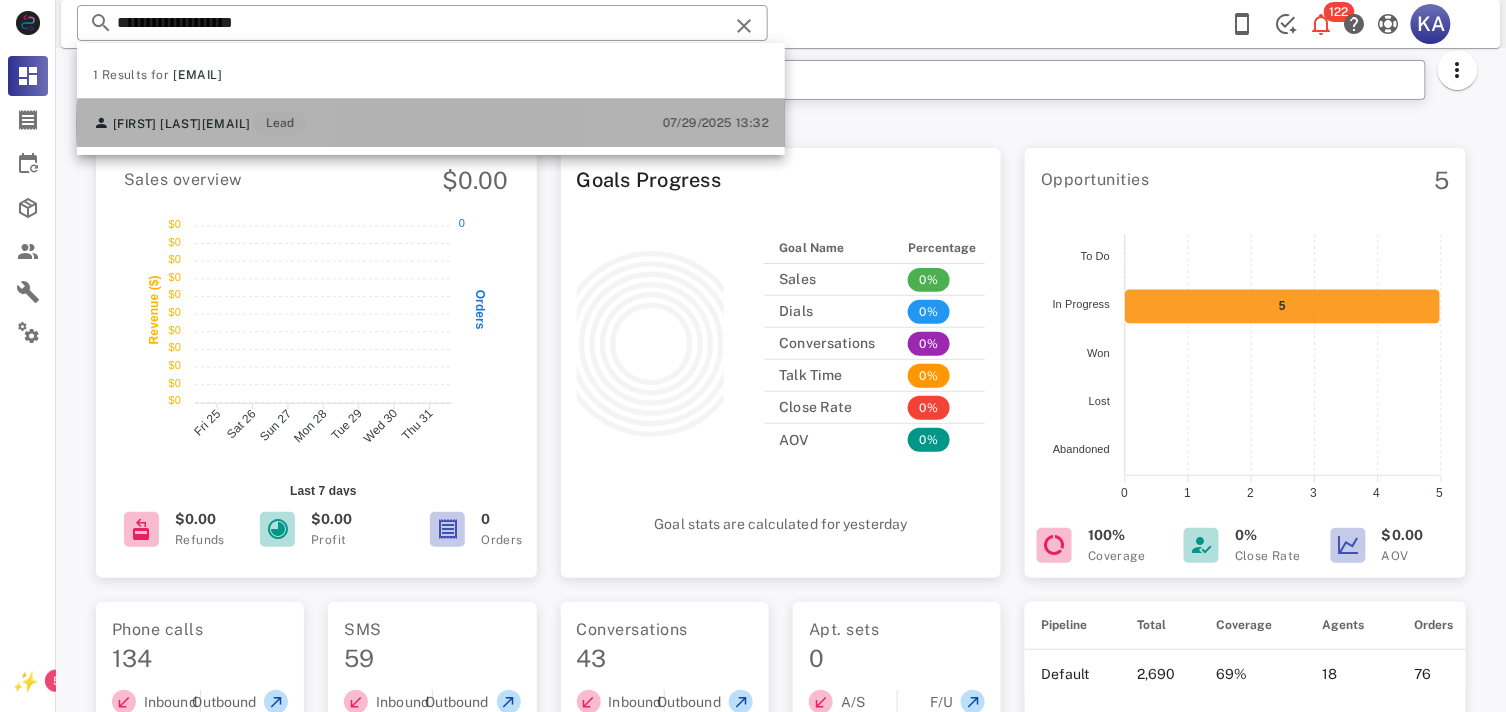click on "maria poletto   bodysalut@gmail.com   Lead   07/29/2025 13:32" at bounding box center [431, 123] 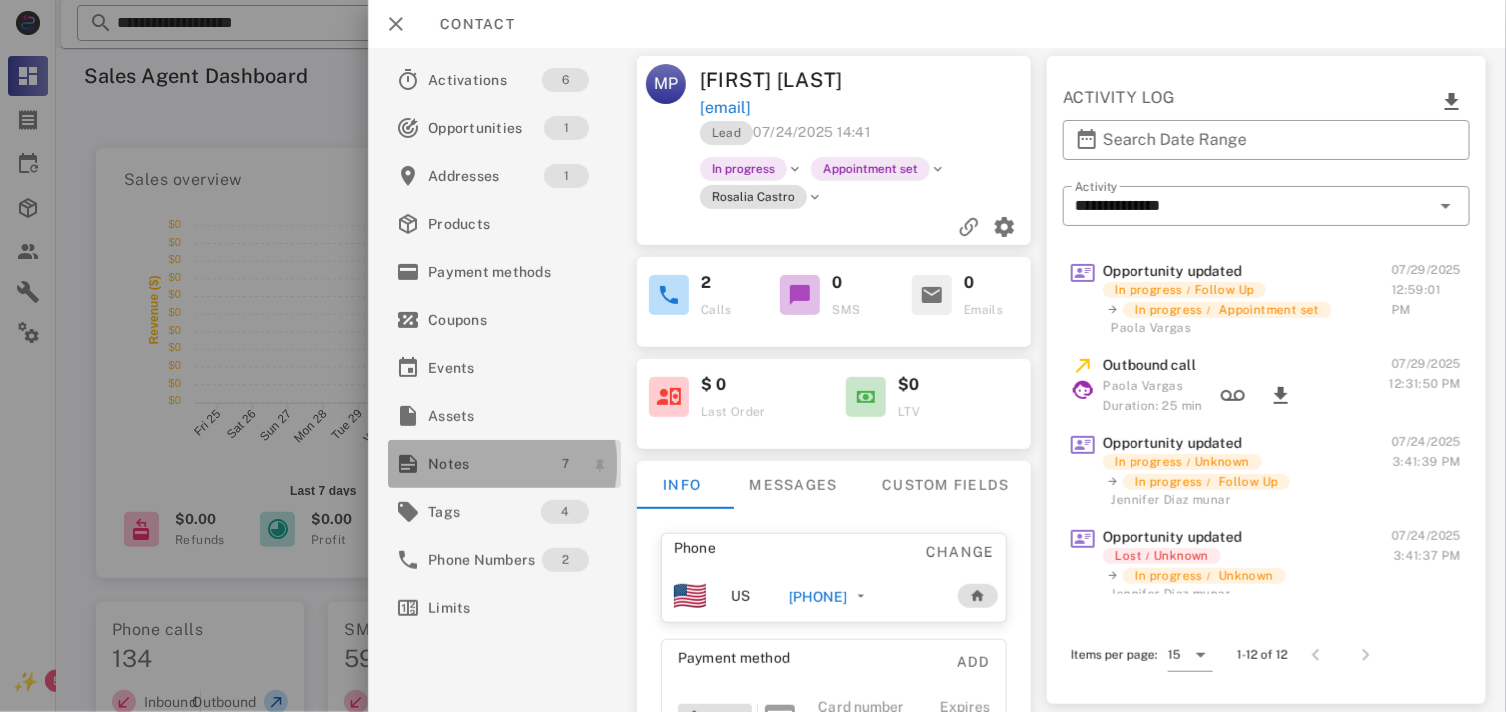click on "7" at bounding box center (565, 464) 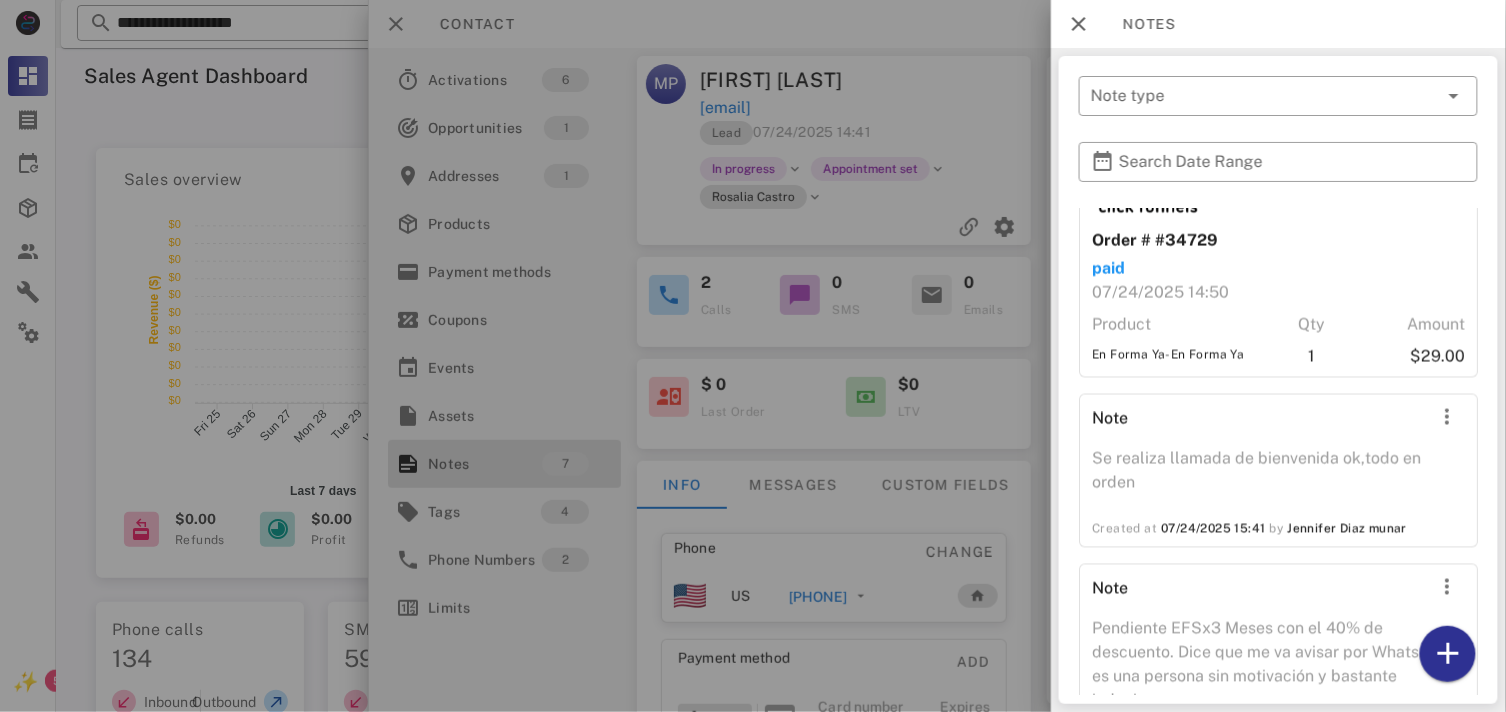 scroll, scrollTop: 1087, scrollLeft: 0, axis: vertical 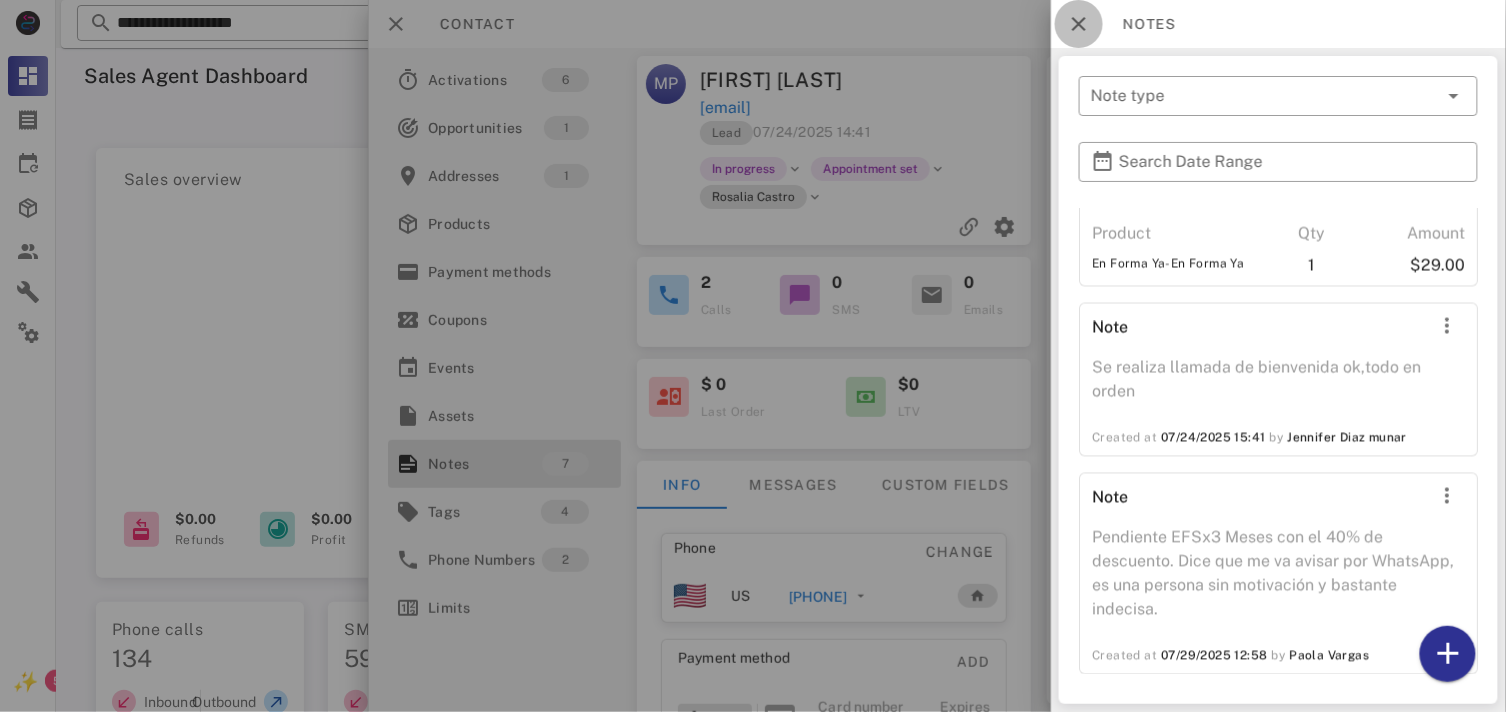 click at bounding box center [1079, 24] 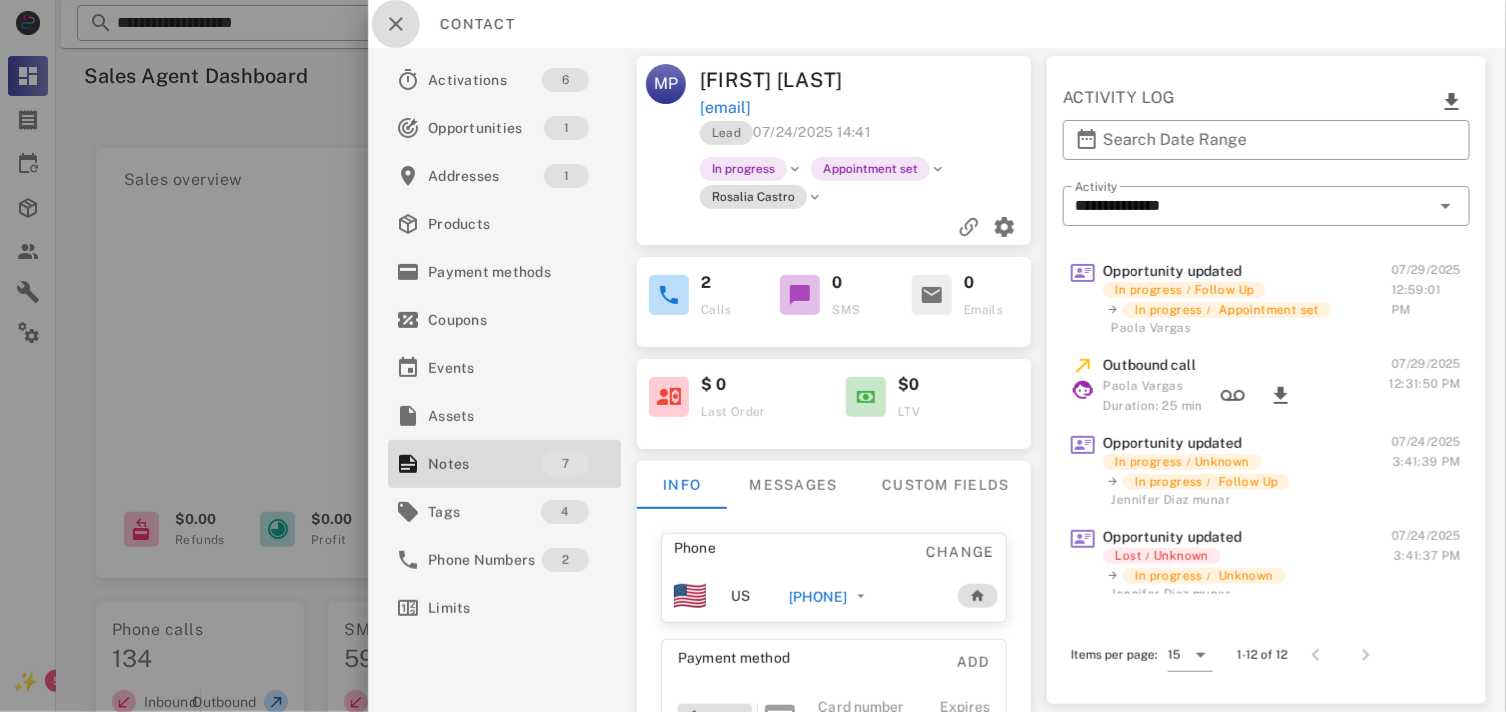 click at bounding box center (396, 24) 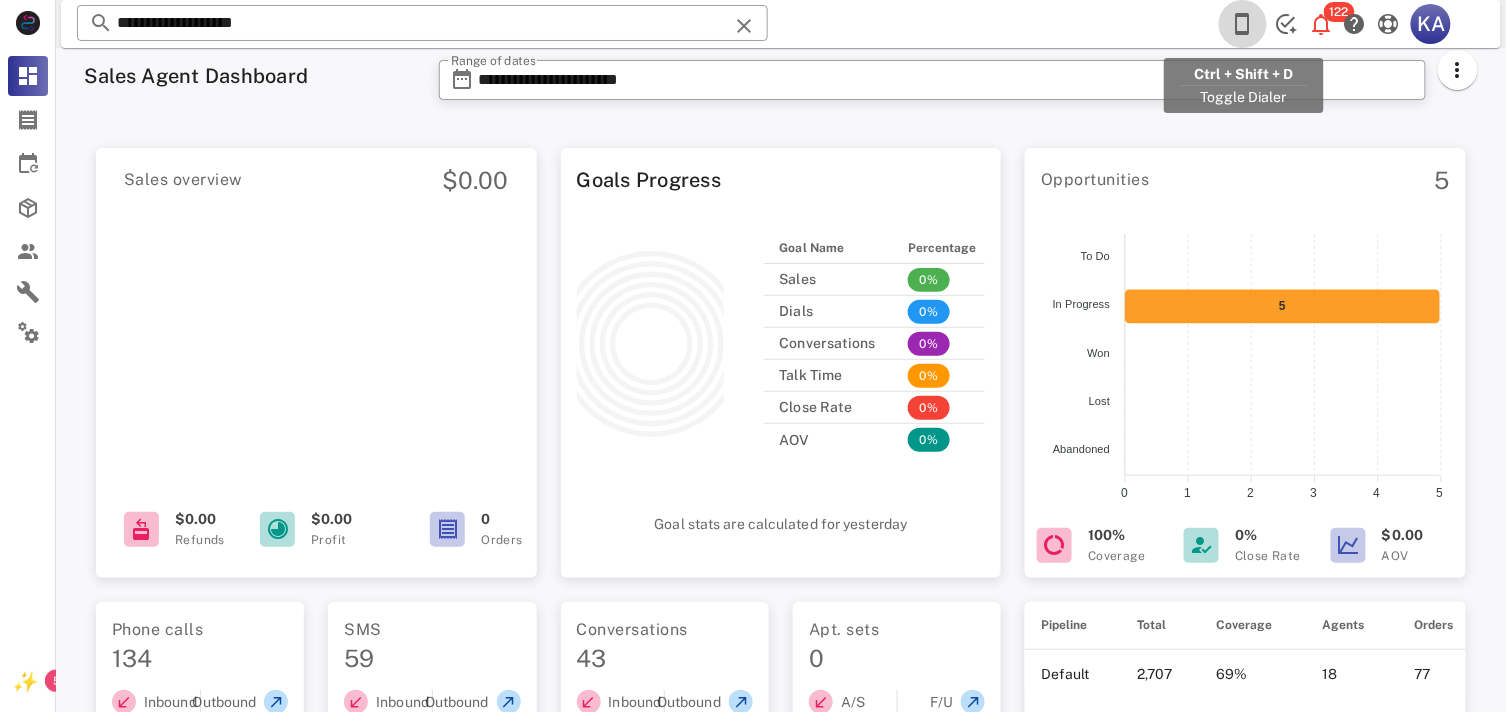 click at bounding box center (1243, 24) 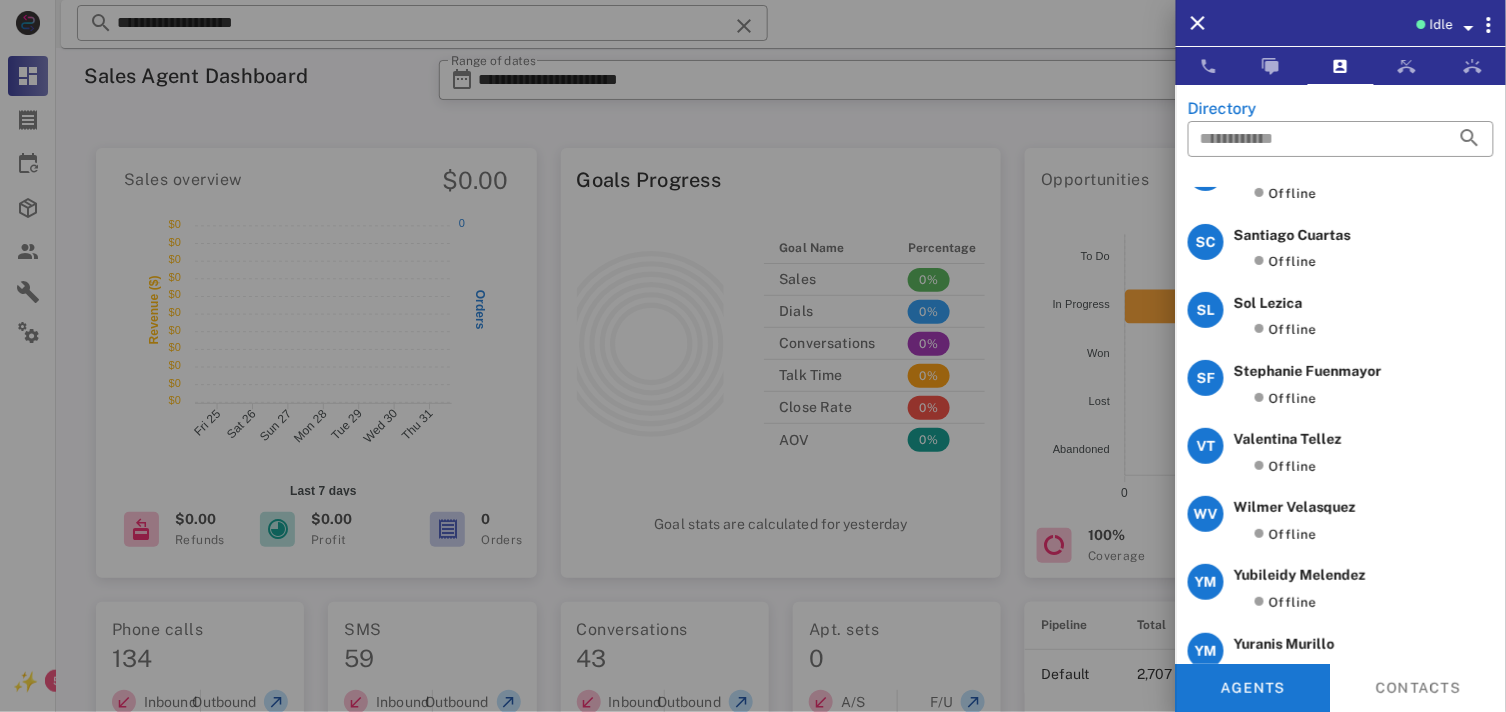 scroll, scrollTop: 0, scrollLeft: 0, axis: both 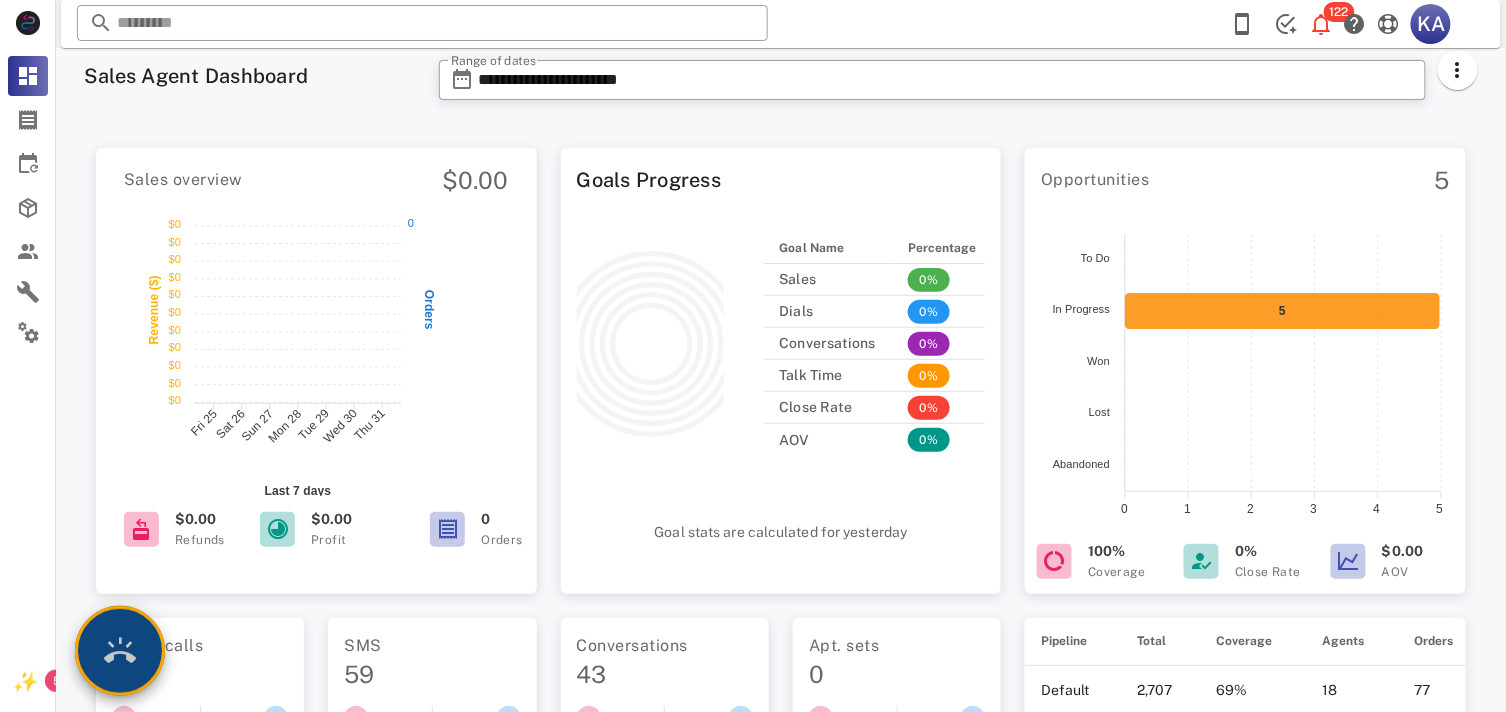 click at bounding box center [120, 651] 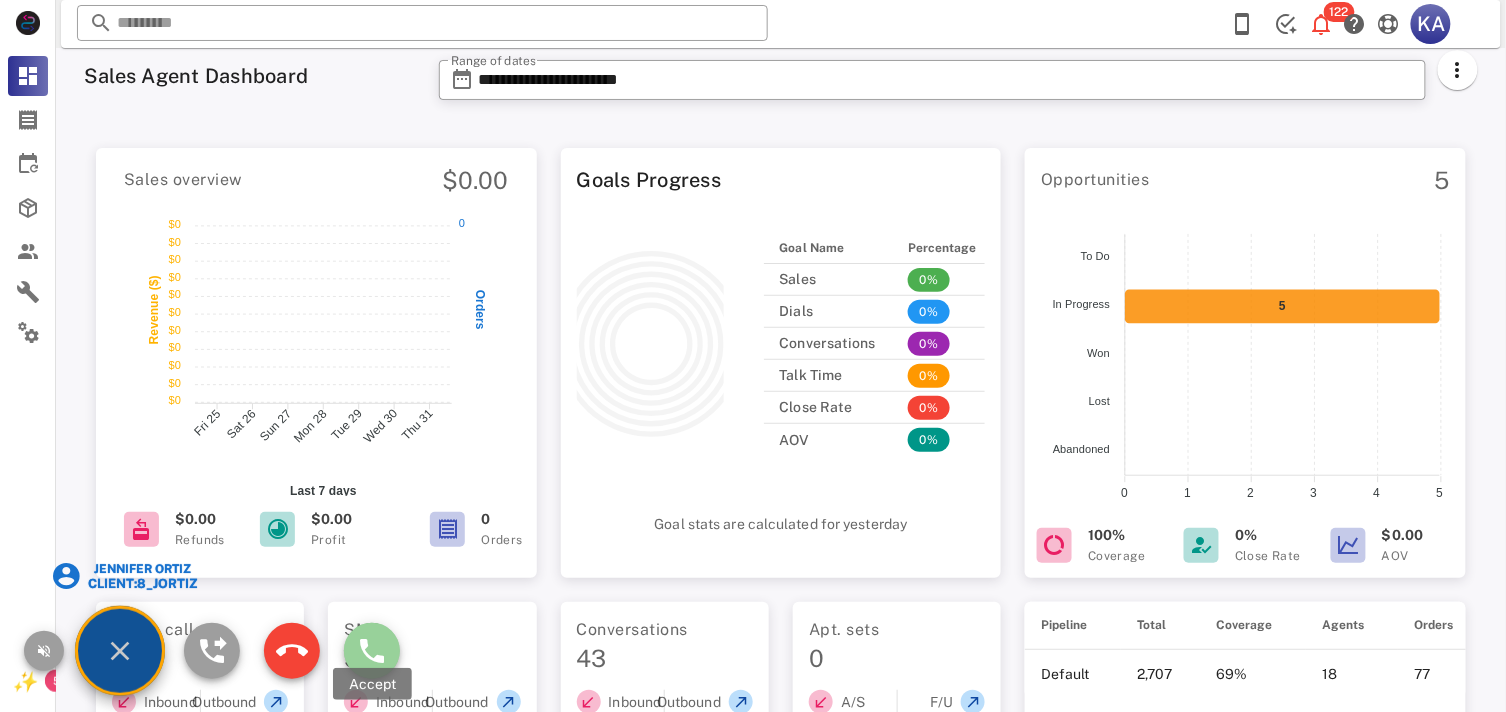 click at bounding box center [372, 651] 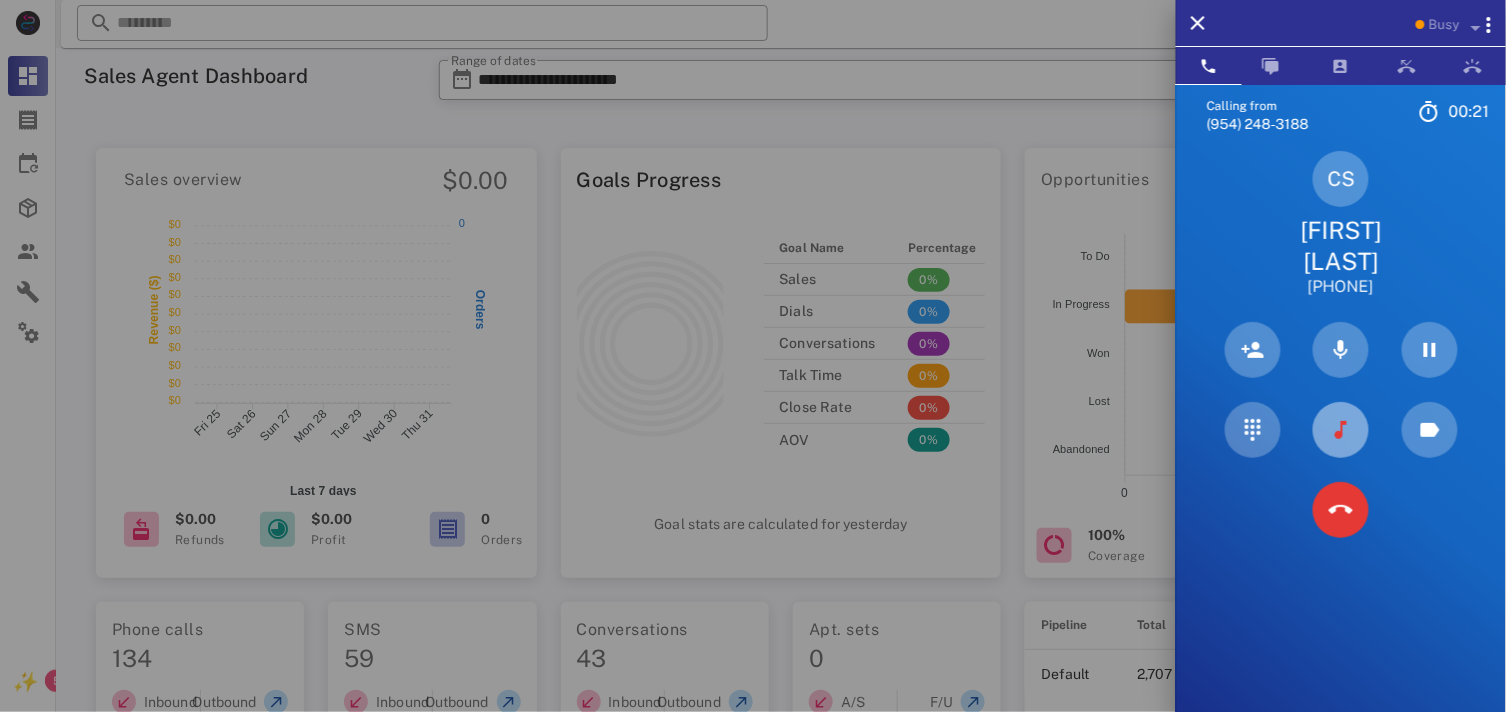 click at bounding box center (1341, 430) 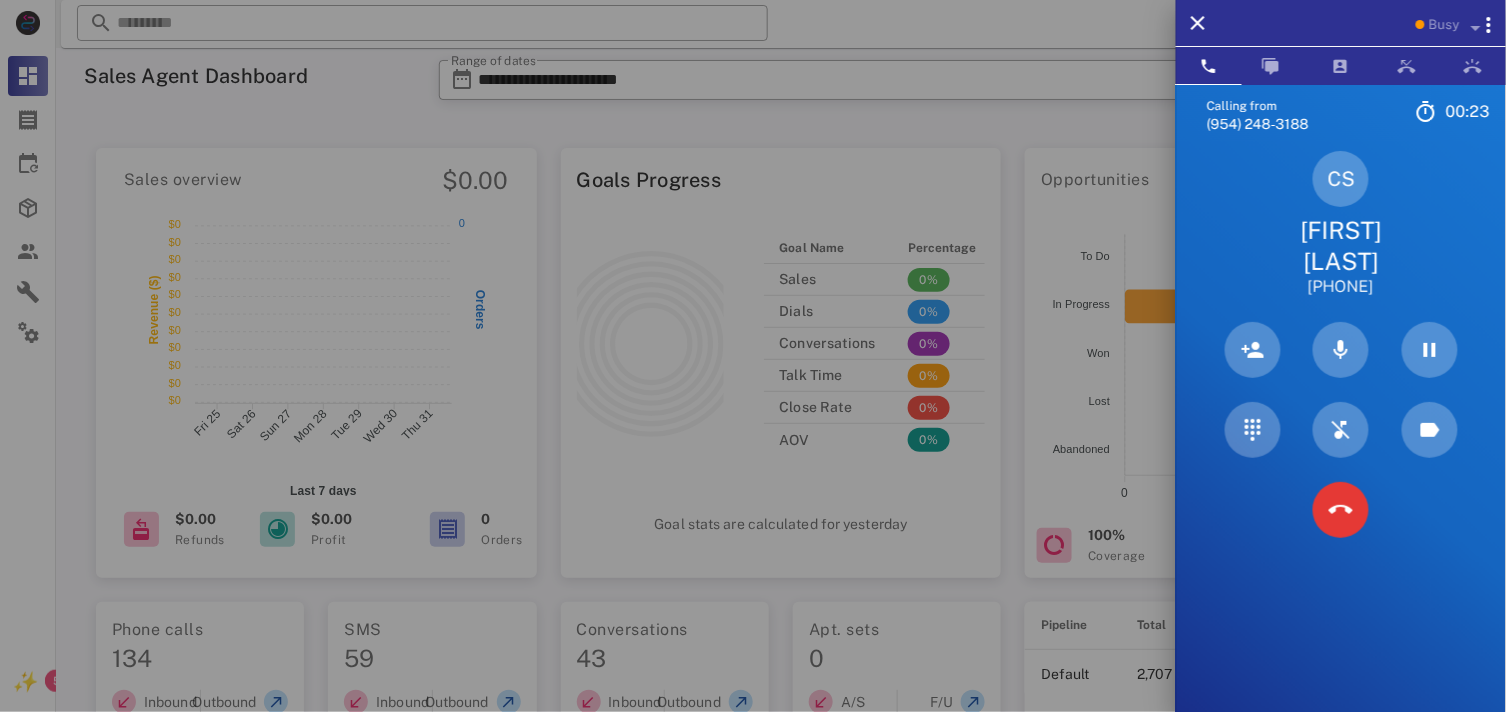 click on "[FIRST] [LAST]" at bounding box center (1341, 246) 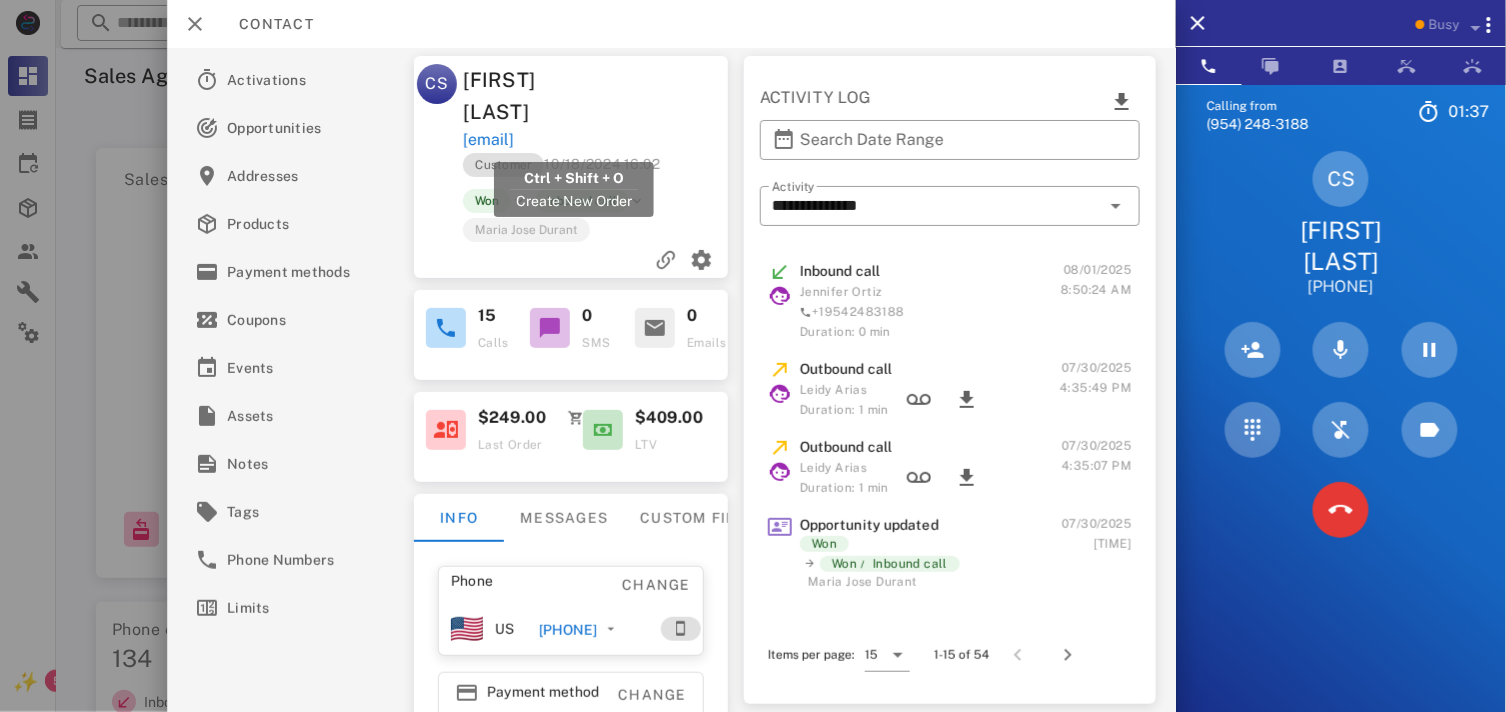 click on "[EMAIL]" at bounding box center (488, 140) 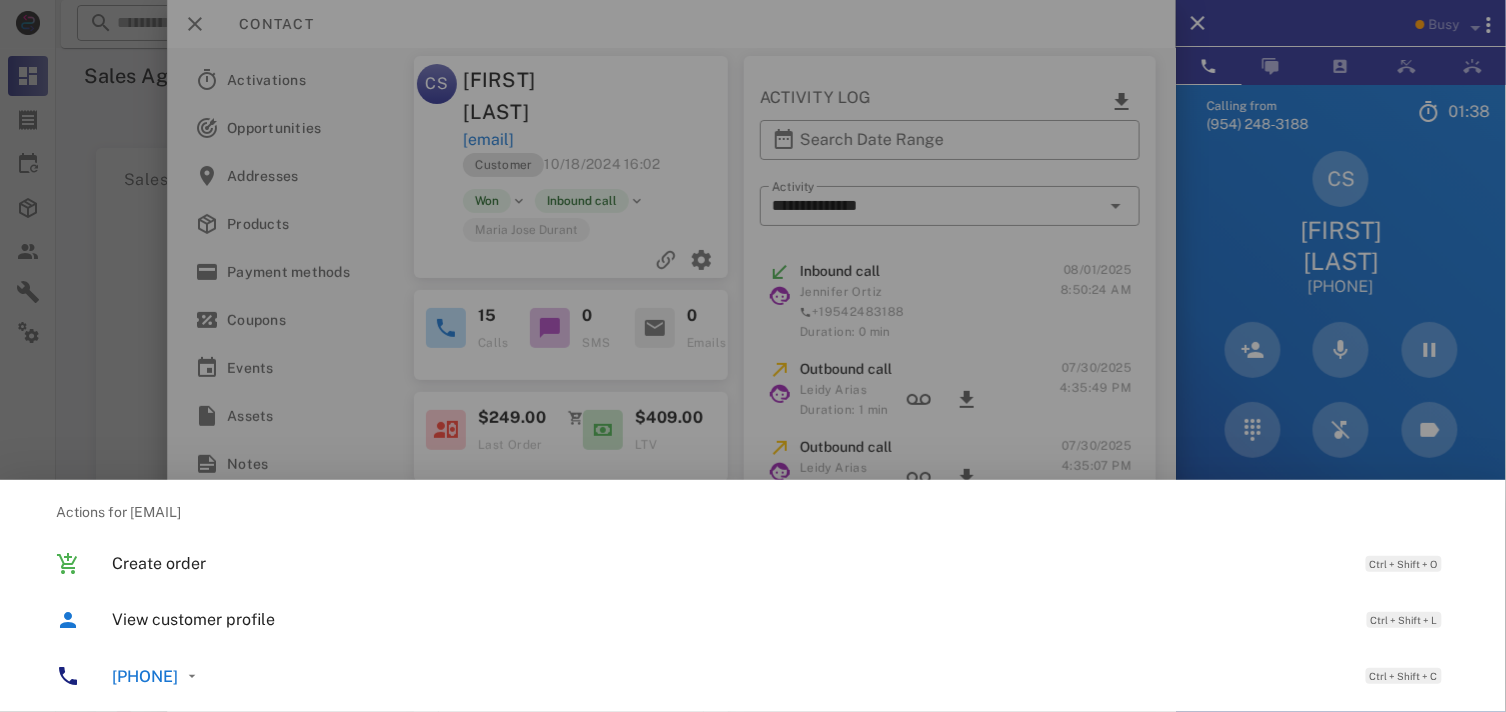 click at bounding box center [753, 356] 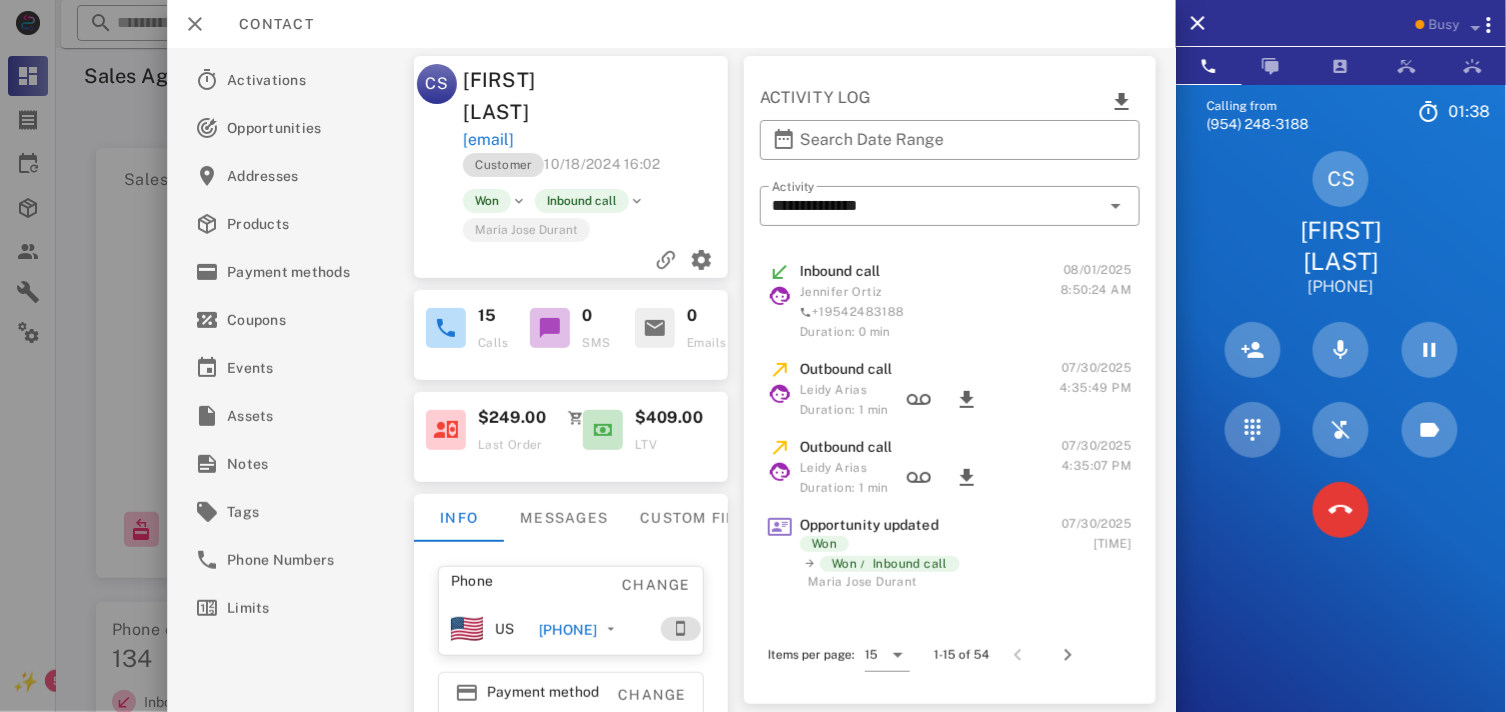 click on "[EMAIL]" at bounding box center [597, 140] 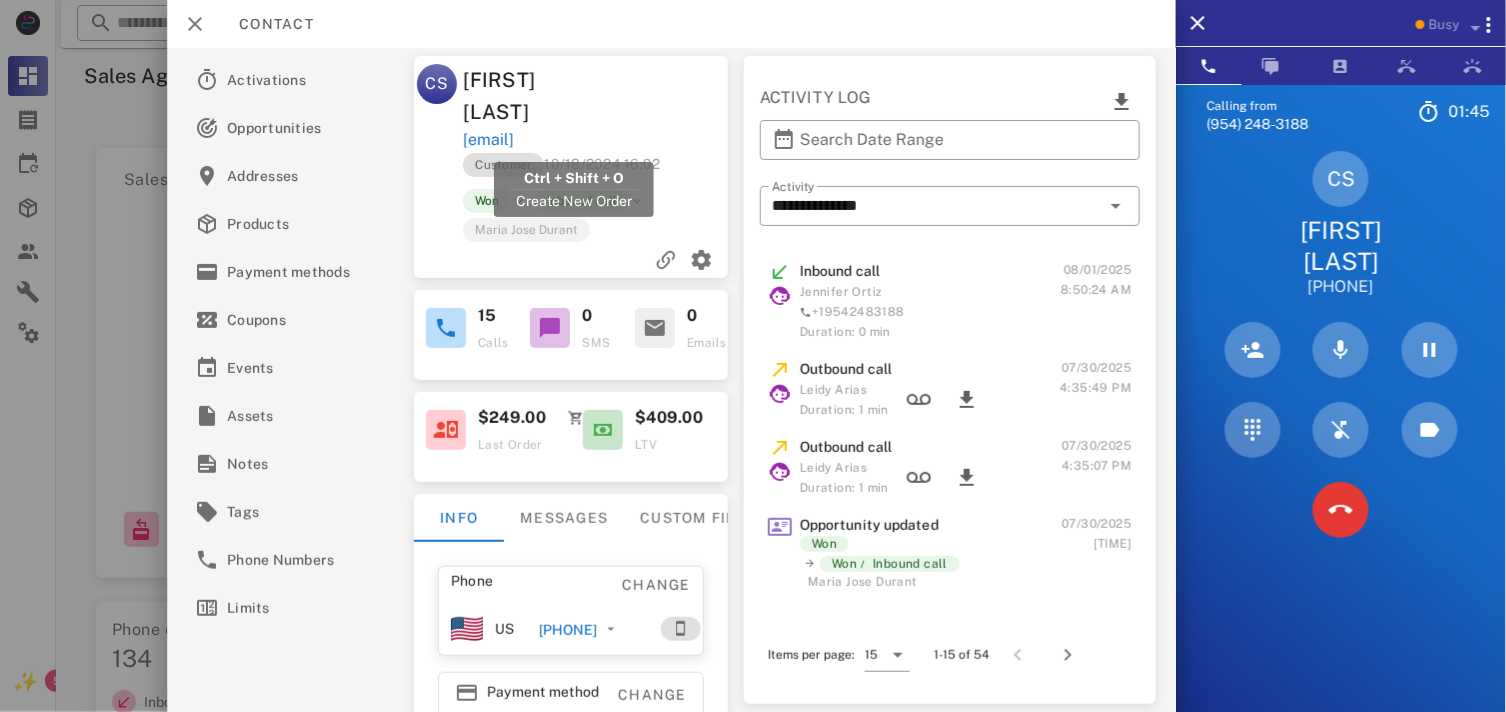 drag, startPoint x: 454, startPoint y: 138, endPoint x: 733, endPoint y: 152, distance: 279.35104 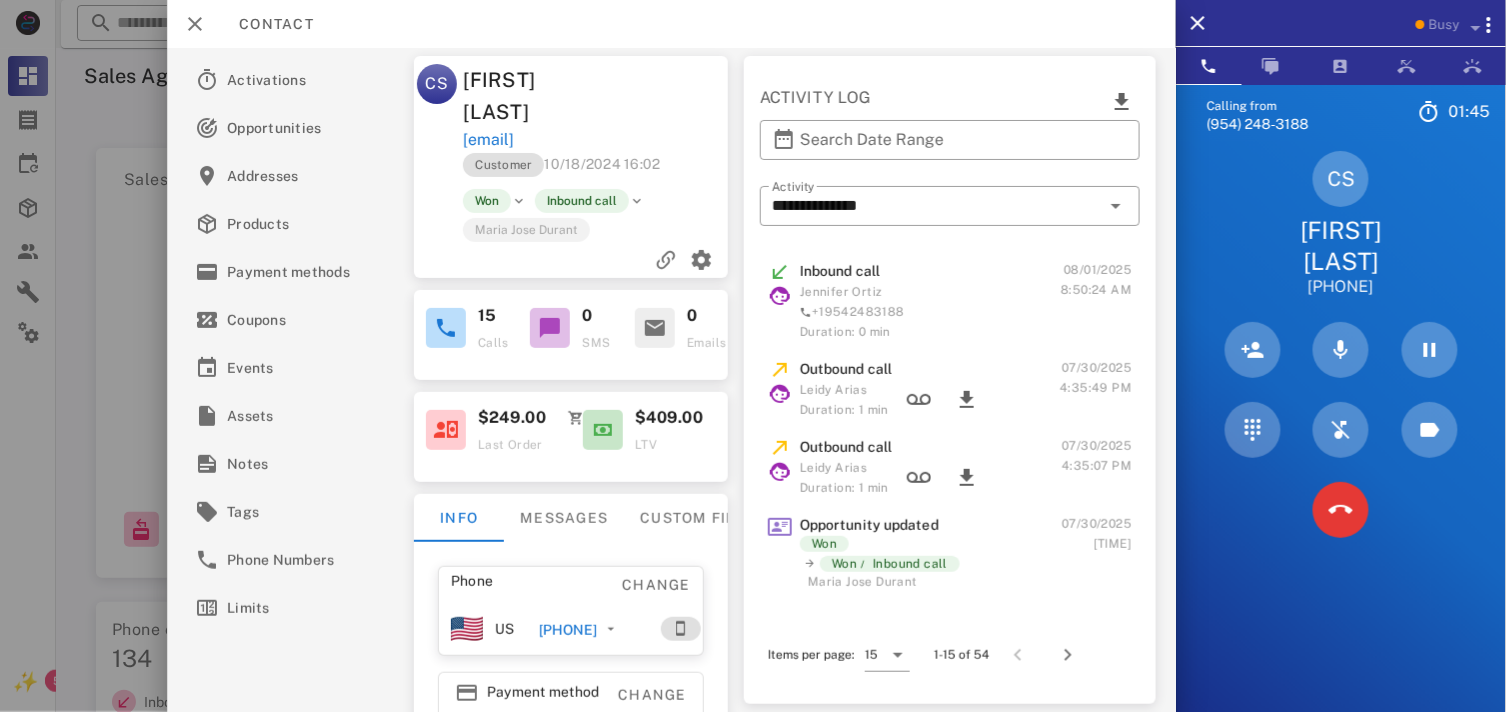 click on "[EMAIL]" at bounding box center (597, 140) 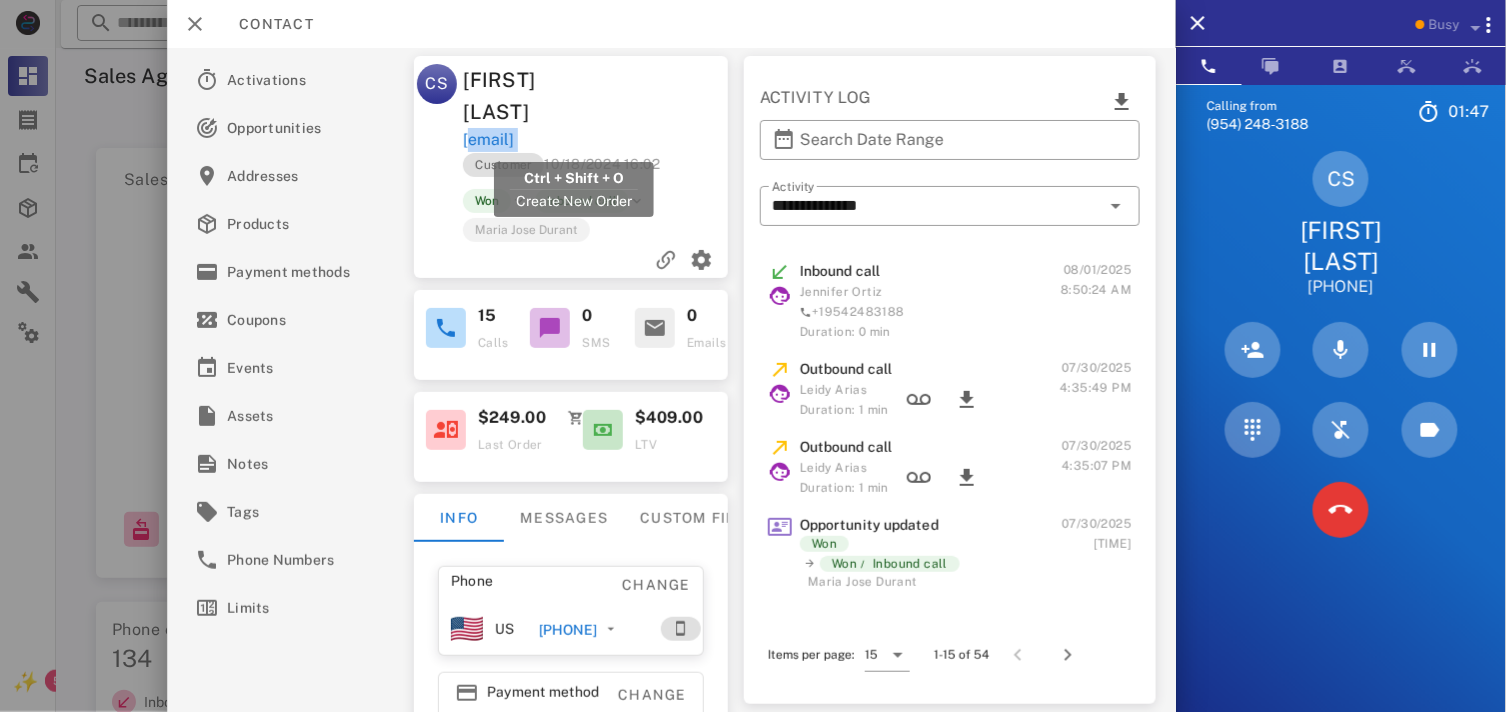 drag, startPoint x: 705, startPoint y: 138, endPoint x: 504, endPoint y: 133, distance: 201.06218 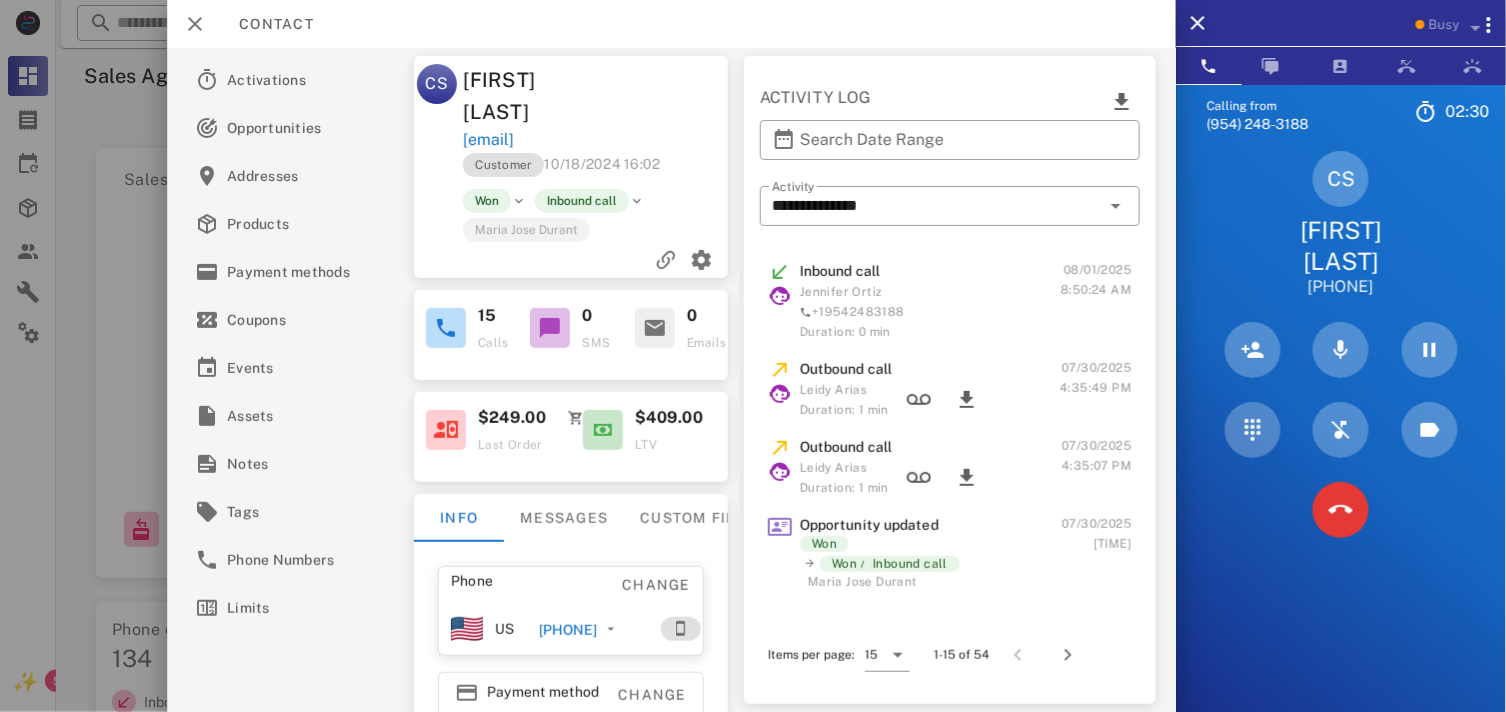 click on "CS   [FIRST] [LAST]   [PHONE]" at bounding box center [1341, 224] 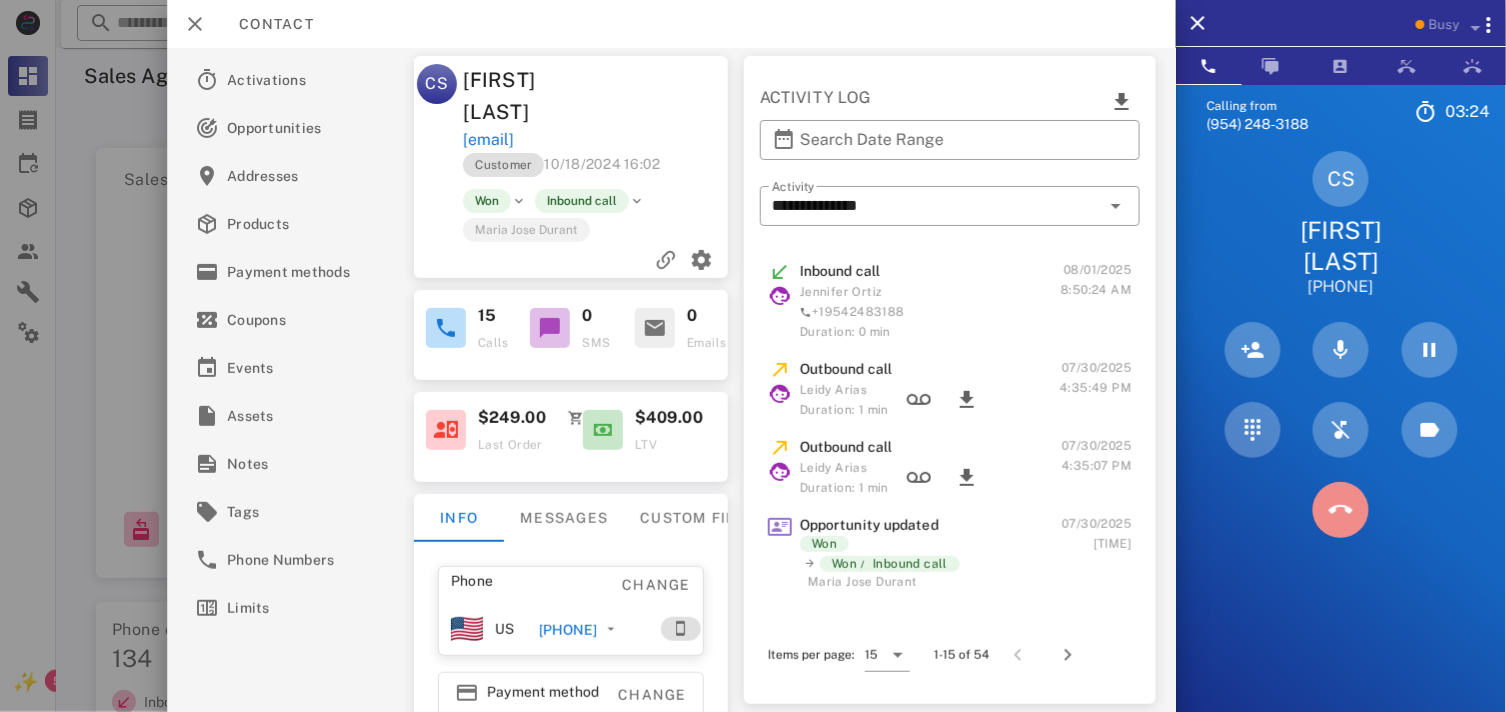 click at bounding box center [1341, 510] 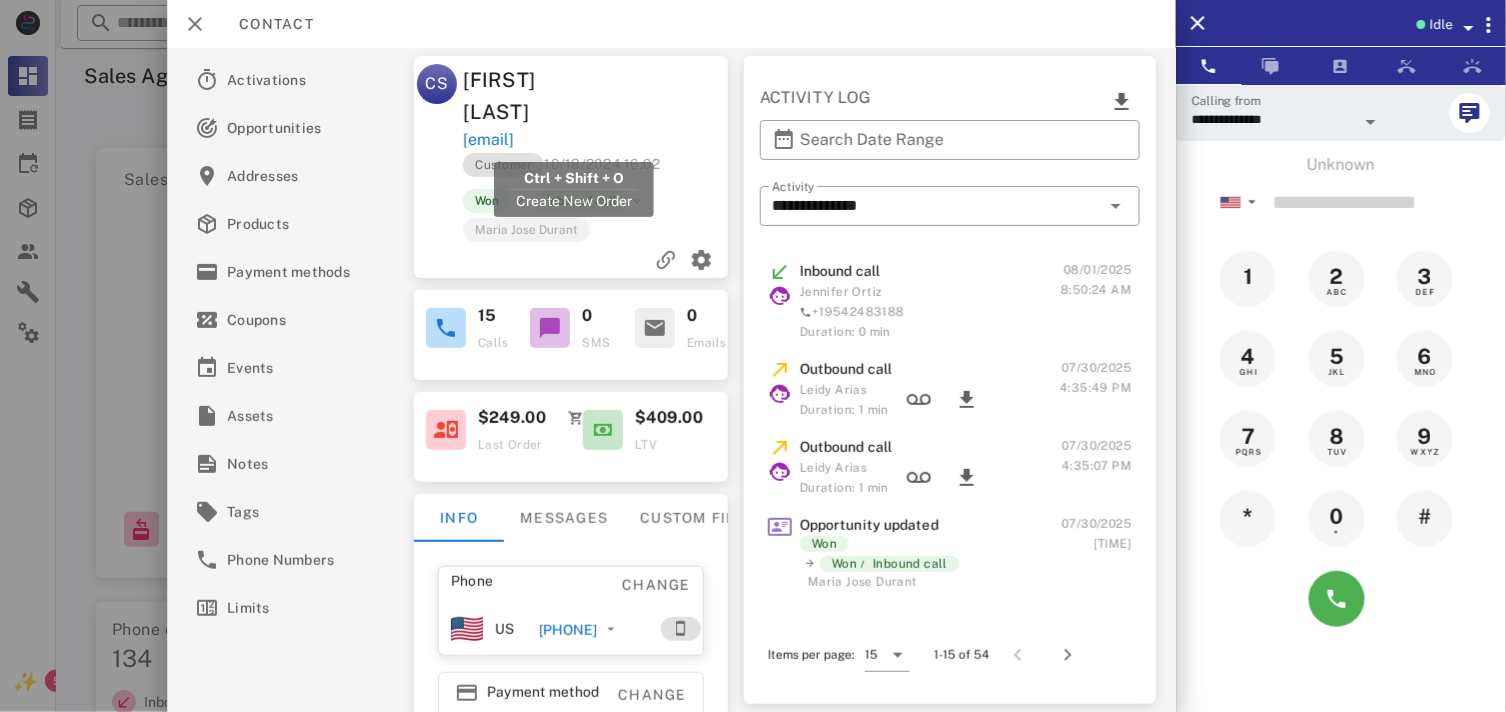 drag, startPoint x: 692, startPoint y: 137, endPoint x: 465, endPoint y: 141, distance: 227.03523 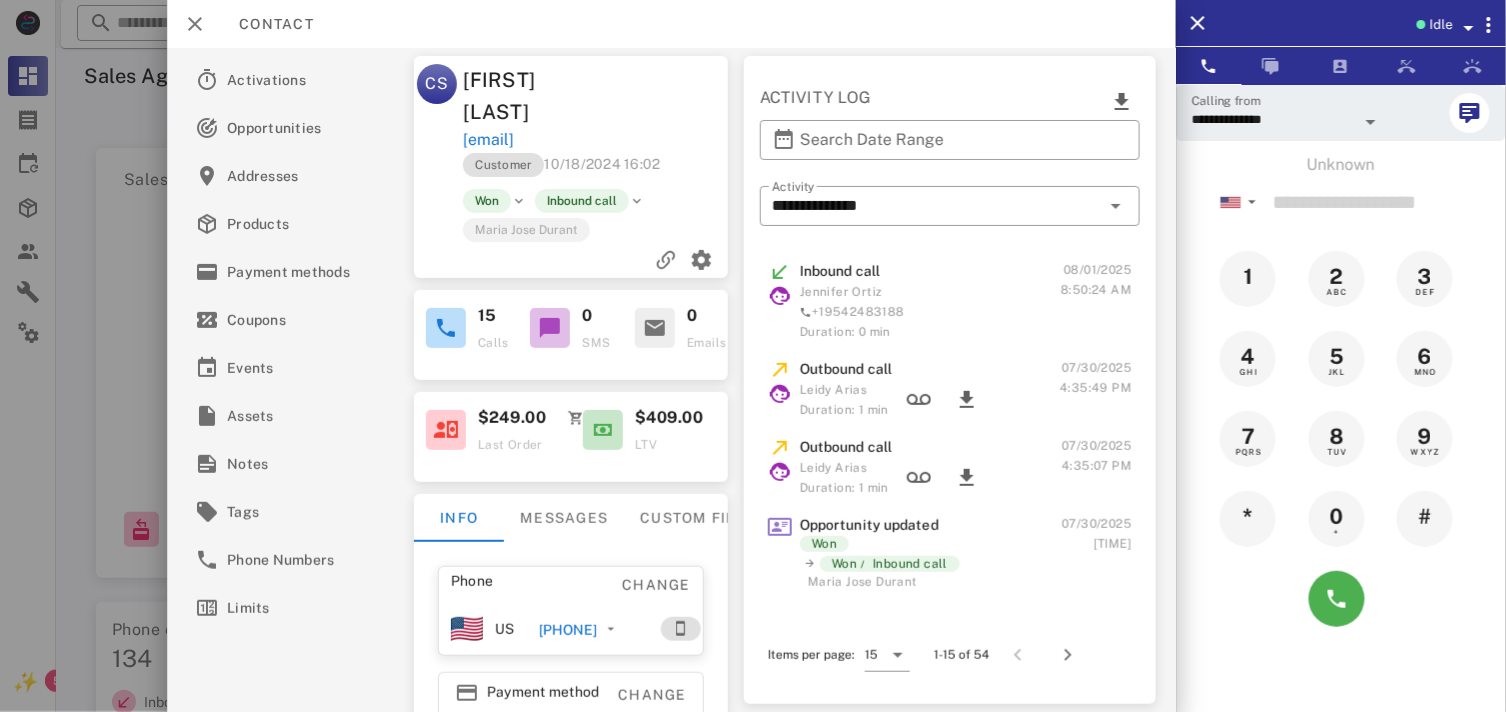 copy on "[EMAIL]" 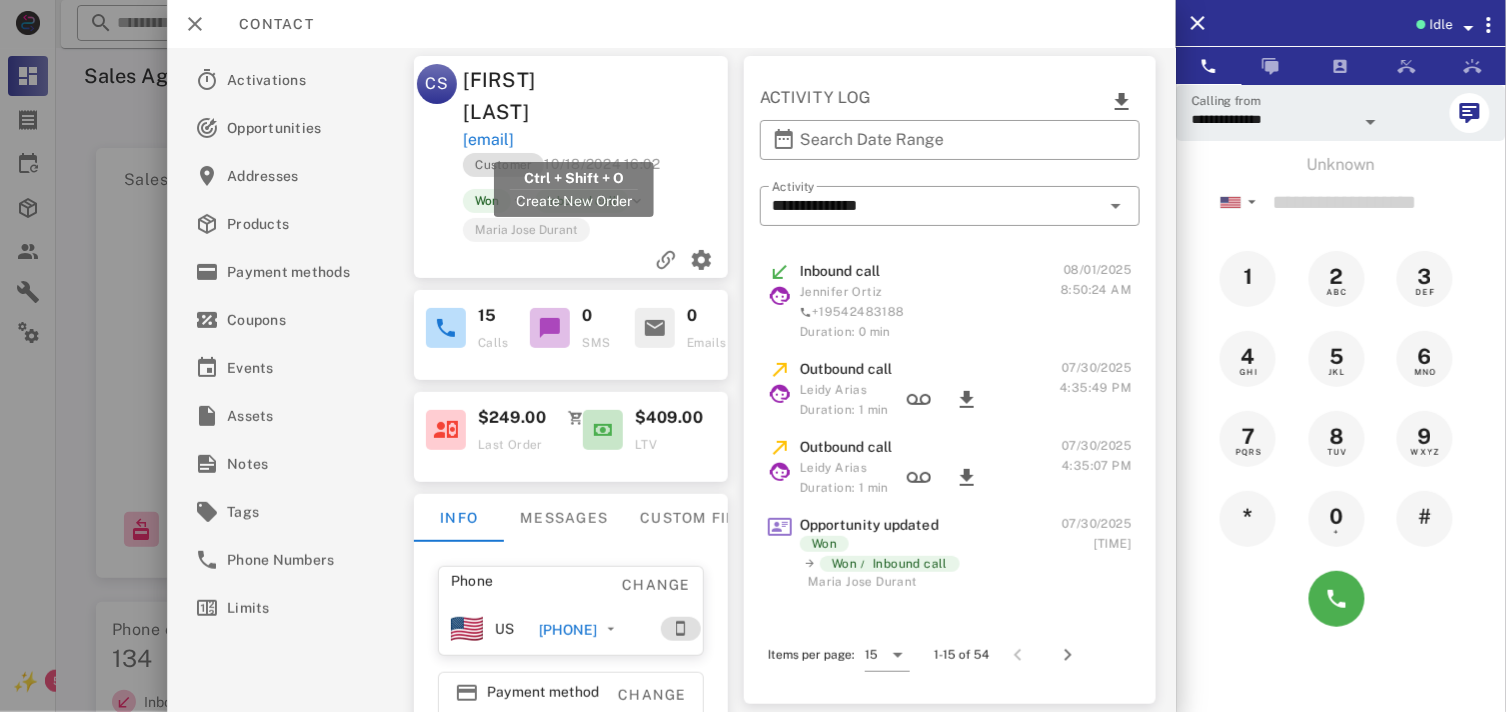 drag, startPoint x: 702, startPoint y: 143, endPoint x: 465, endPoint y: 137, distance: 237.07594 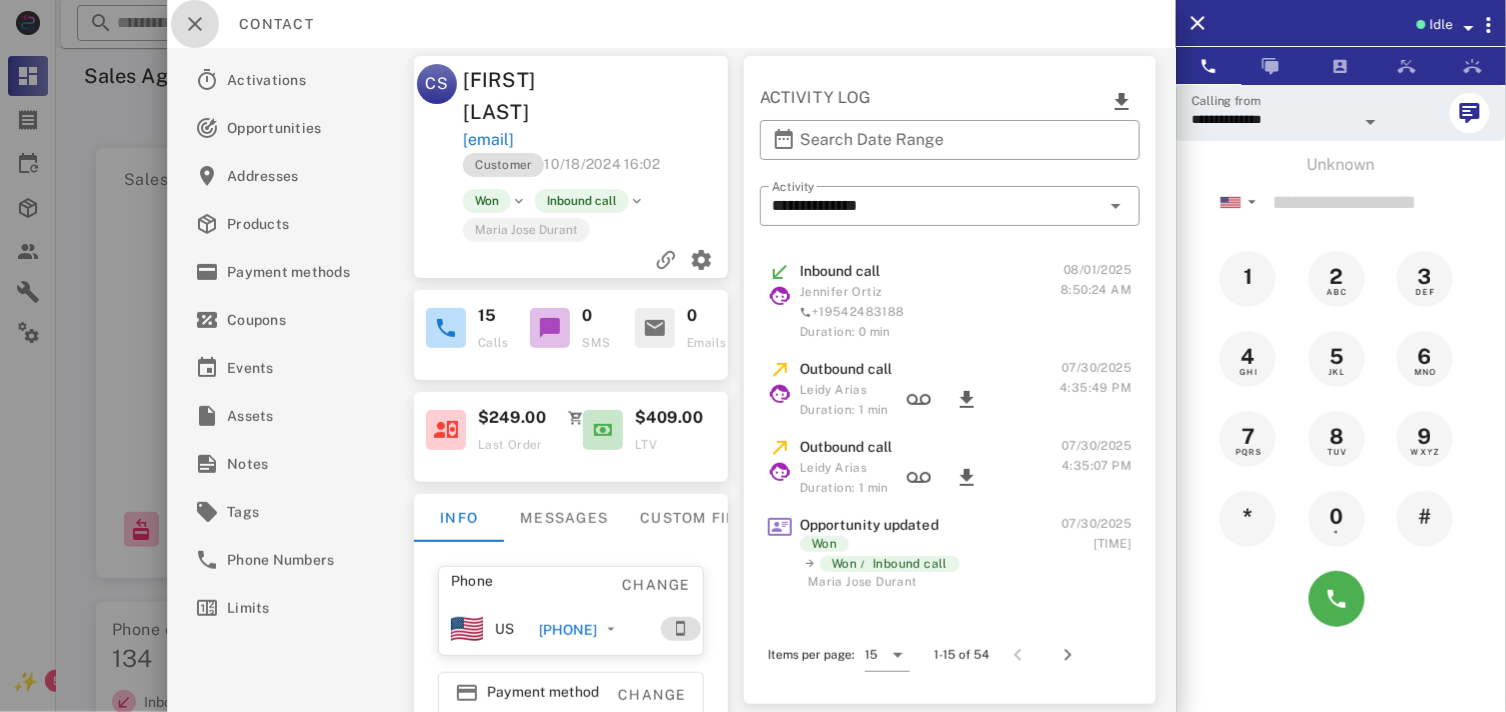 drag, startPoint x: 201, startPoint y: 31, endPoint x: 138, endPoint y: 215, distance: 194.4865 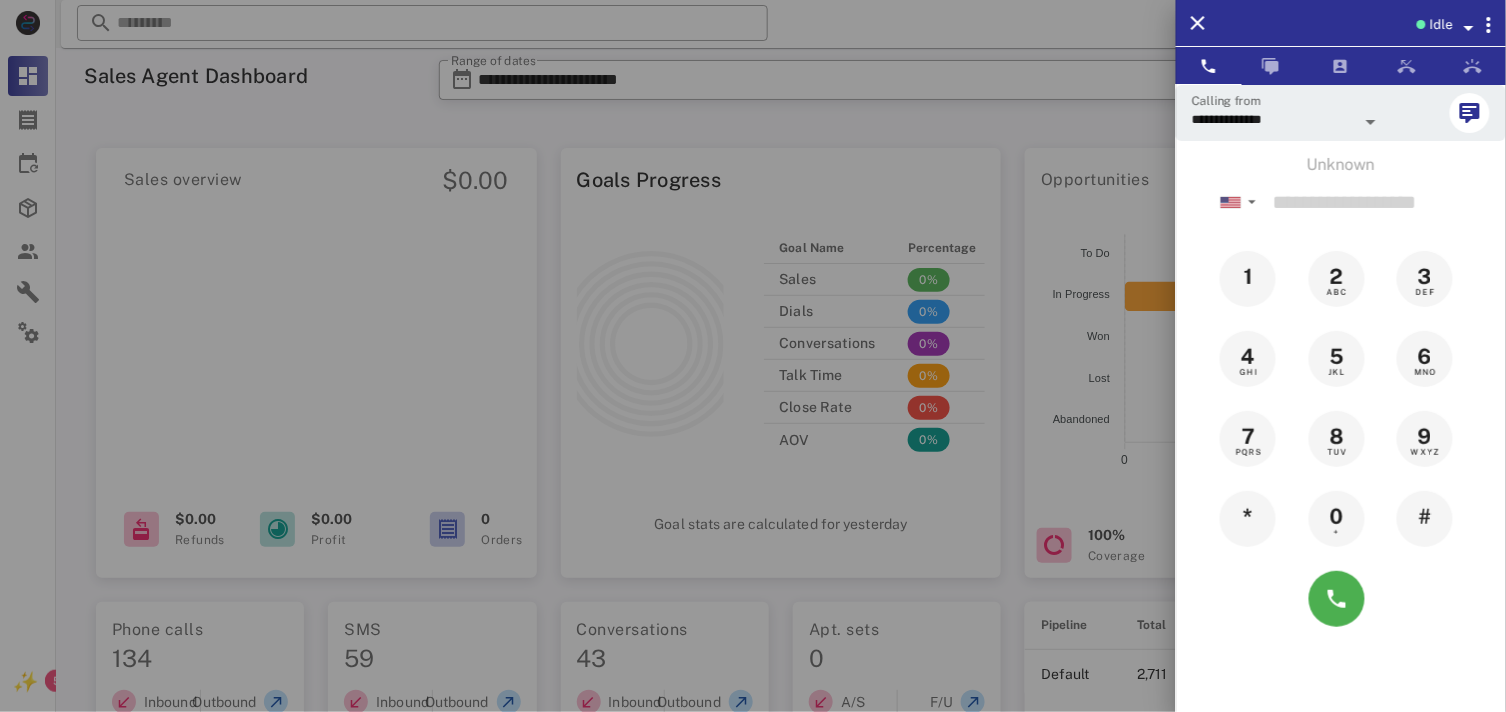 click at bounding box center (753, 356) 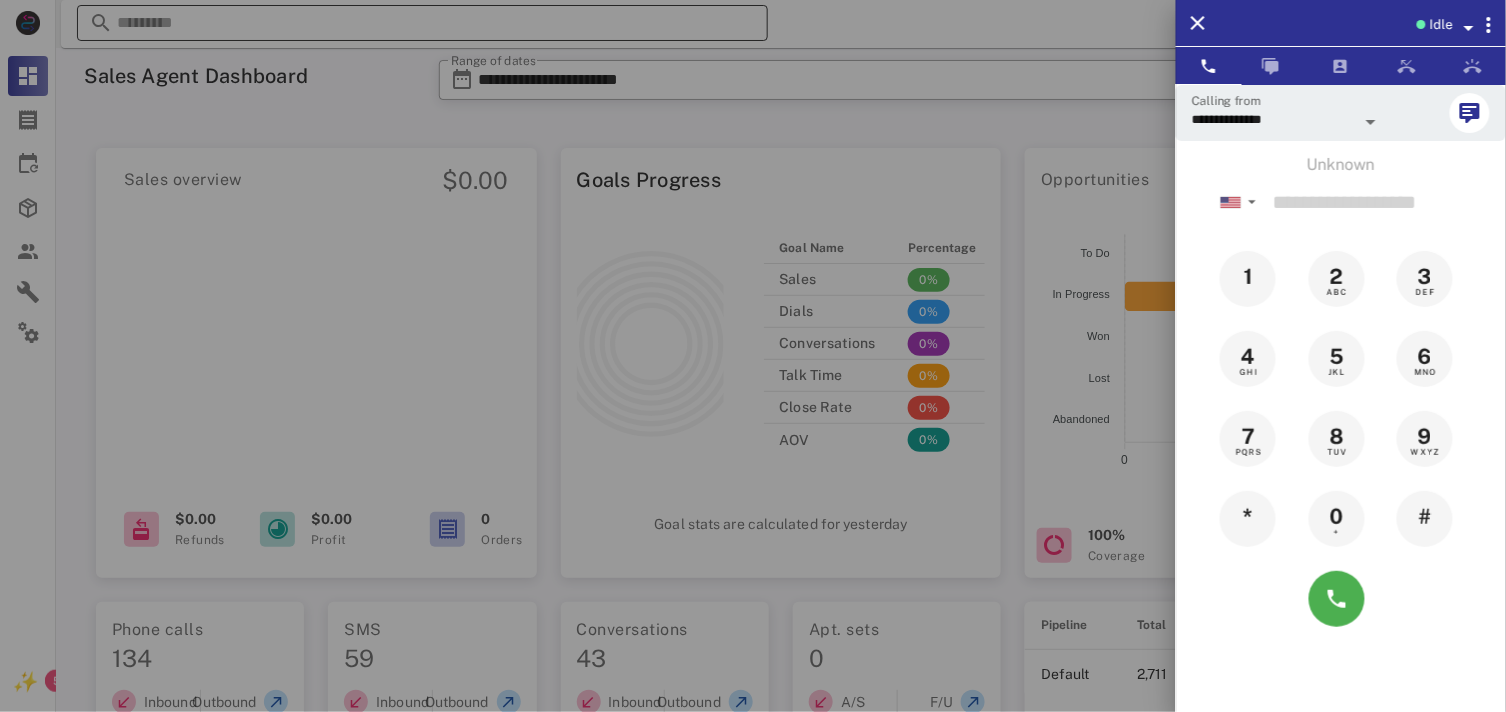 click at bounding box center (422, 23) 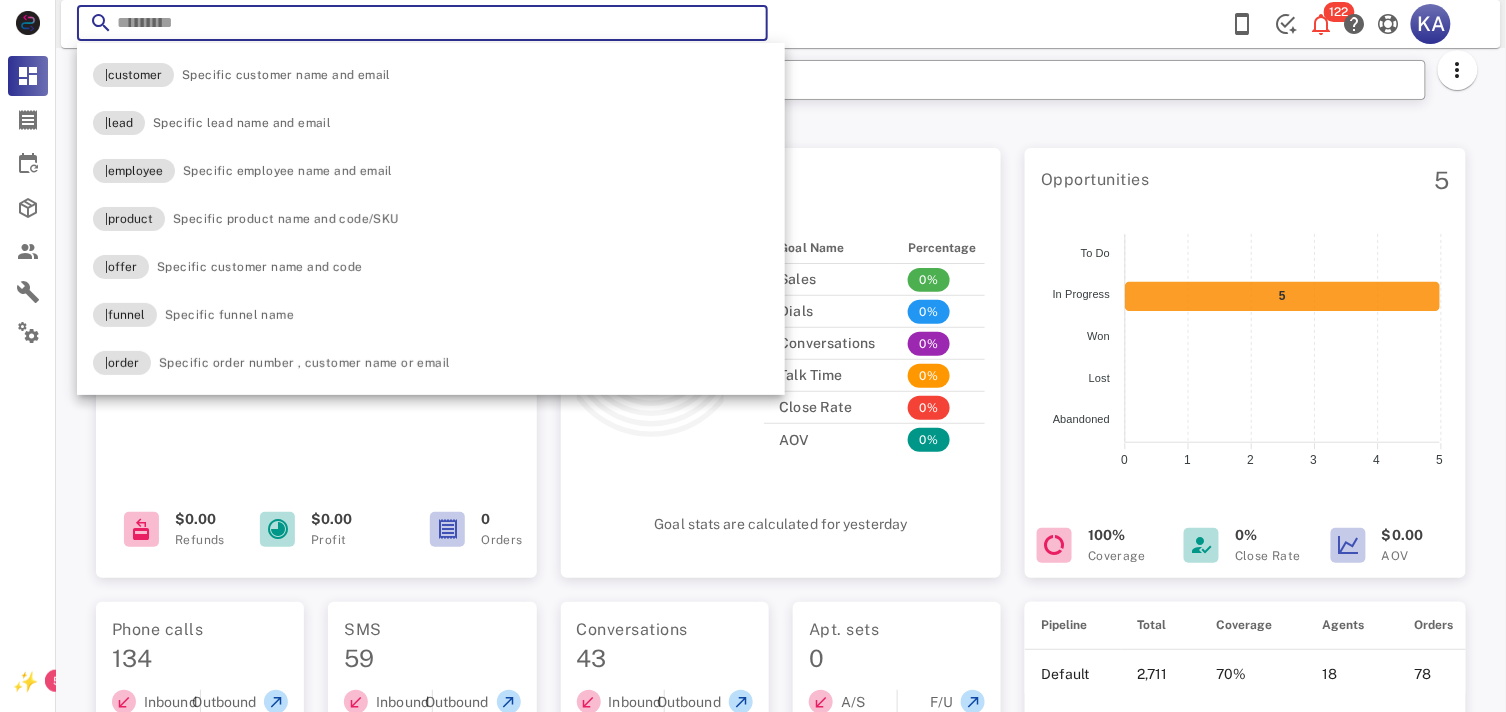 click at bounding box center [422, 23] 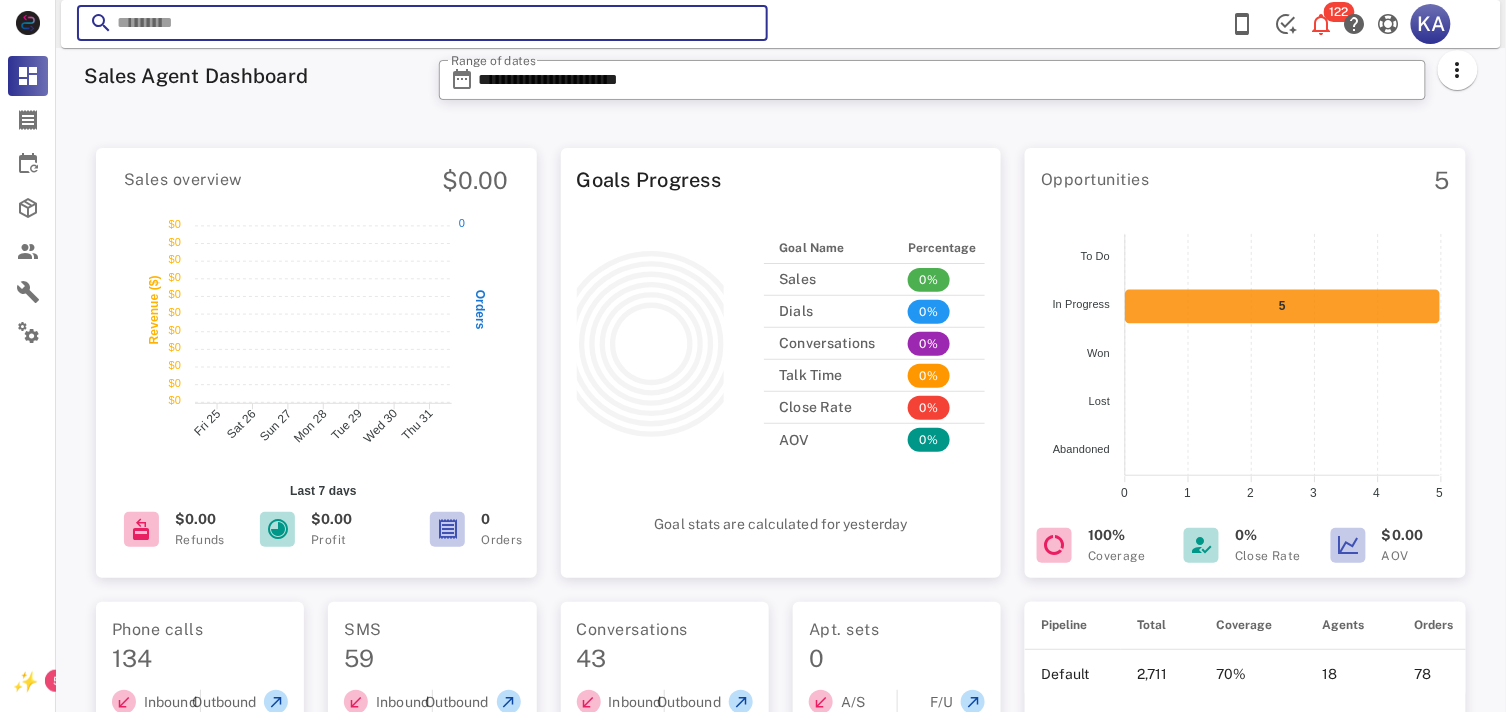 paste on "**********" 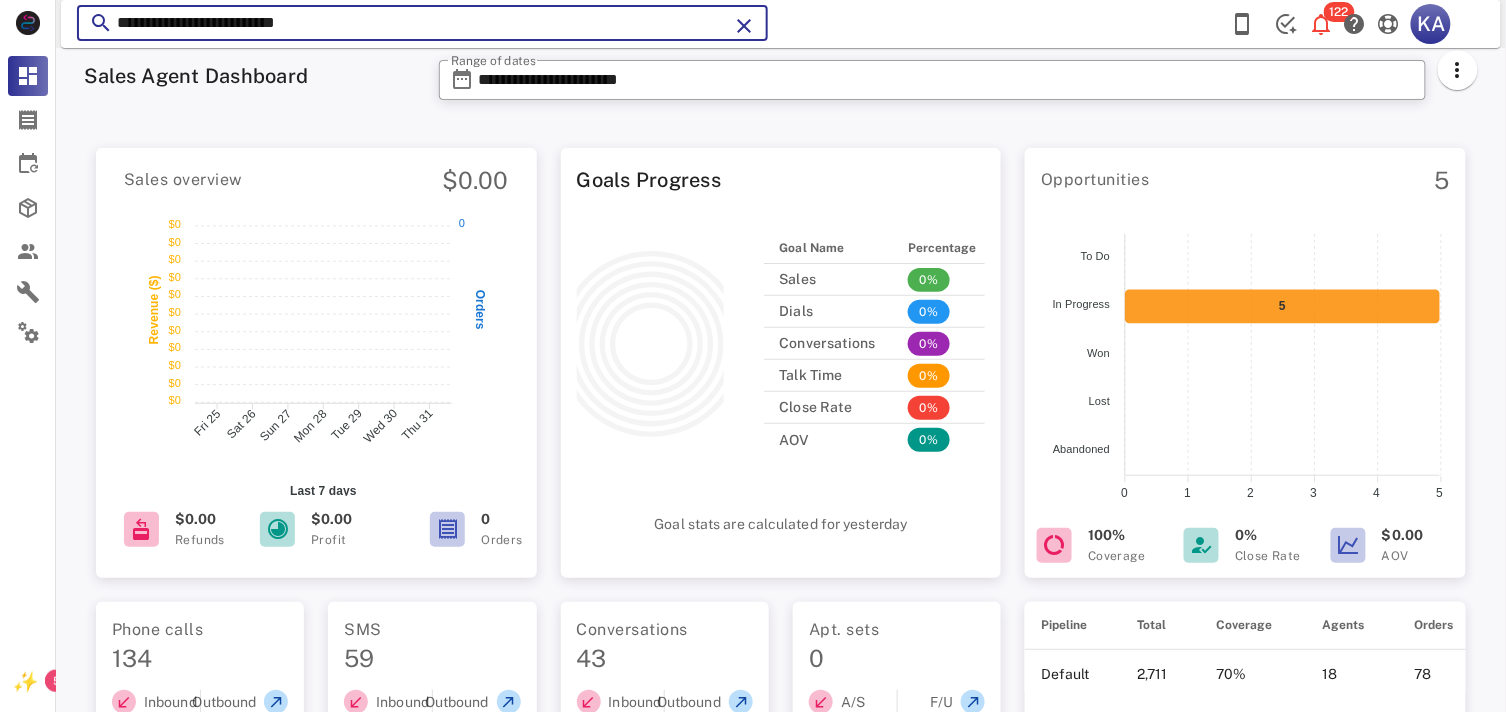 type on "**********" 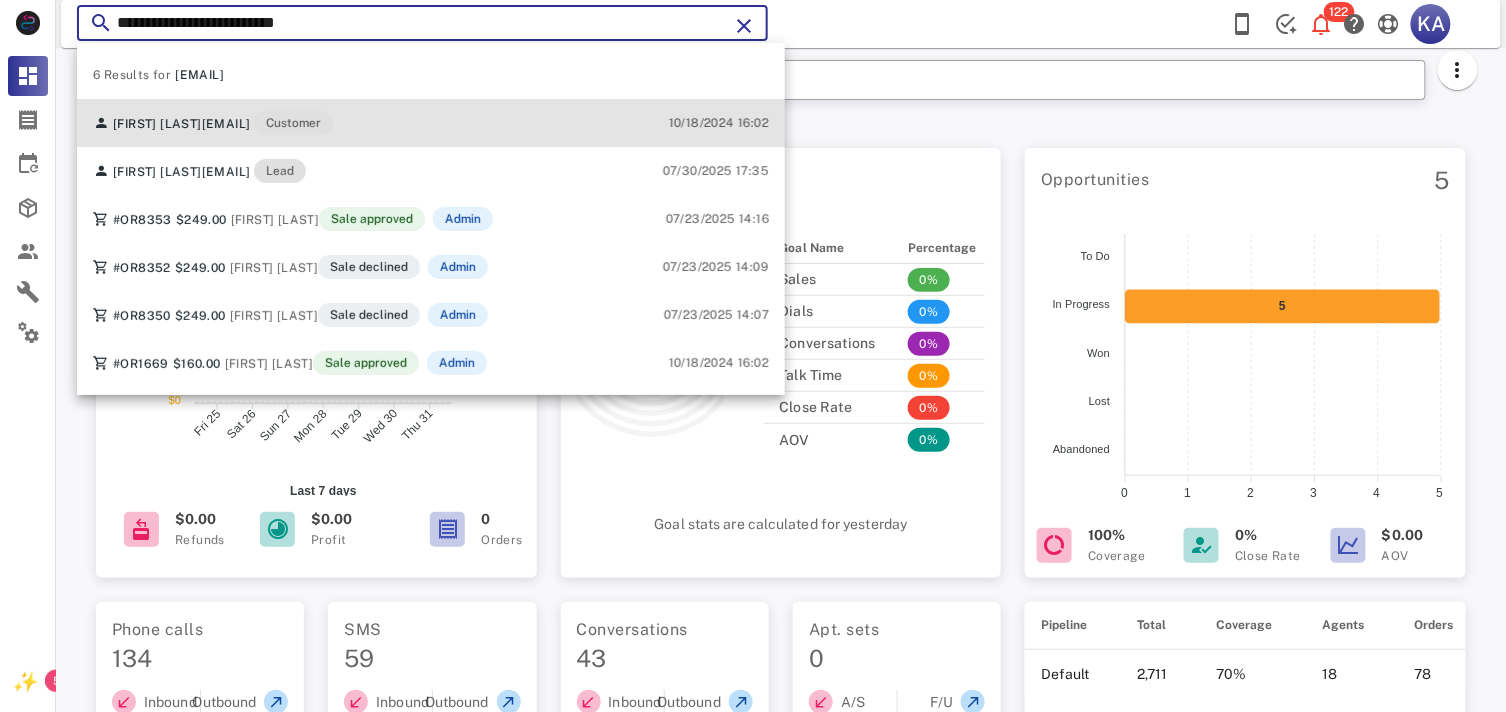 click on "[FIRST] [LAST]   [EMAIL]   Customer   [DATE] [TIME]" at bounding box center (431, 123) 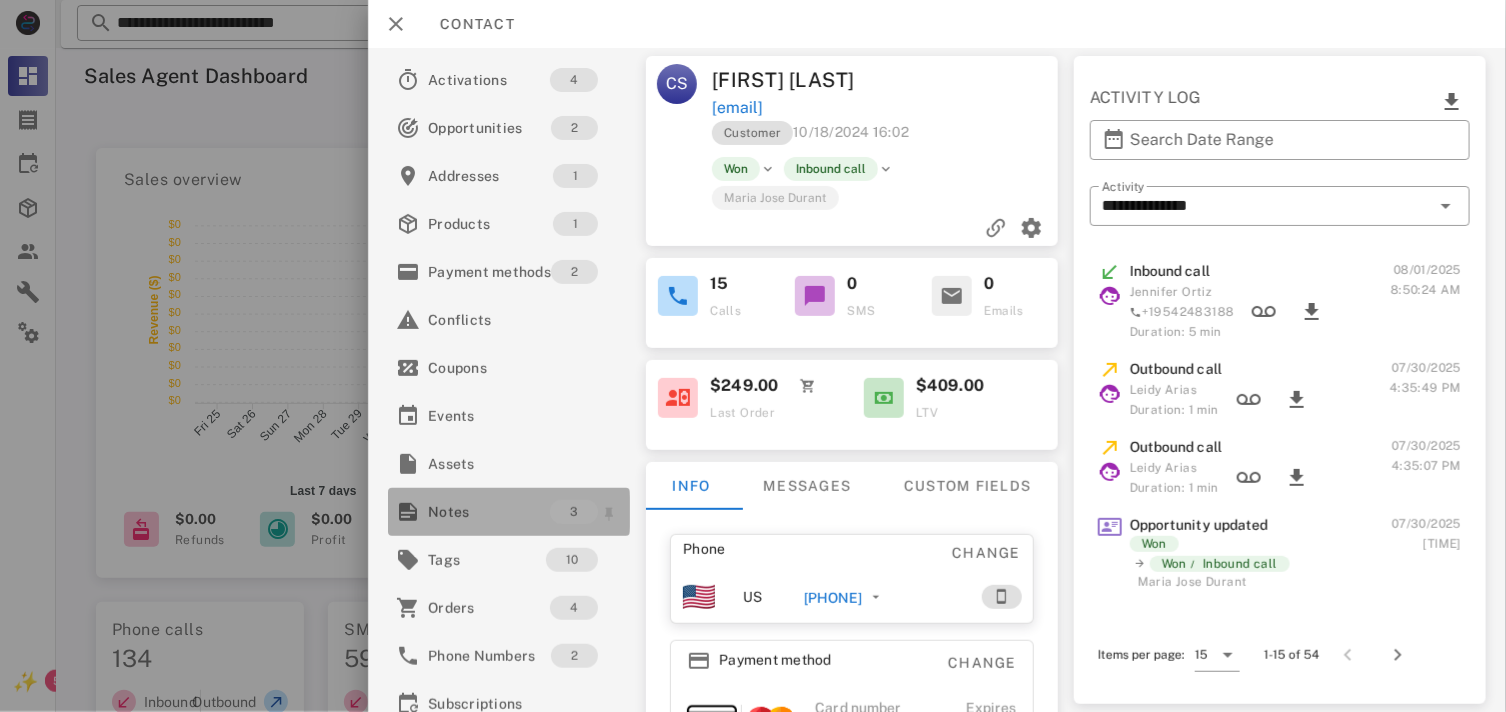 click on "Notes" at bounding box center [489, 512] 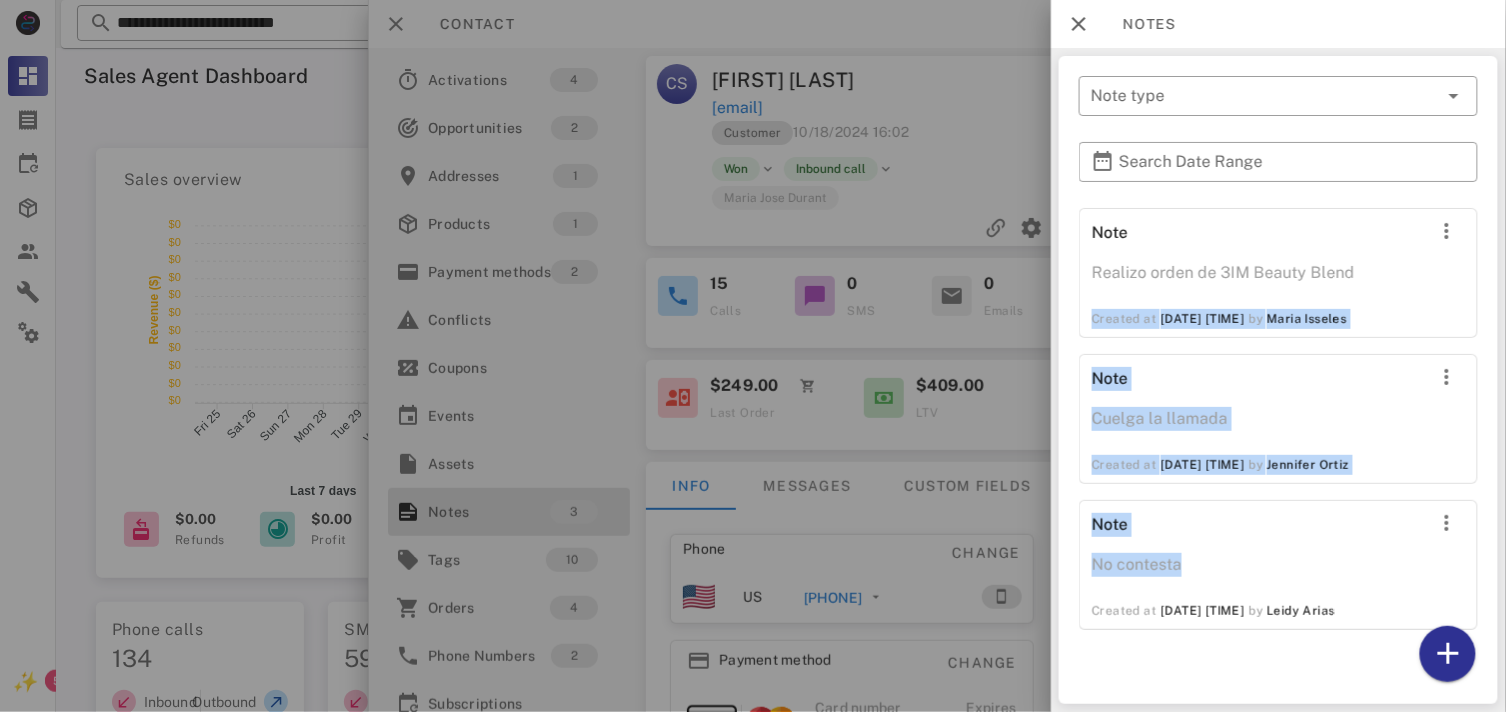 drag, startPoint x: 1491, startPoint y: 293, endPoint x: 1453, endPoint y: 571, distance: 280.5851 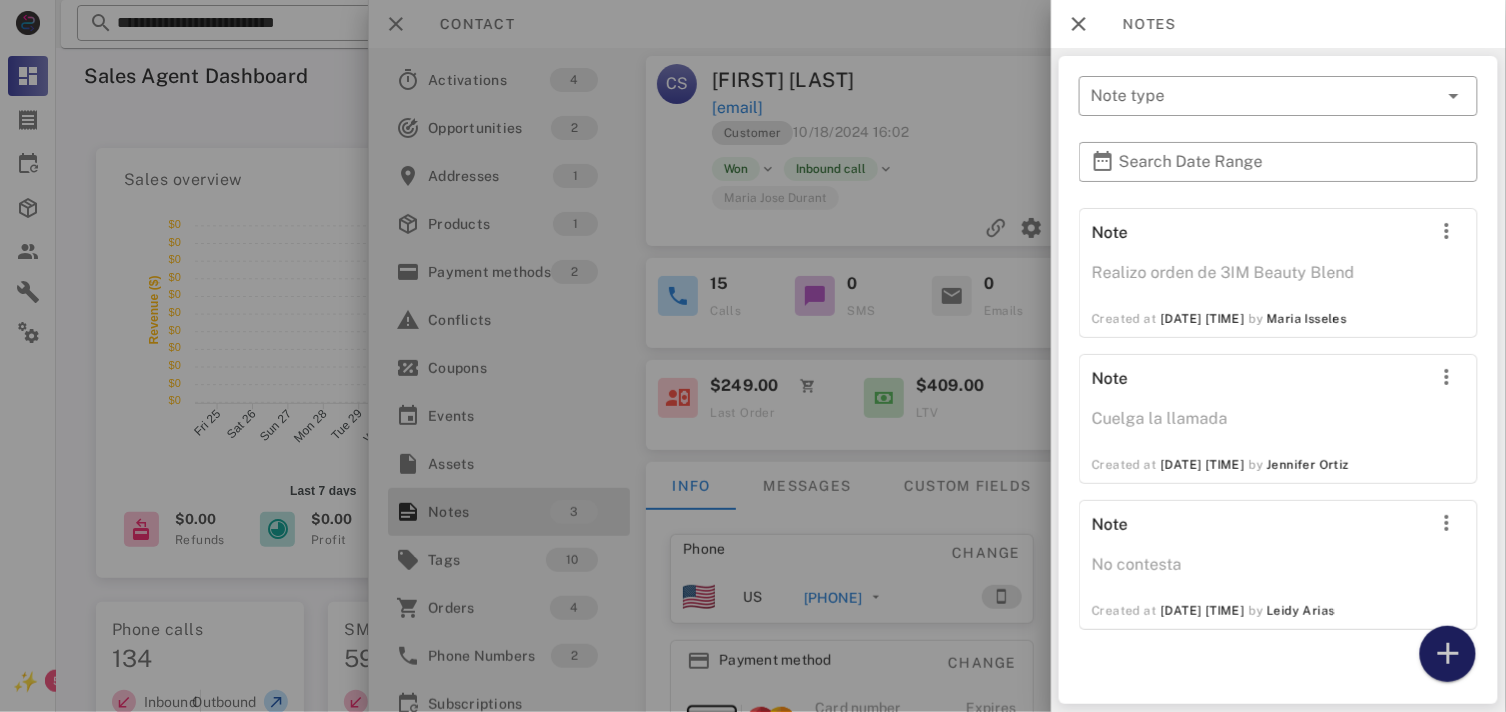 click at bounding box center (1448, 654) 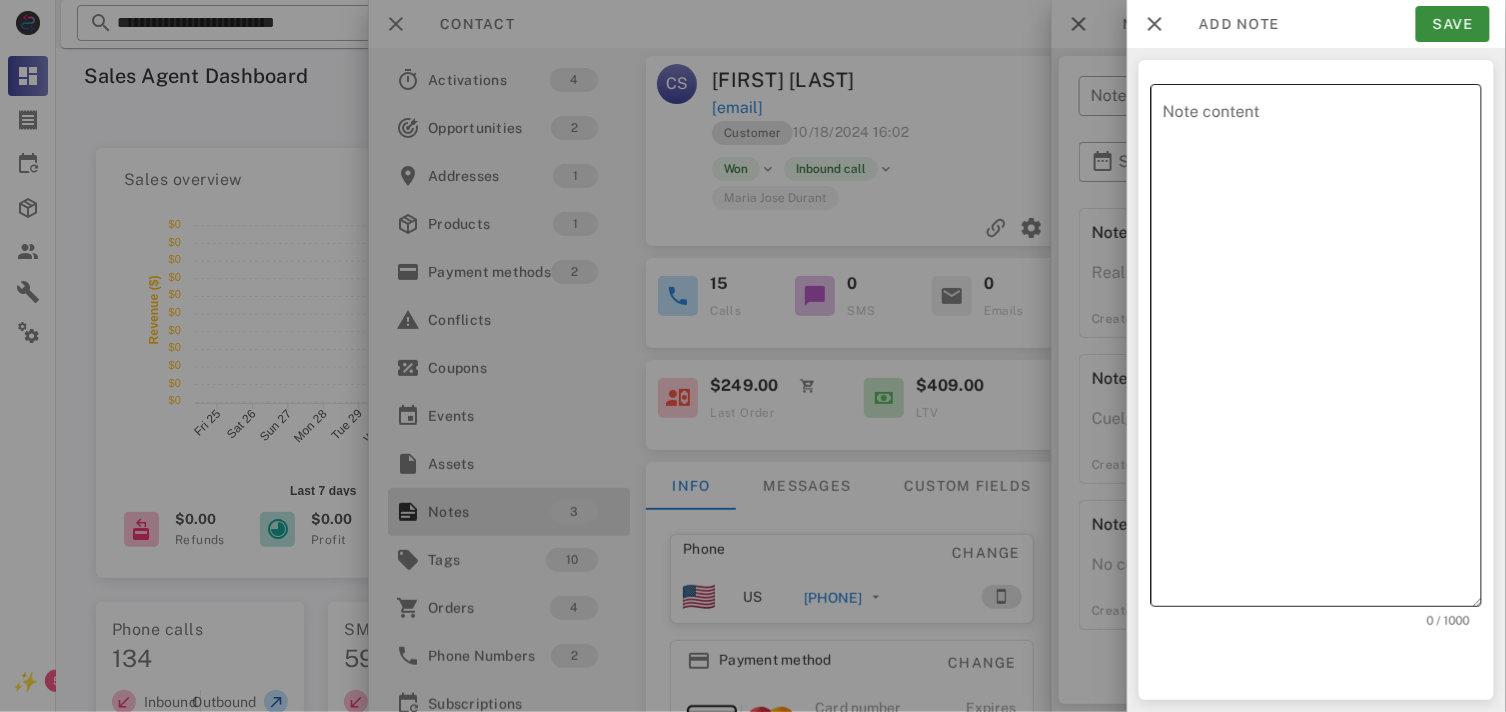click on "Note content" at bounding box center [1322, 350] 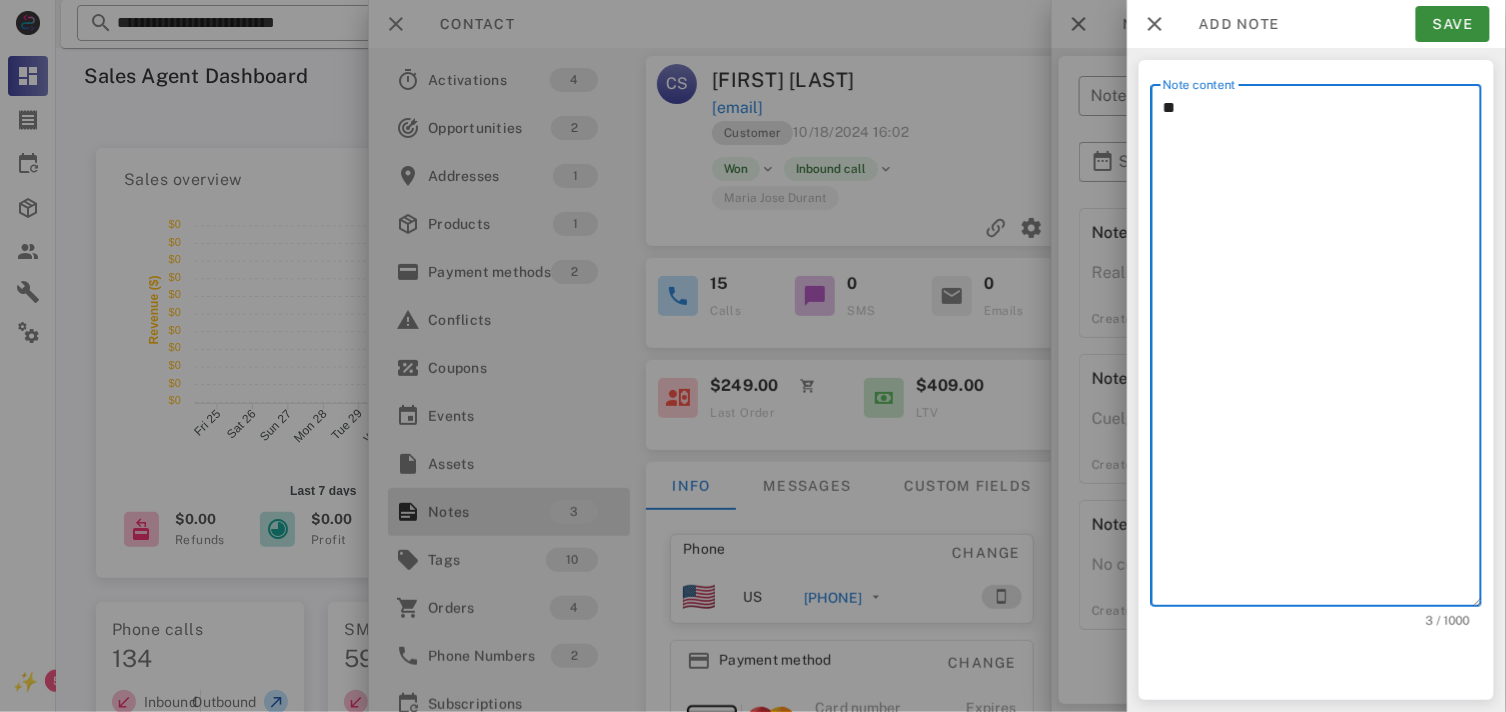 type on "*" 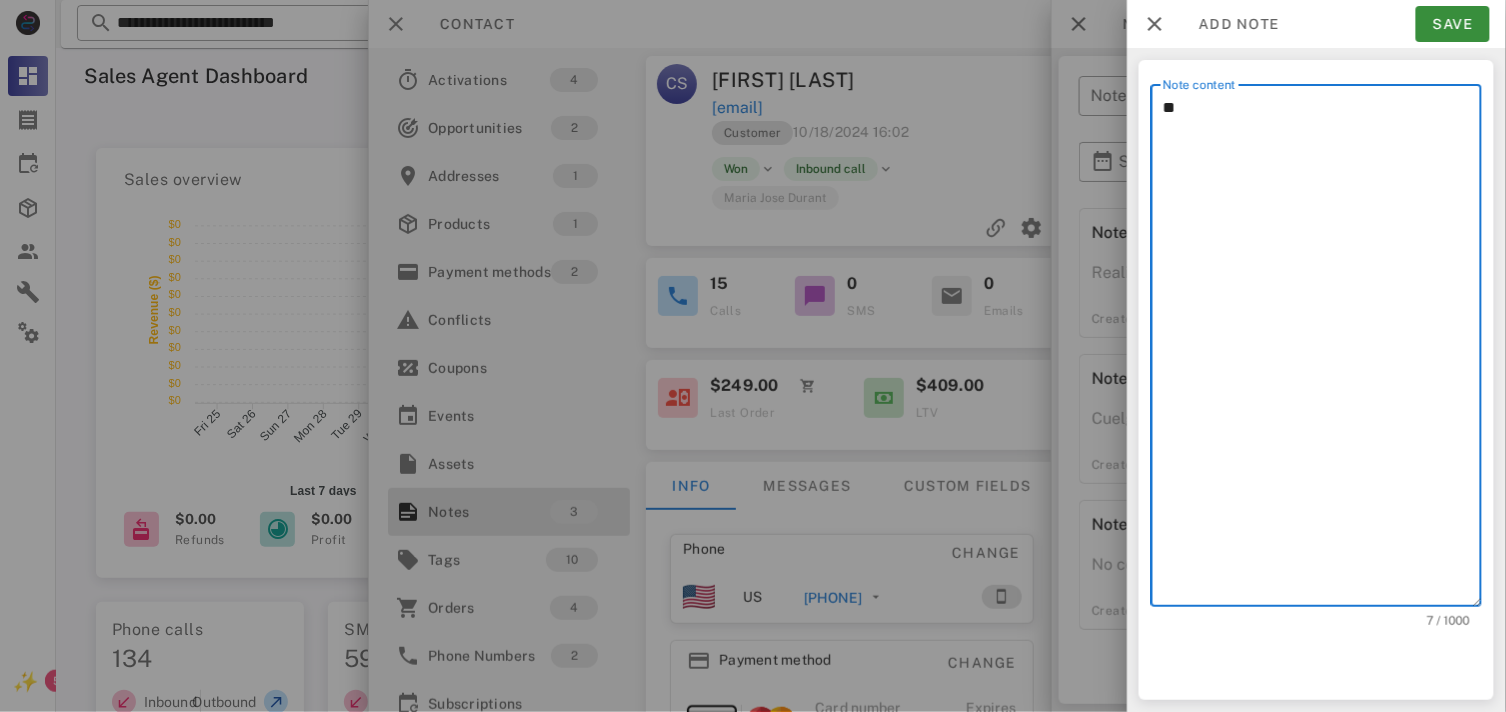 type on "*" 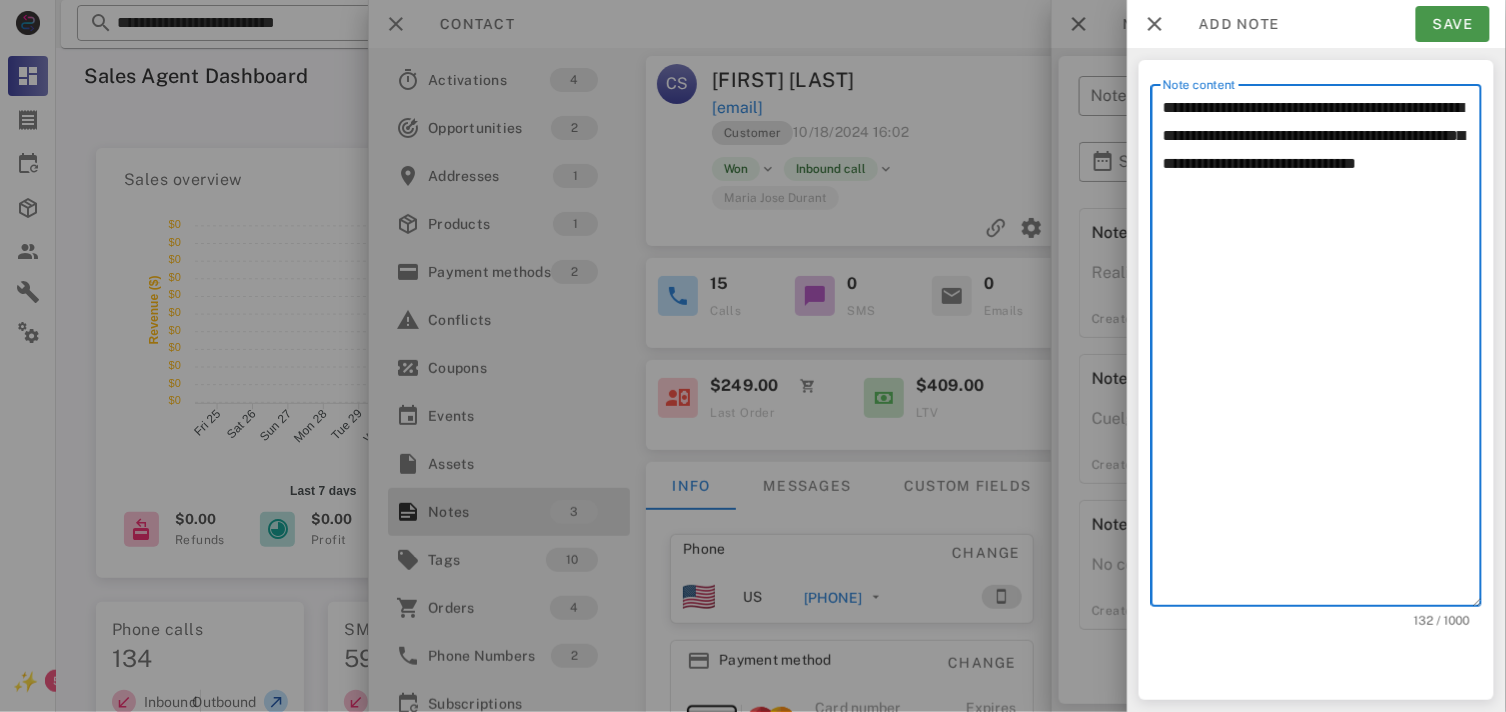 type on "**********" 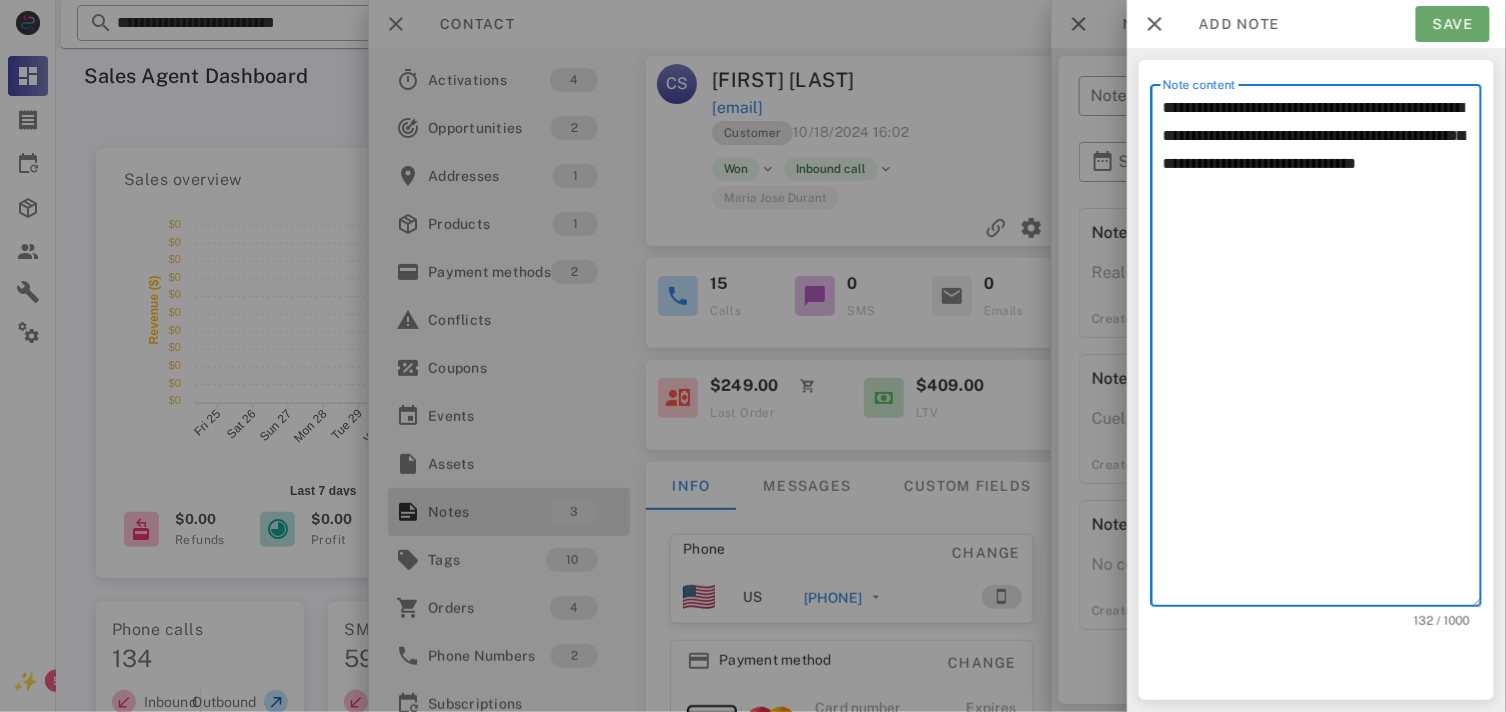 click on "Save" at bounding box center (1453, 24) 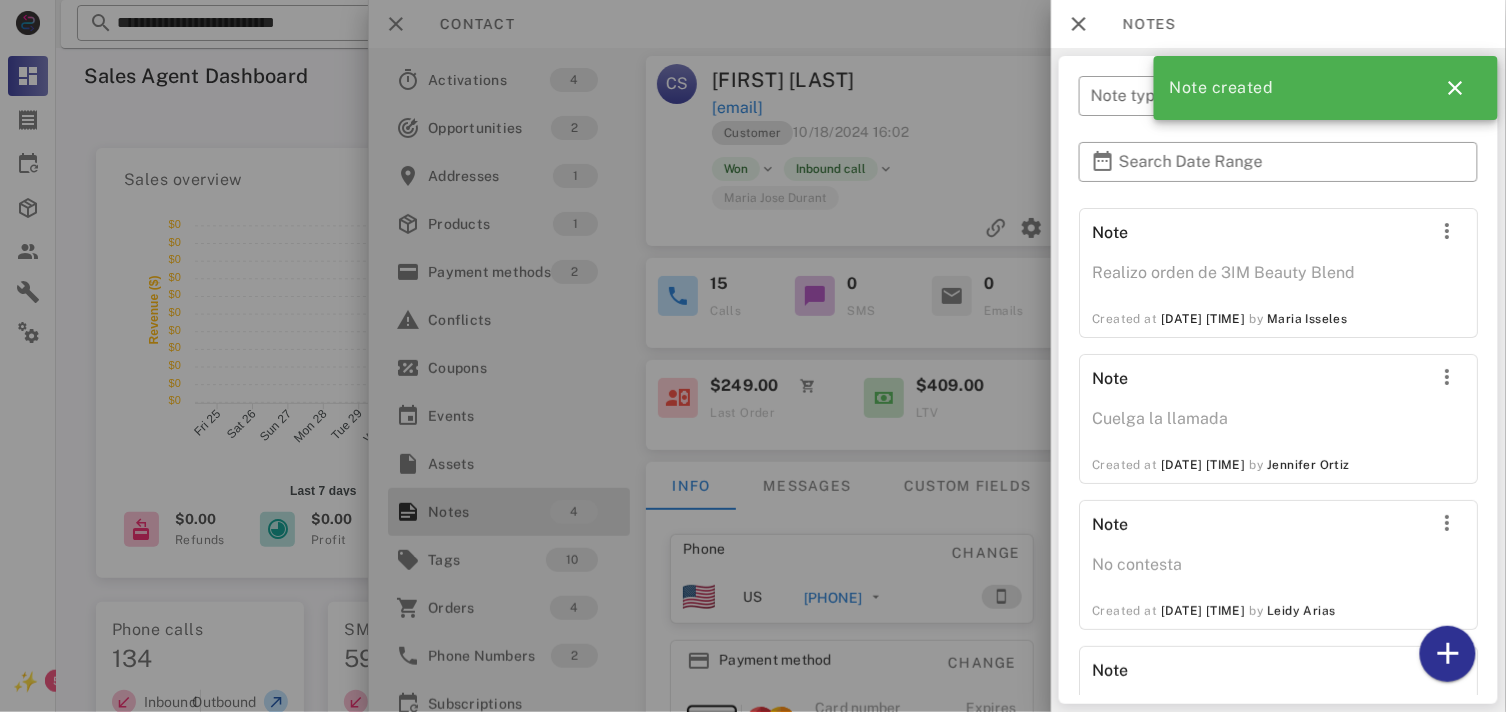 click at bounding box center (753, 356) 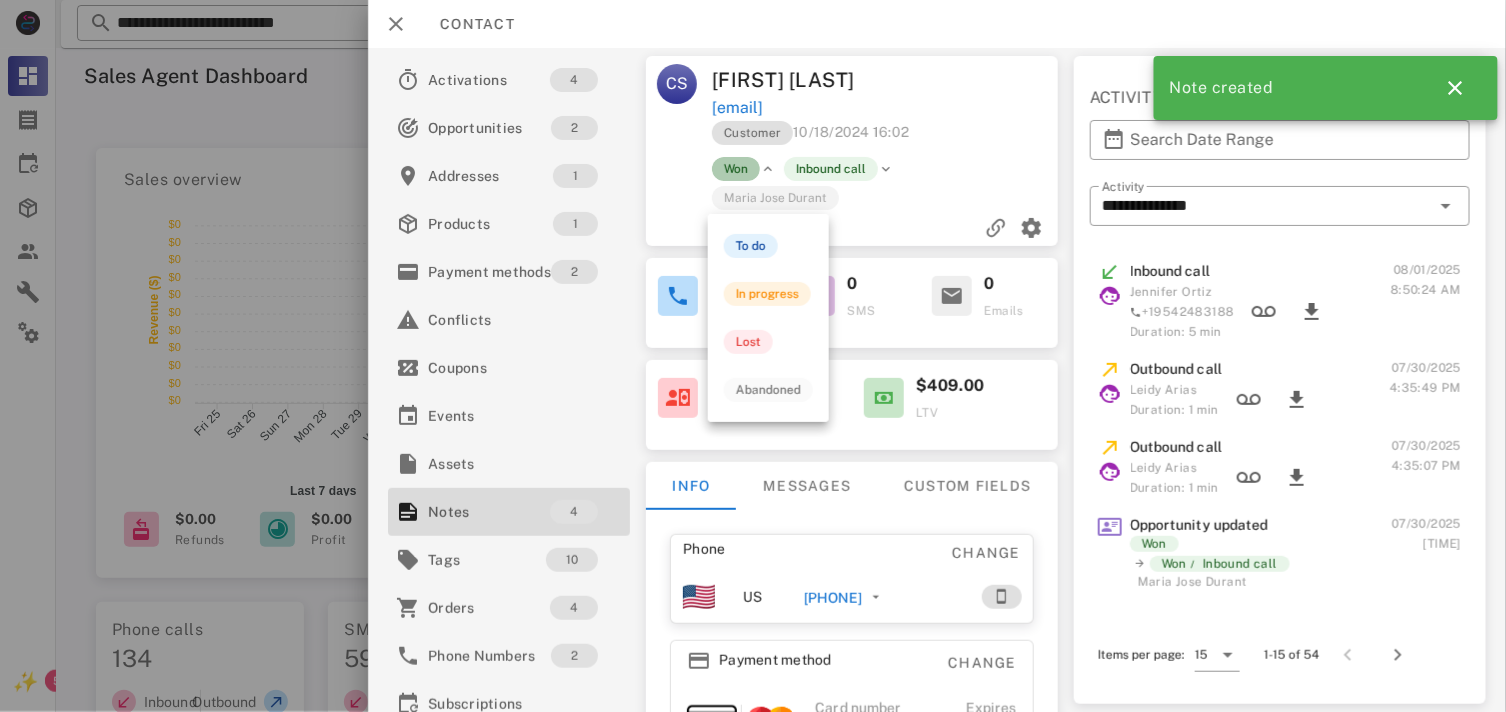 click on "Won" at bounding box center [736, 169] 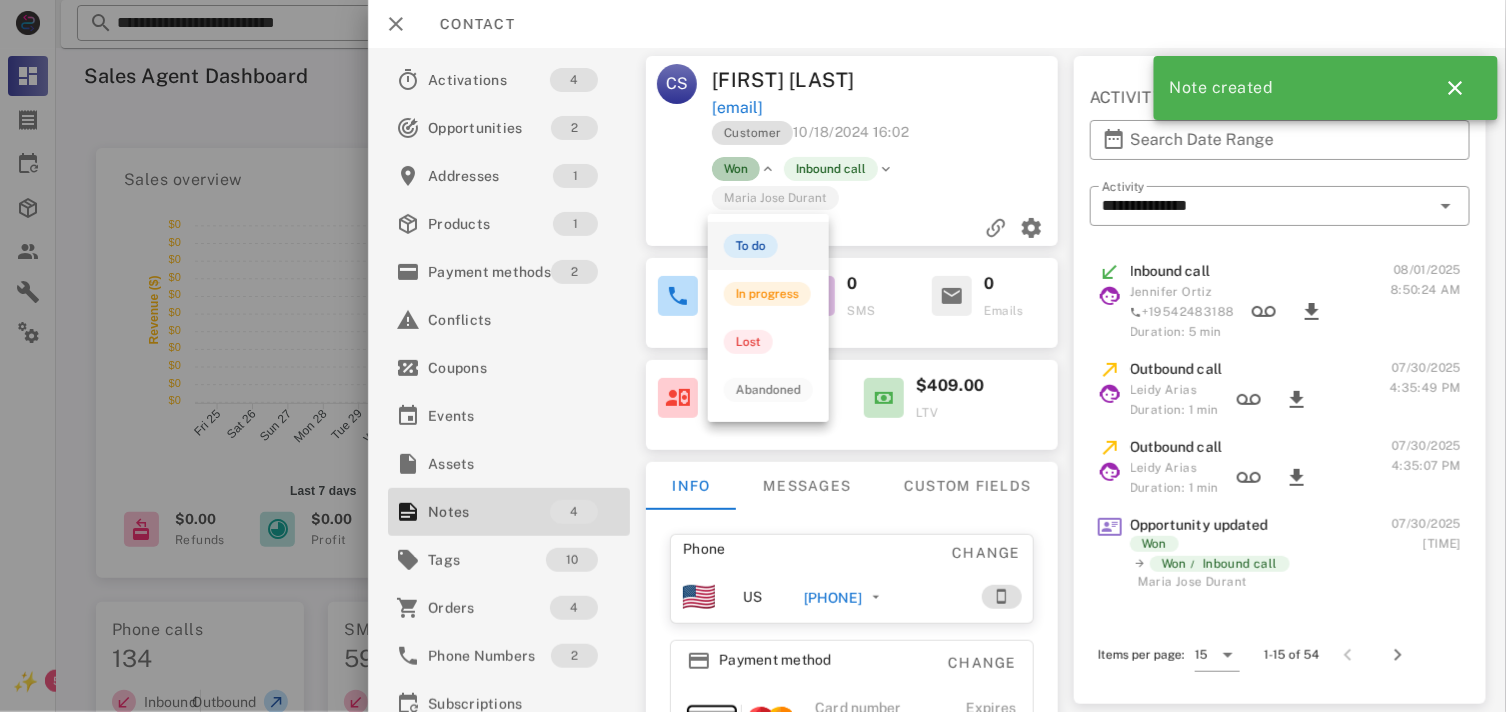 drag, startPoint x: 727, startPoint y: 211, endPoint x: 735, endPoint y: 250, distance: 39.812057 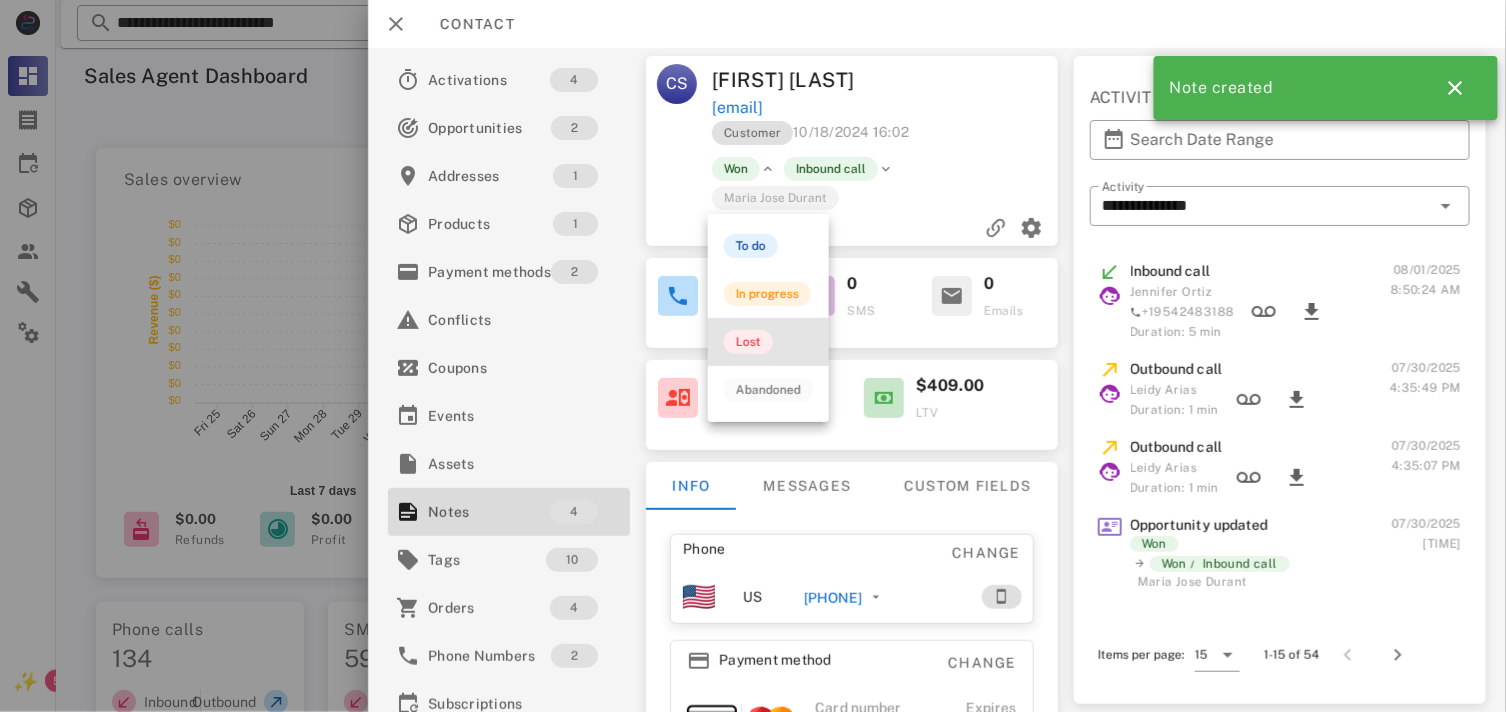 click on "Lost" at bounding box center (768, 342) 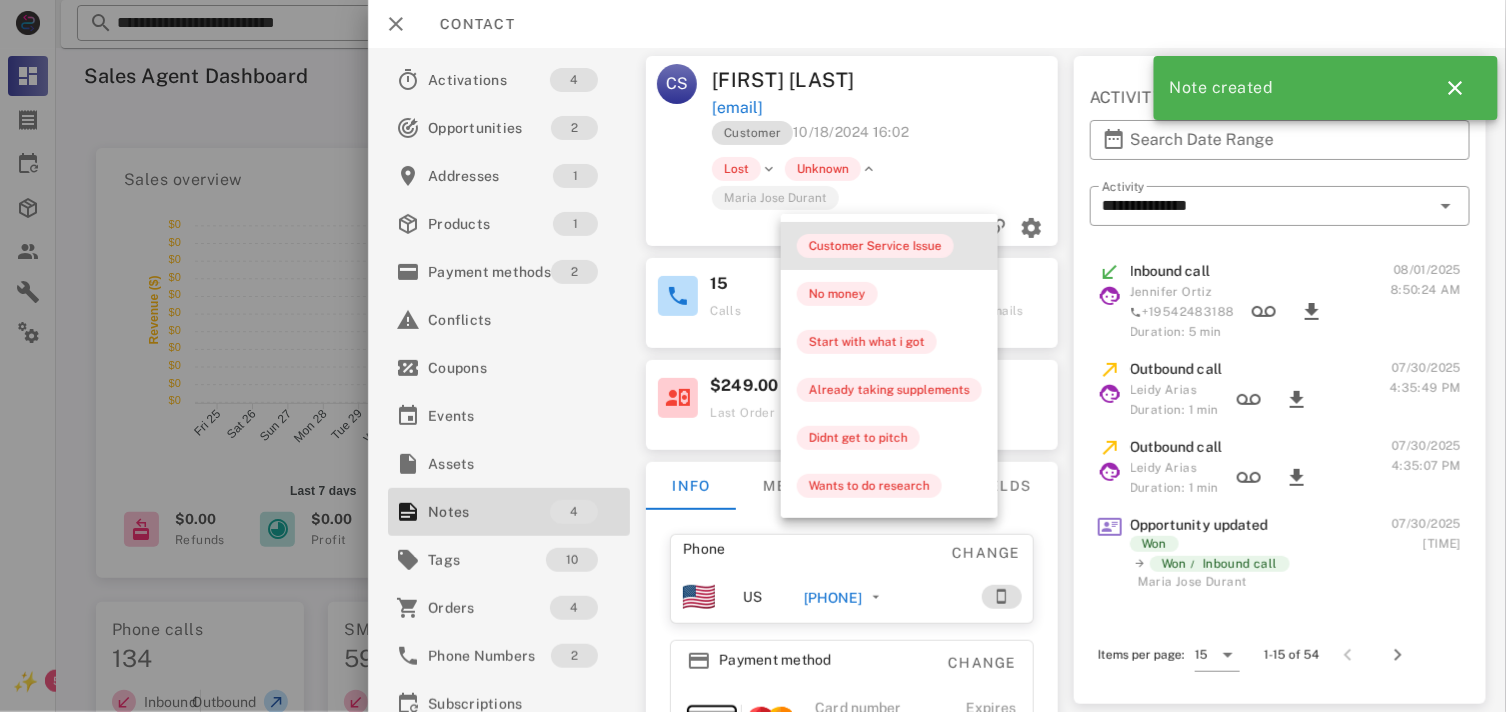 click on "Customer Service Issue" at bounding box center [889, 246] 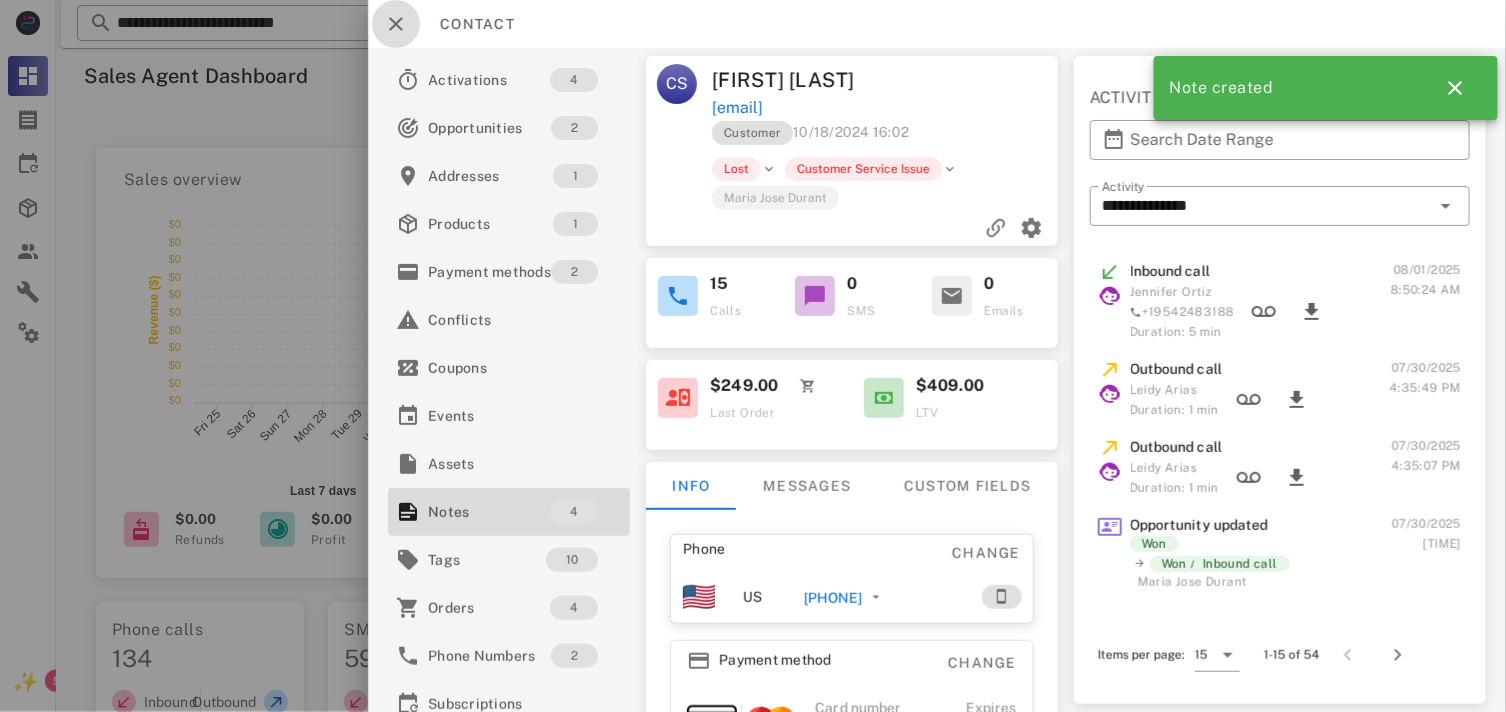 click at bounding box center (396, 24) 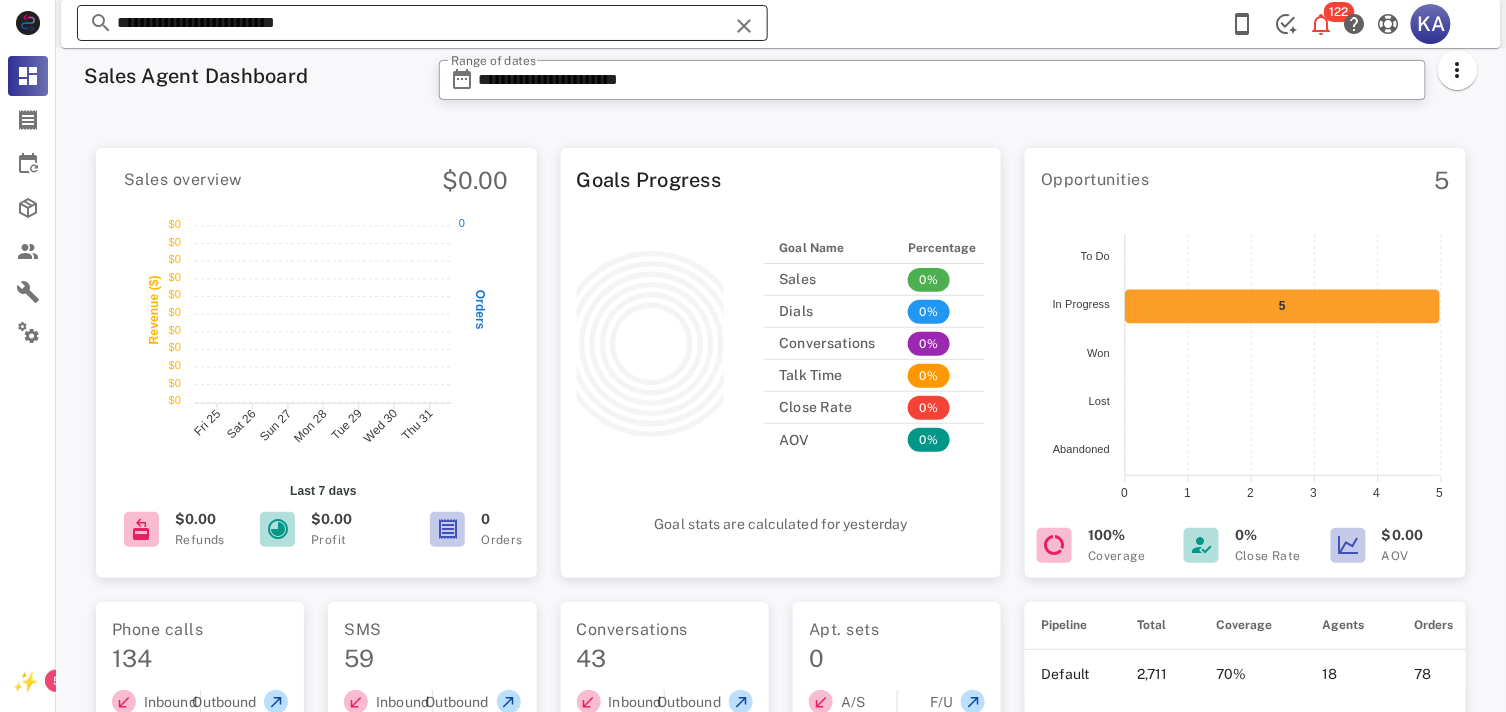 click at bounding box center [744, 26] 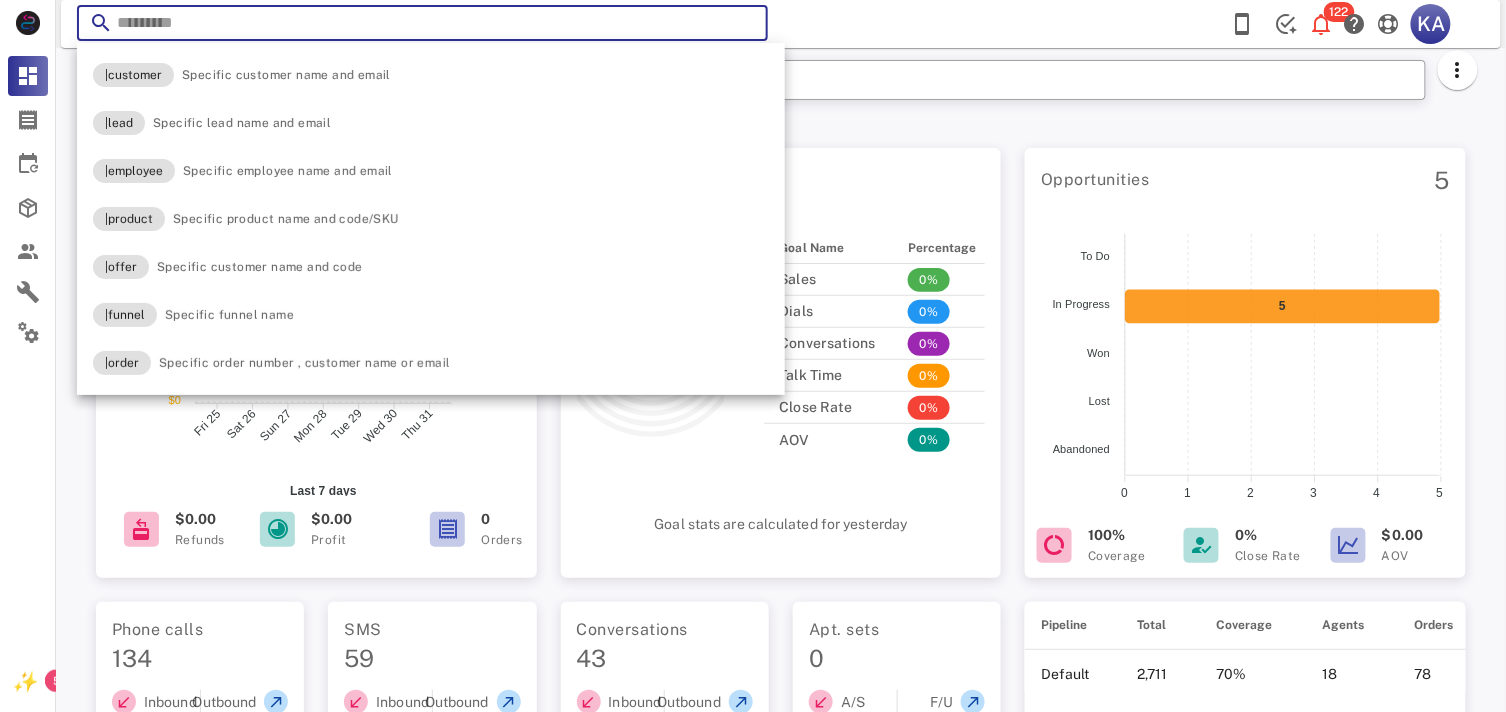click at bounding box center (422, 23) 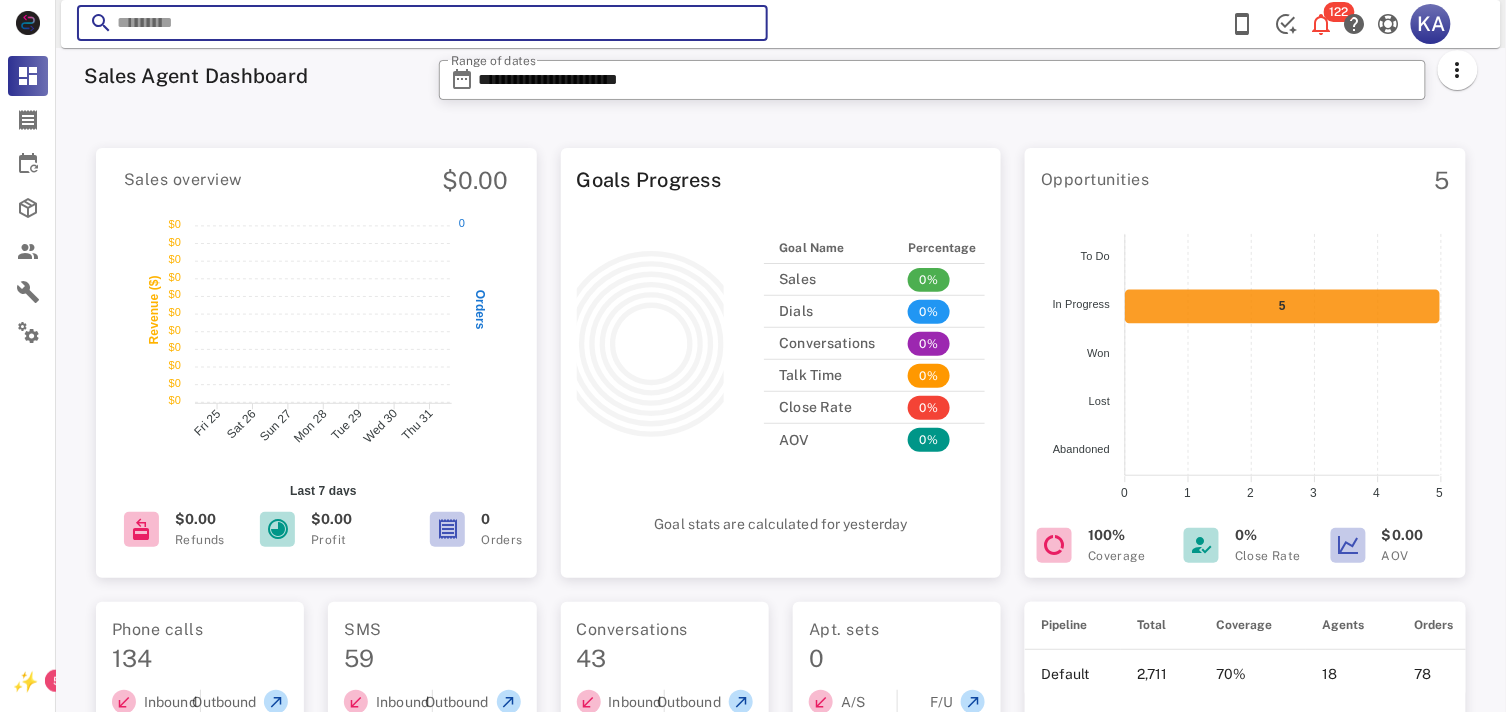 click at bounding box center (422, 23) 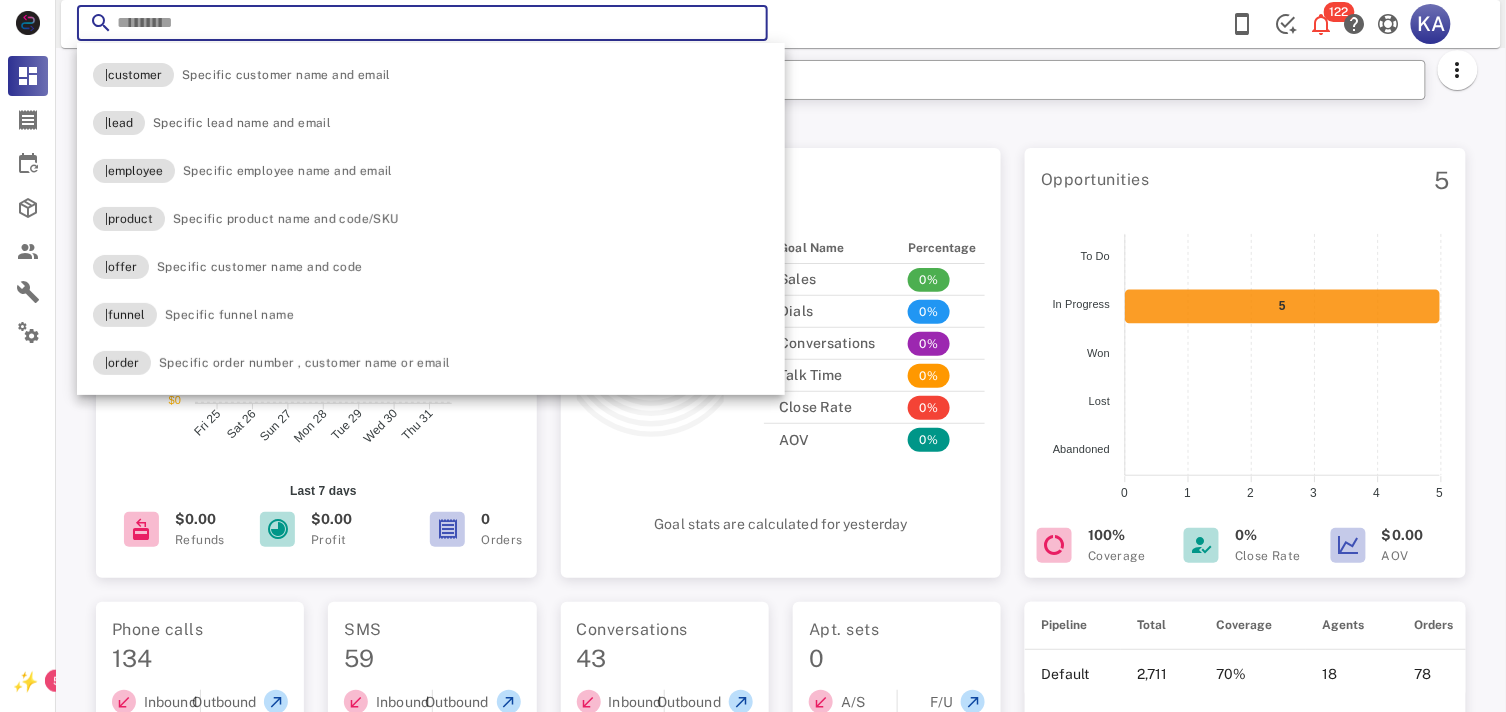 paste on "**********" 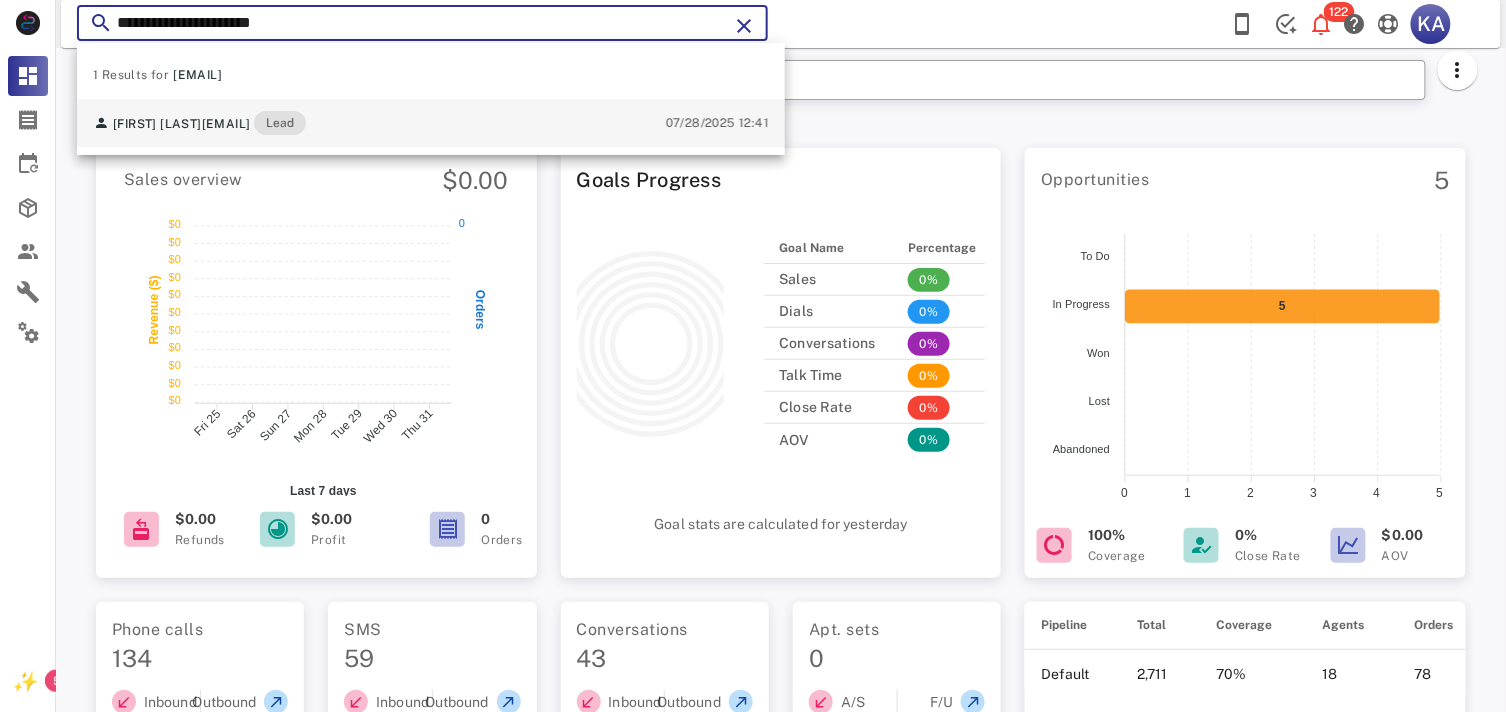 type on "**********" 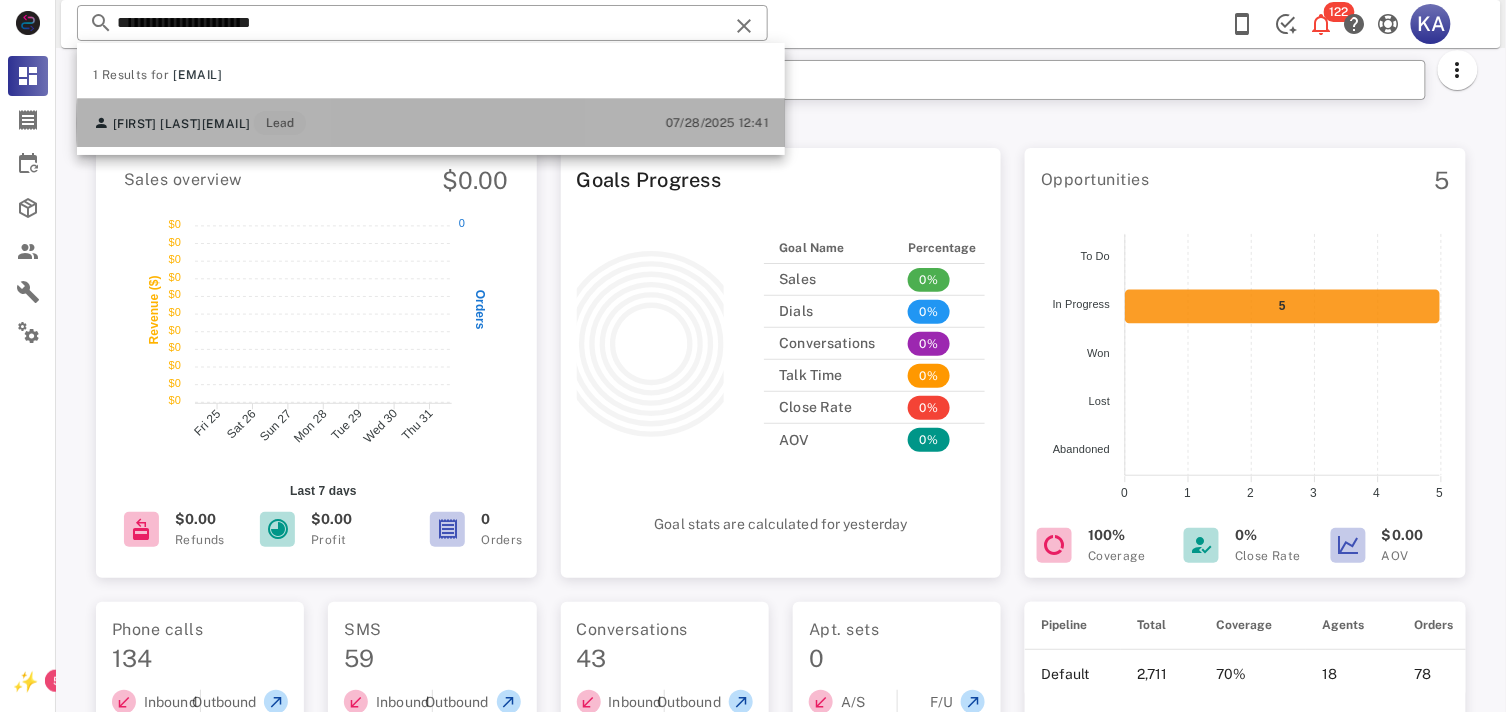 click on "[FIRST] [LAST]   [EMAIL]   Lead   [DATE] [TIME]" at bounding box center (431, 123) 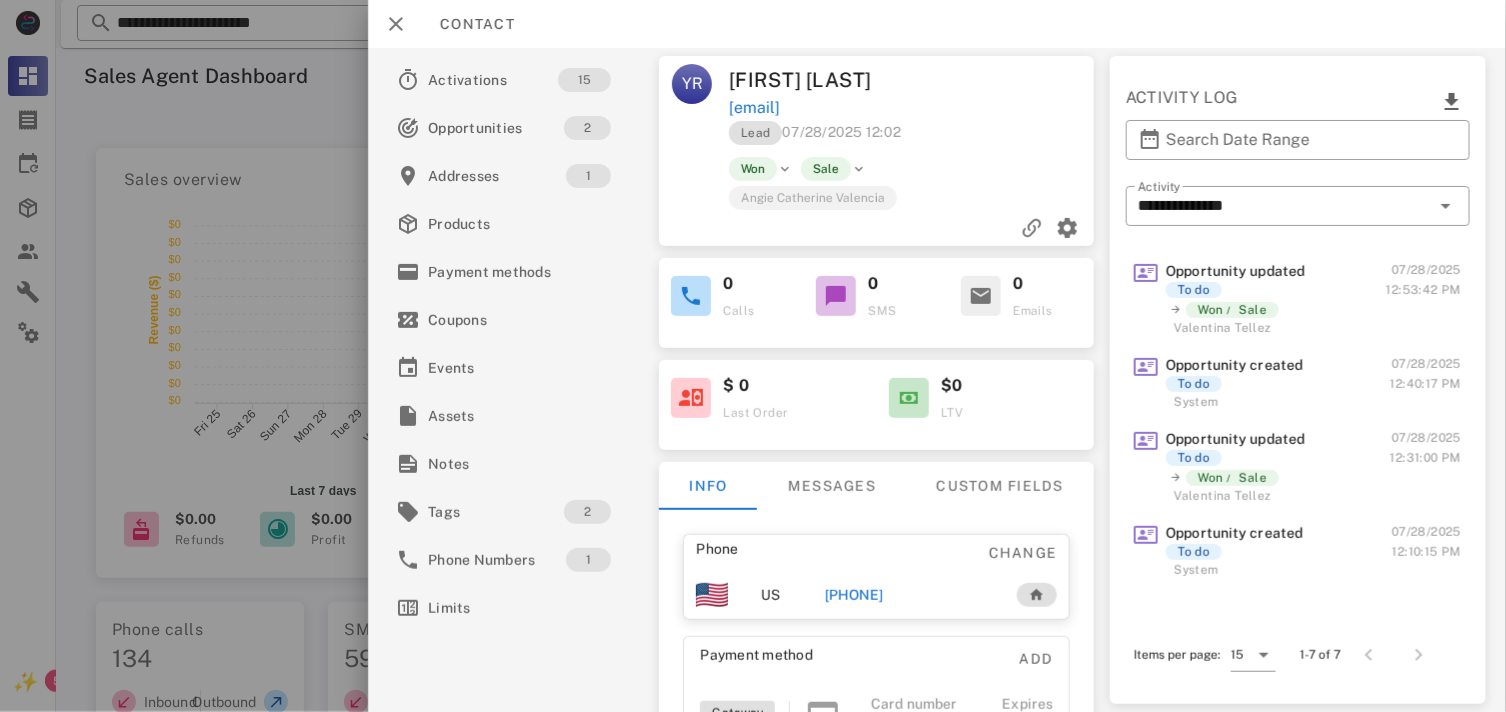 click on "[PHONE]" at bounding box center (854, 595) 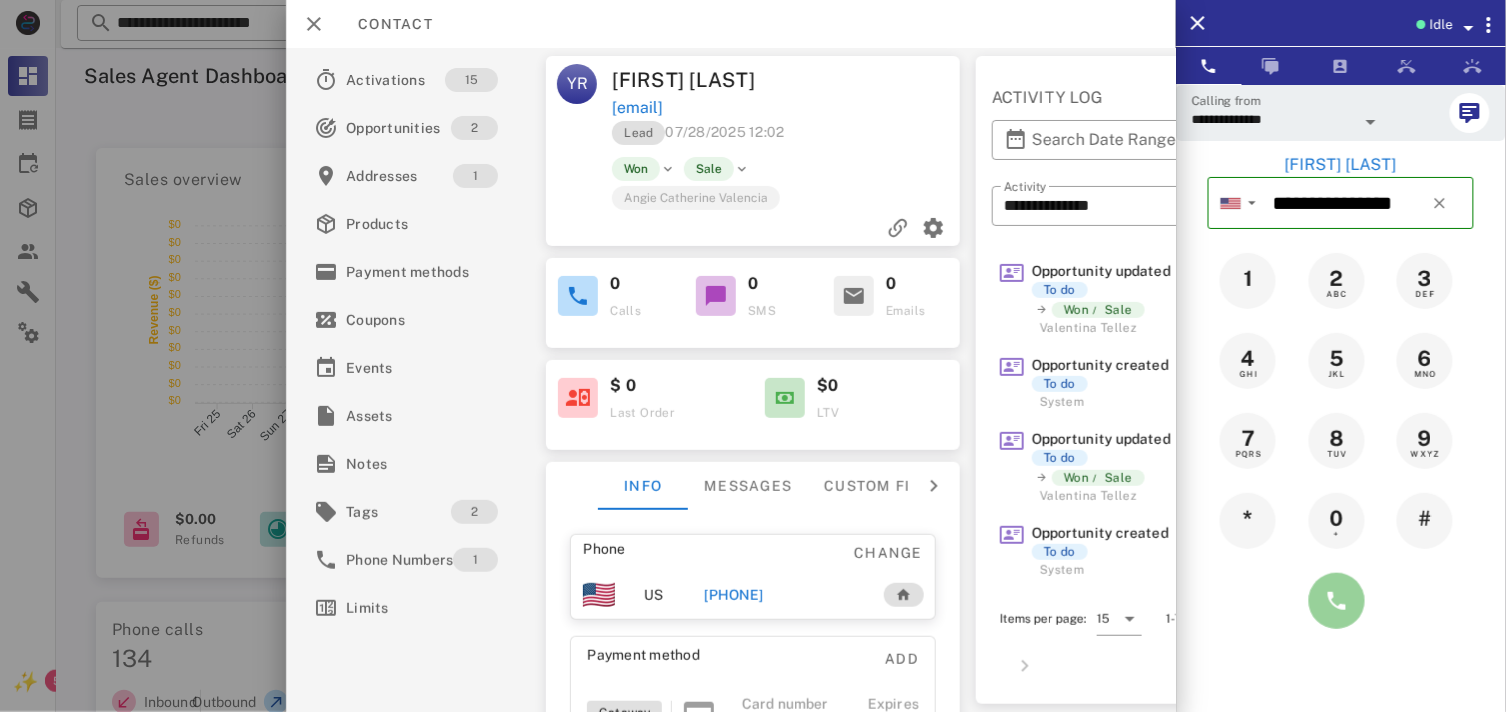 click at bounding box center [1337, 601] 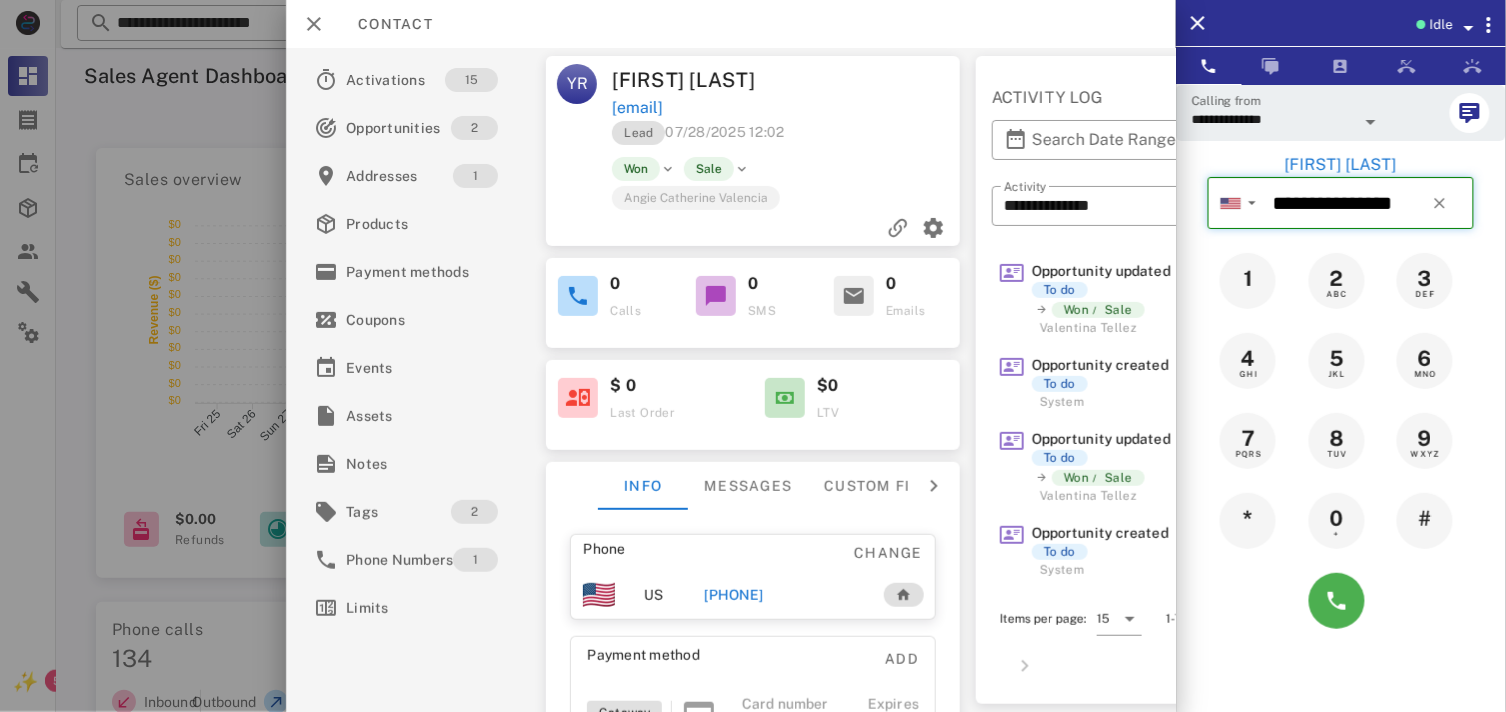 type 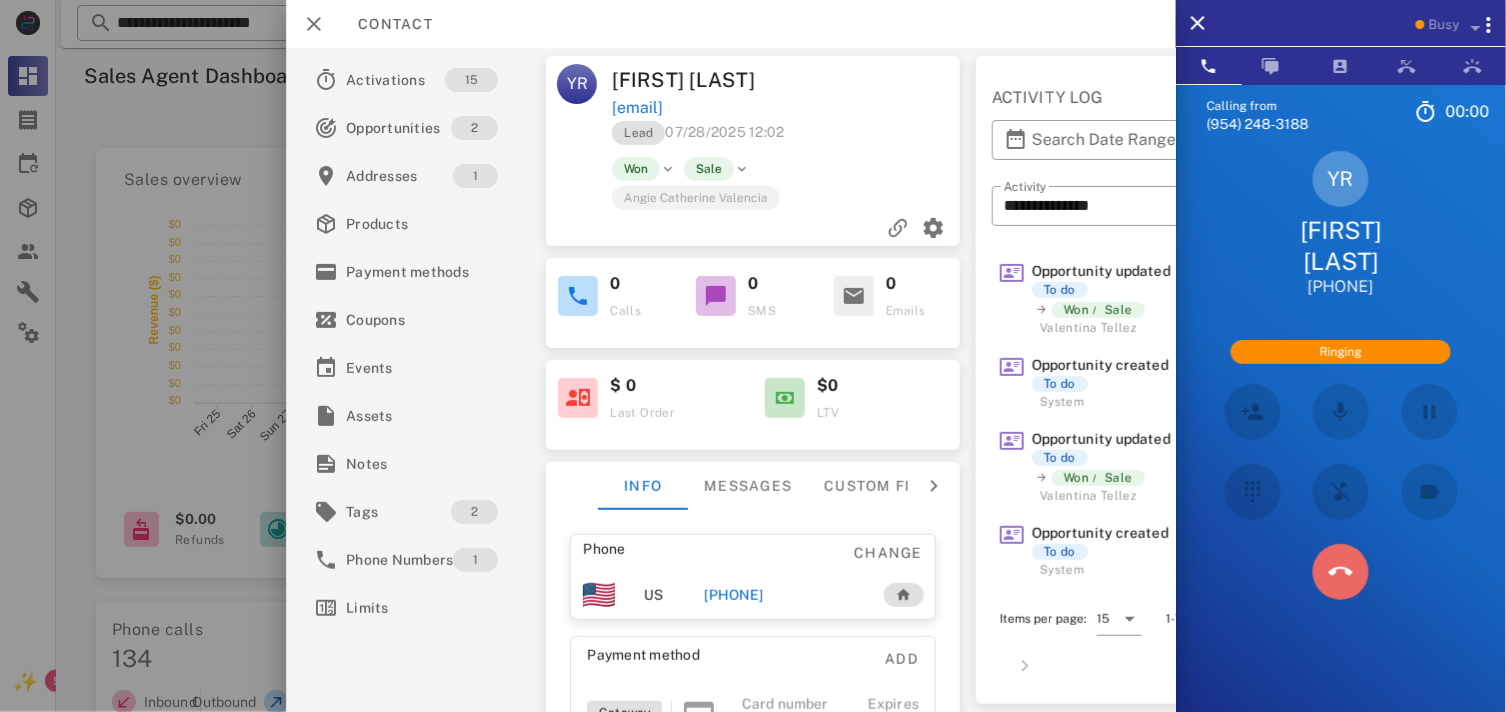 click at bounding box center [1341, 572] 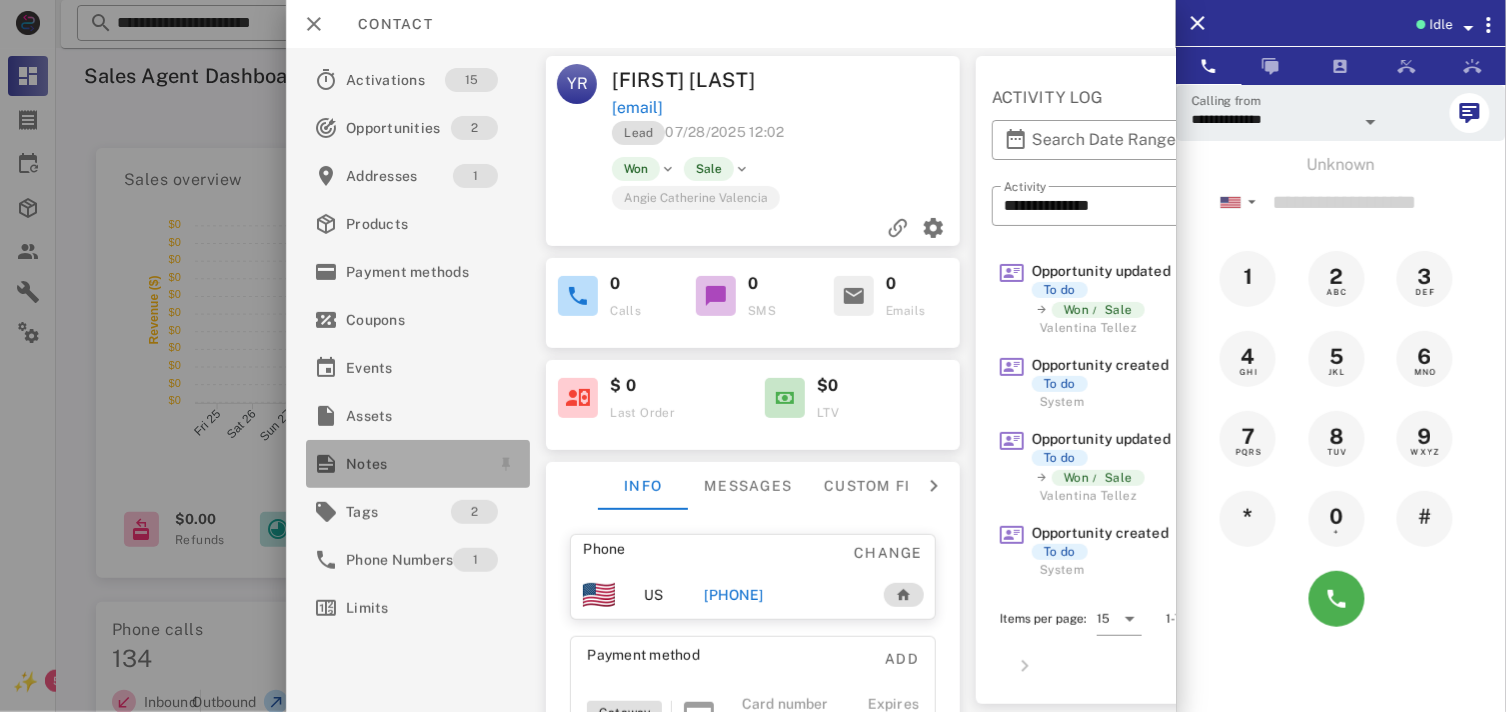 click on "Notes" at bounding box center (414, 464) 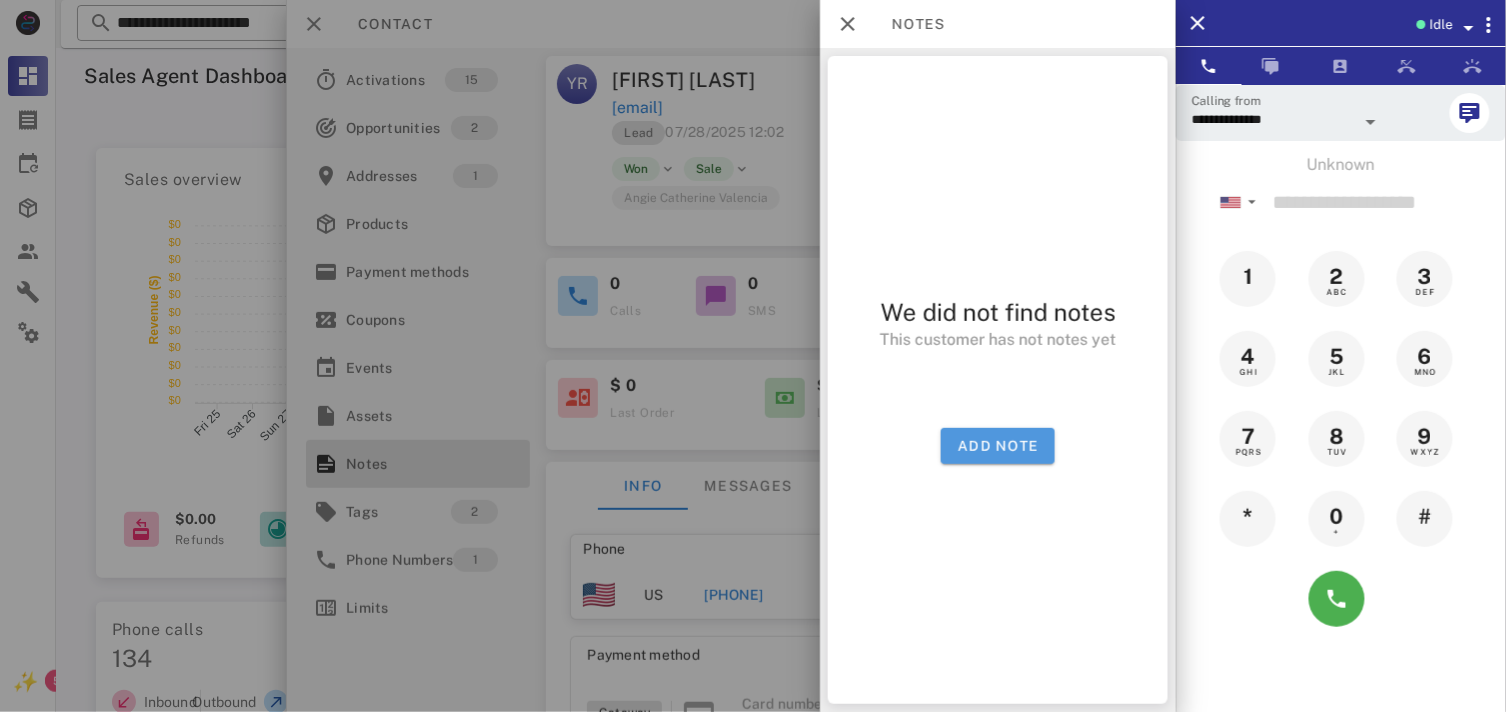 click on "Add note" at bounding box center (998, 446) 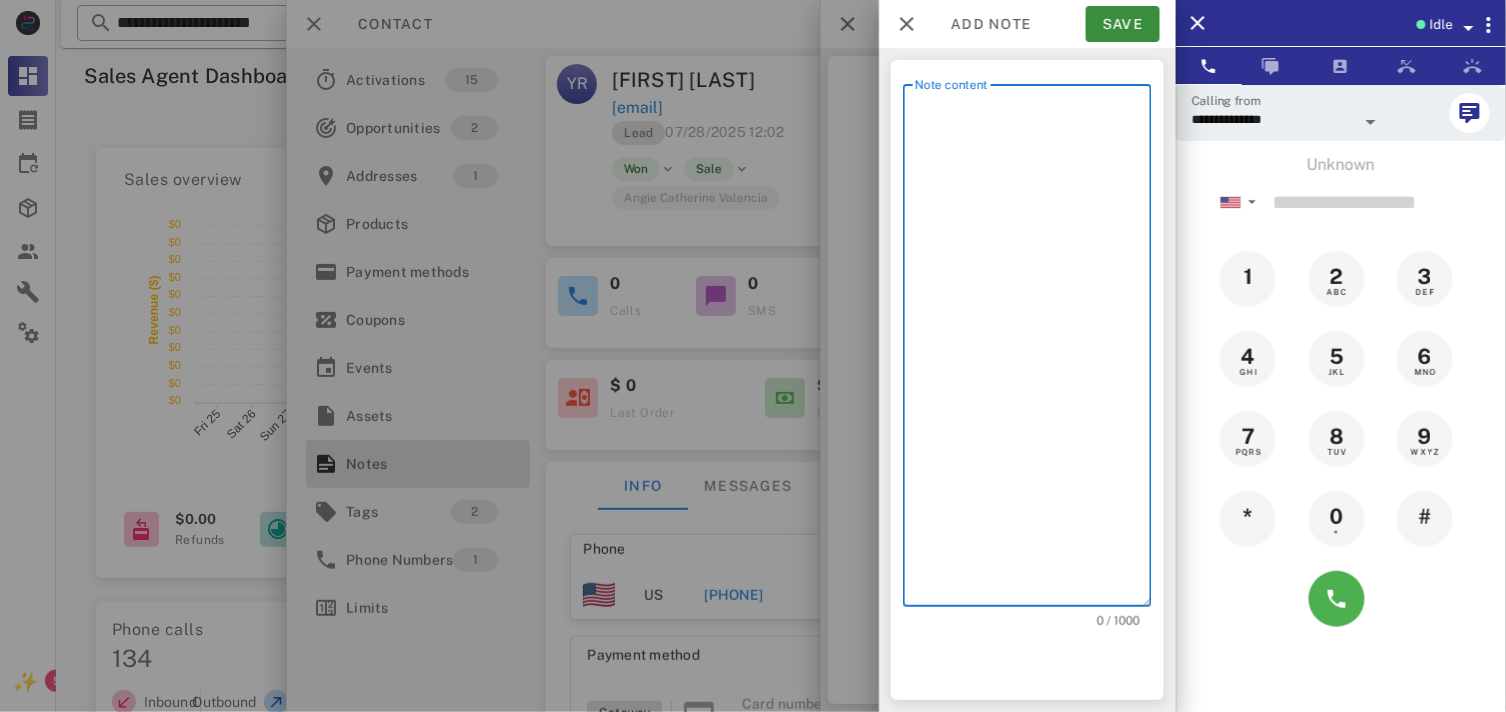click on "Note content" at bounding box center [1033, 350] 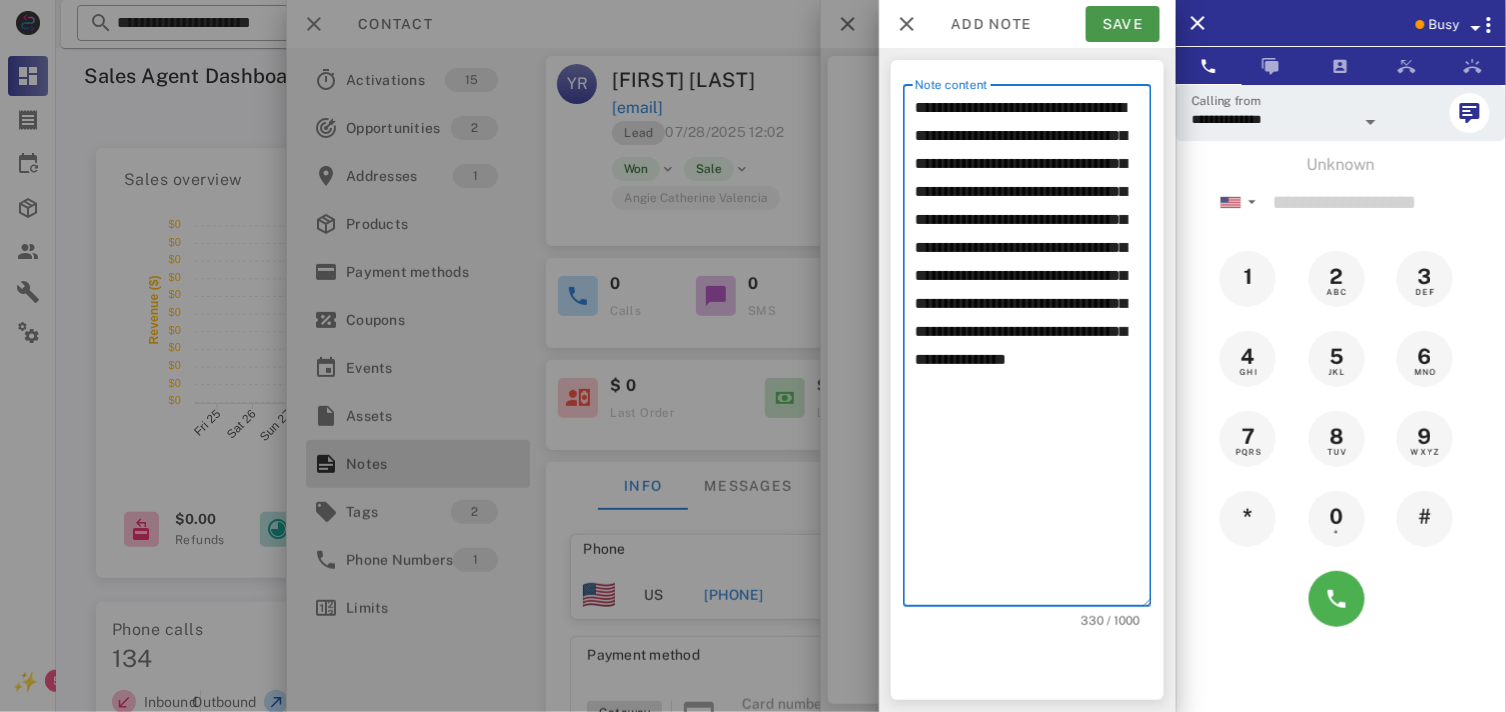 type on "**********" 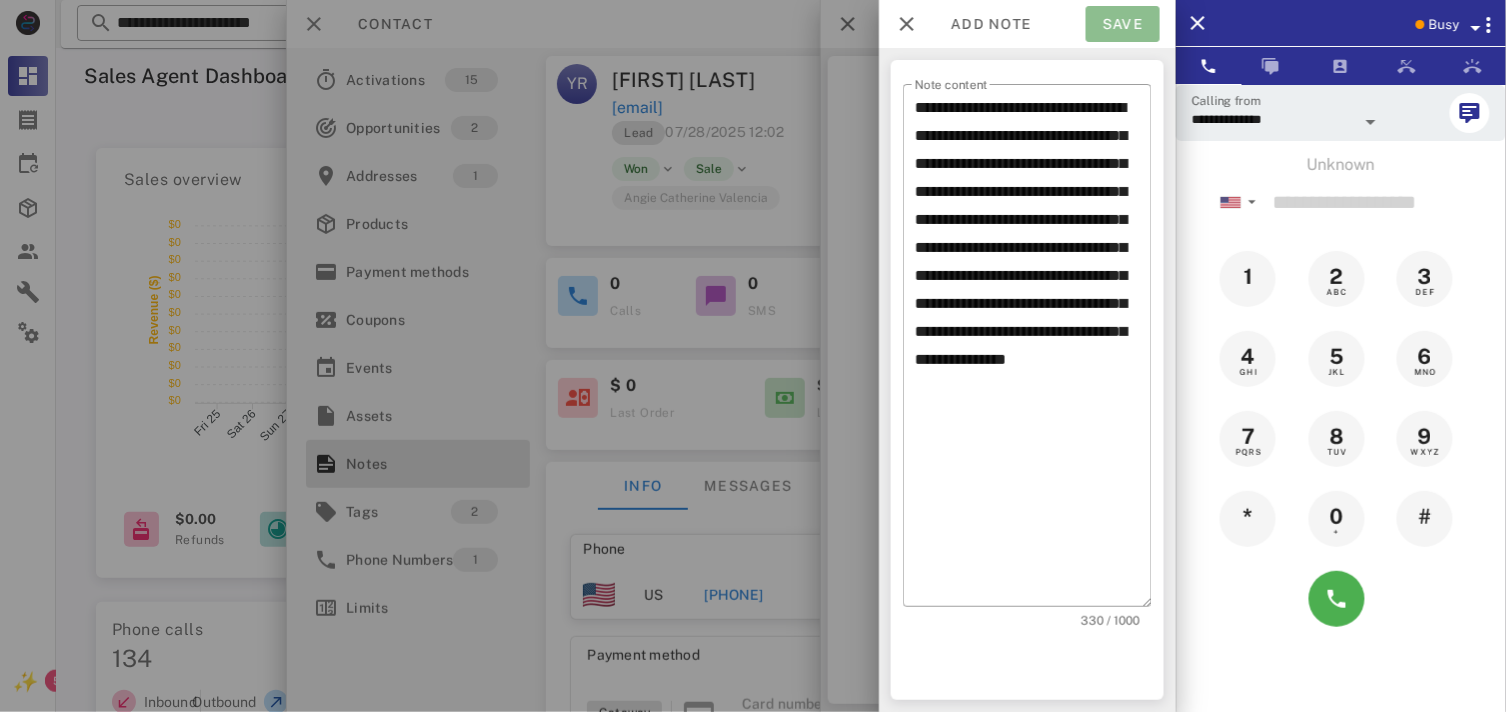 click on "Save" at bounding box center [1123, 24] 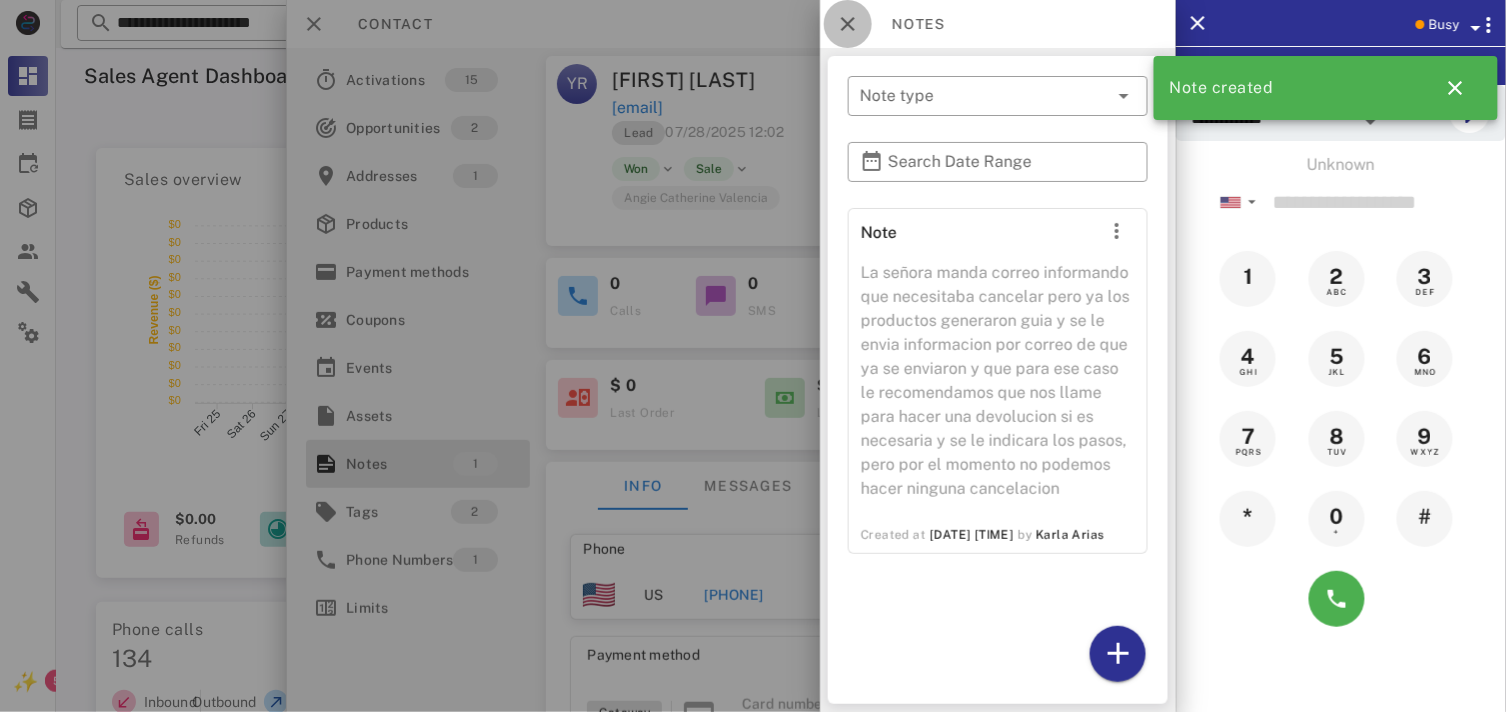 click at bounding box center (848, 24) 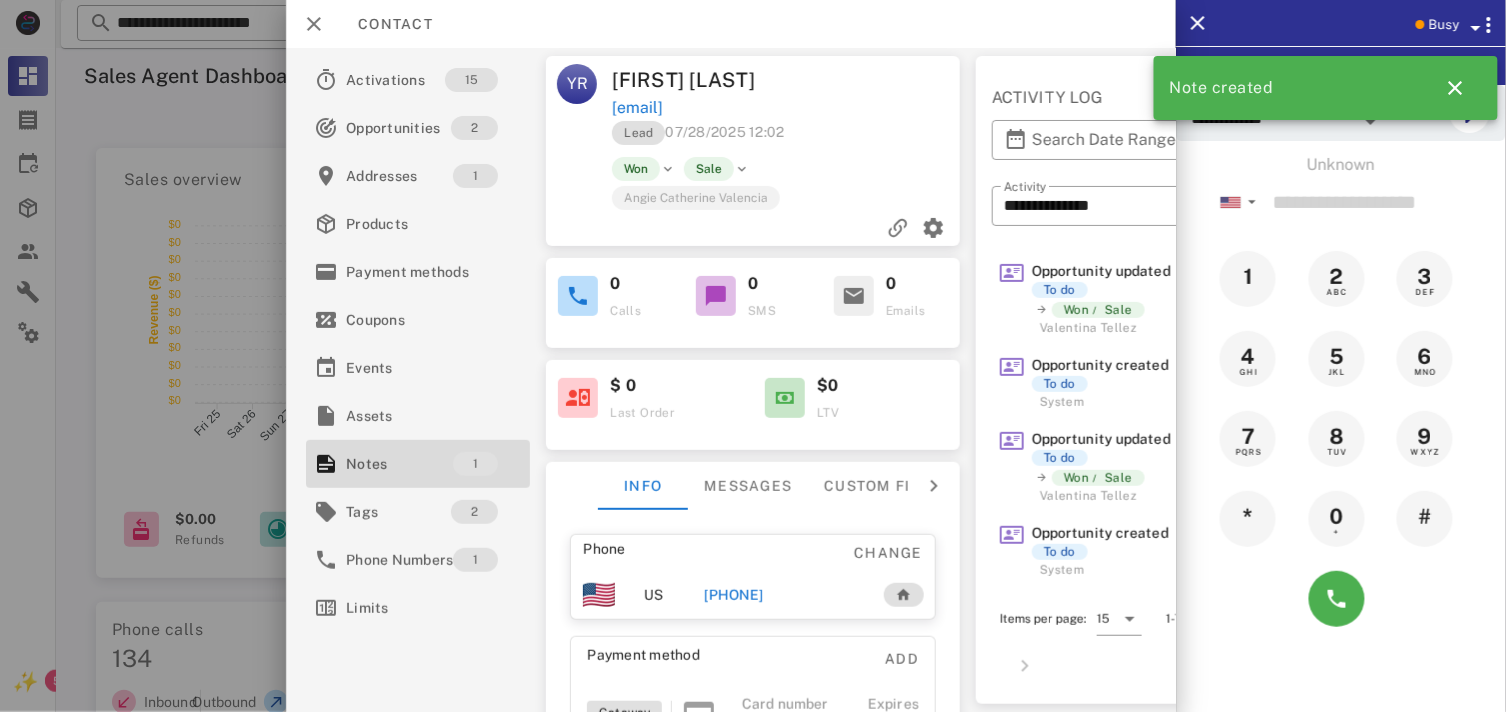 click on "Busy" at bounding box center (1444, 25) 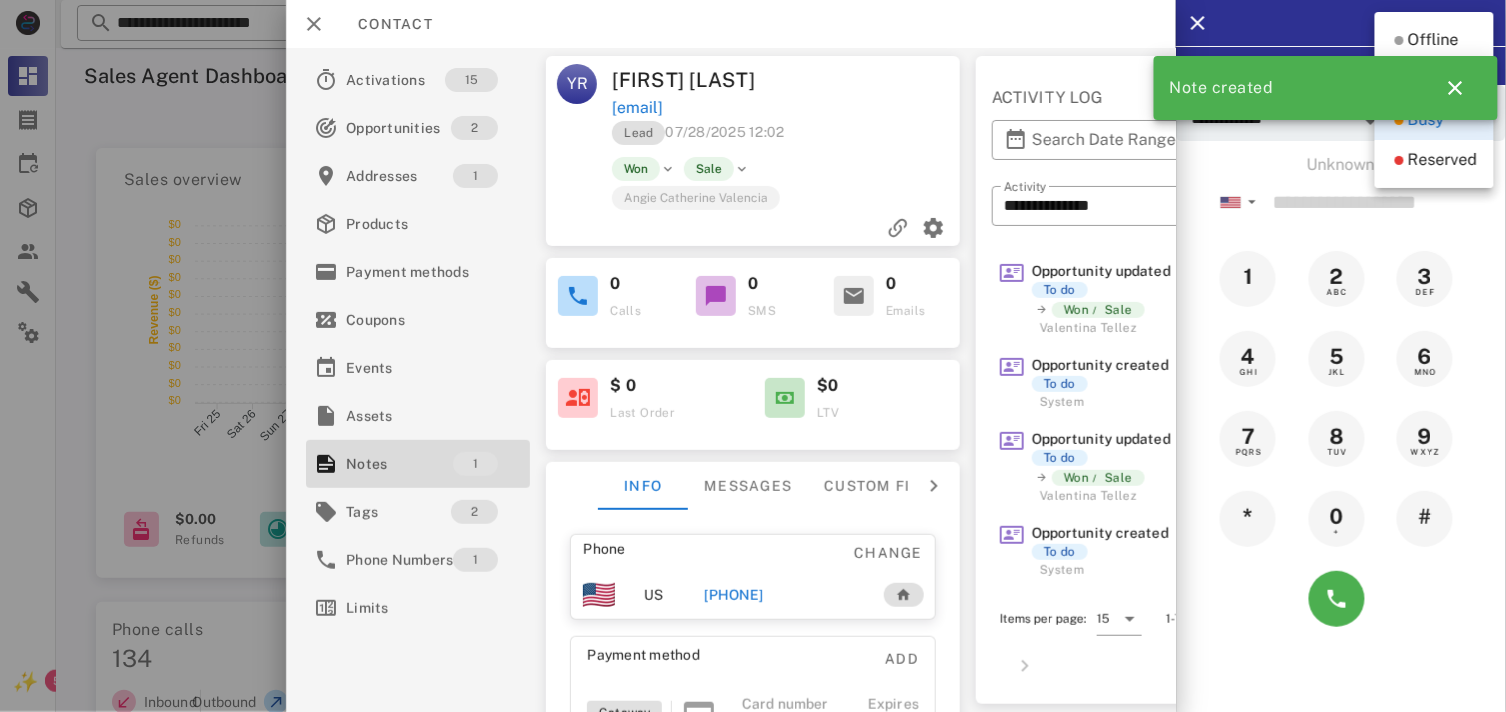 click on "Note created" at bounding box center (1322, 88) 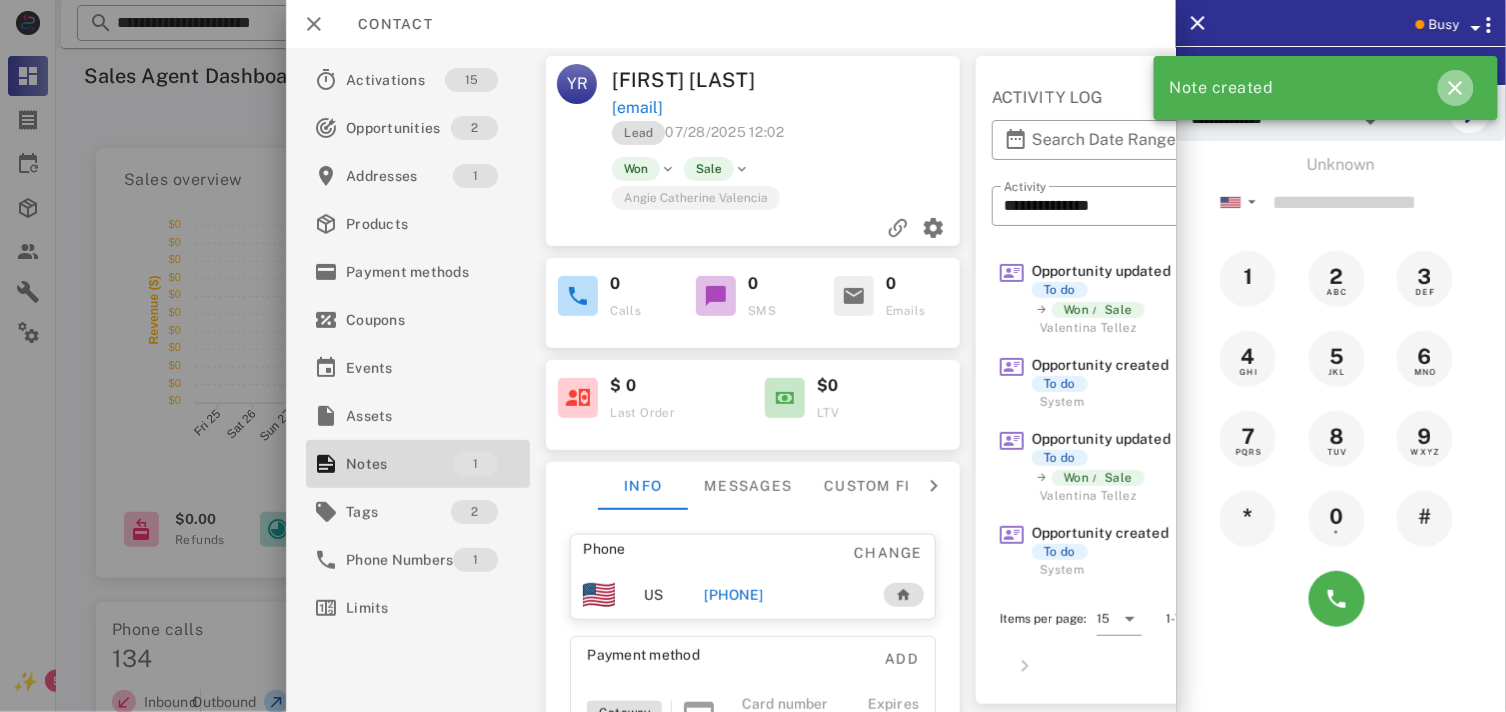 click at bounding box center (1456, 88) 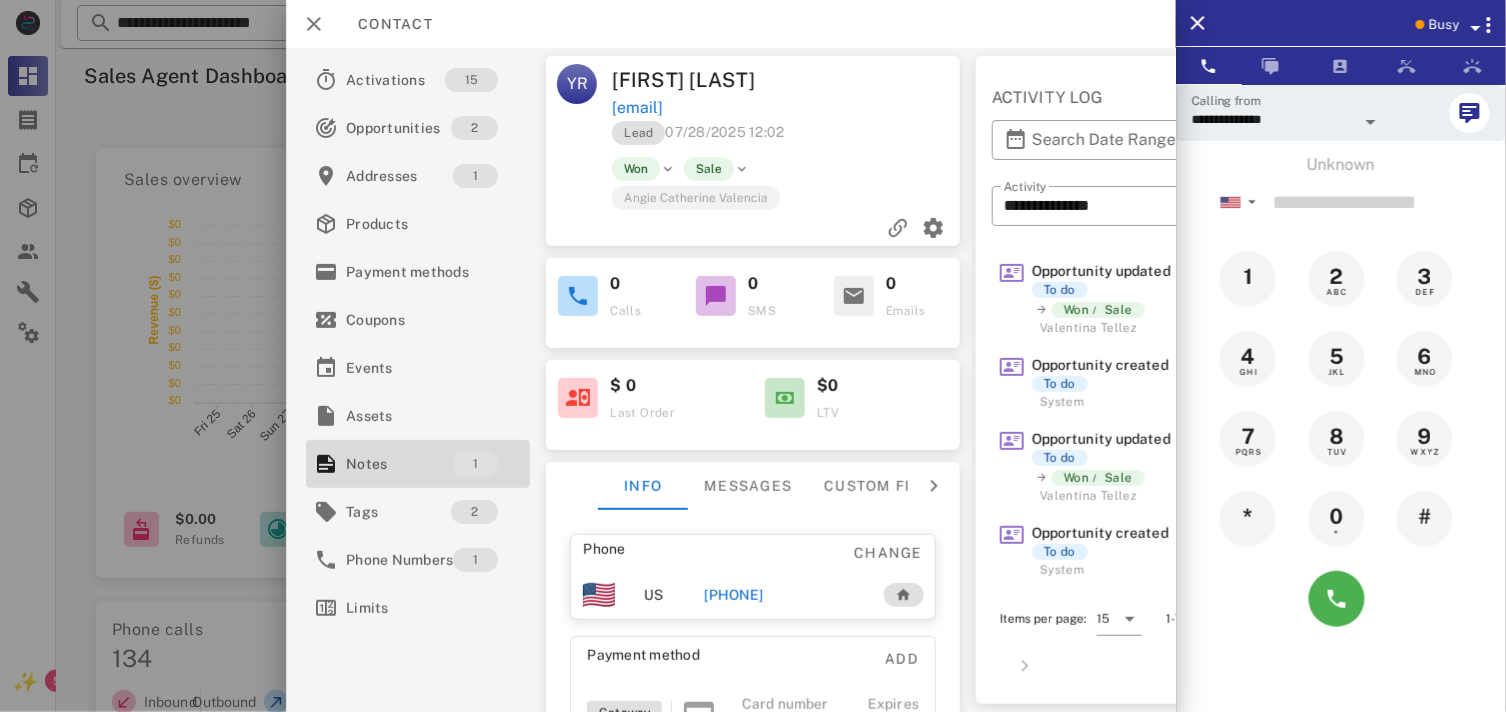 click at bounding box center (1476, 28) 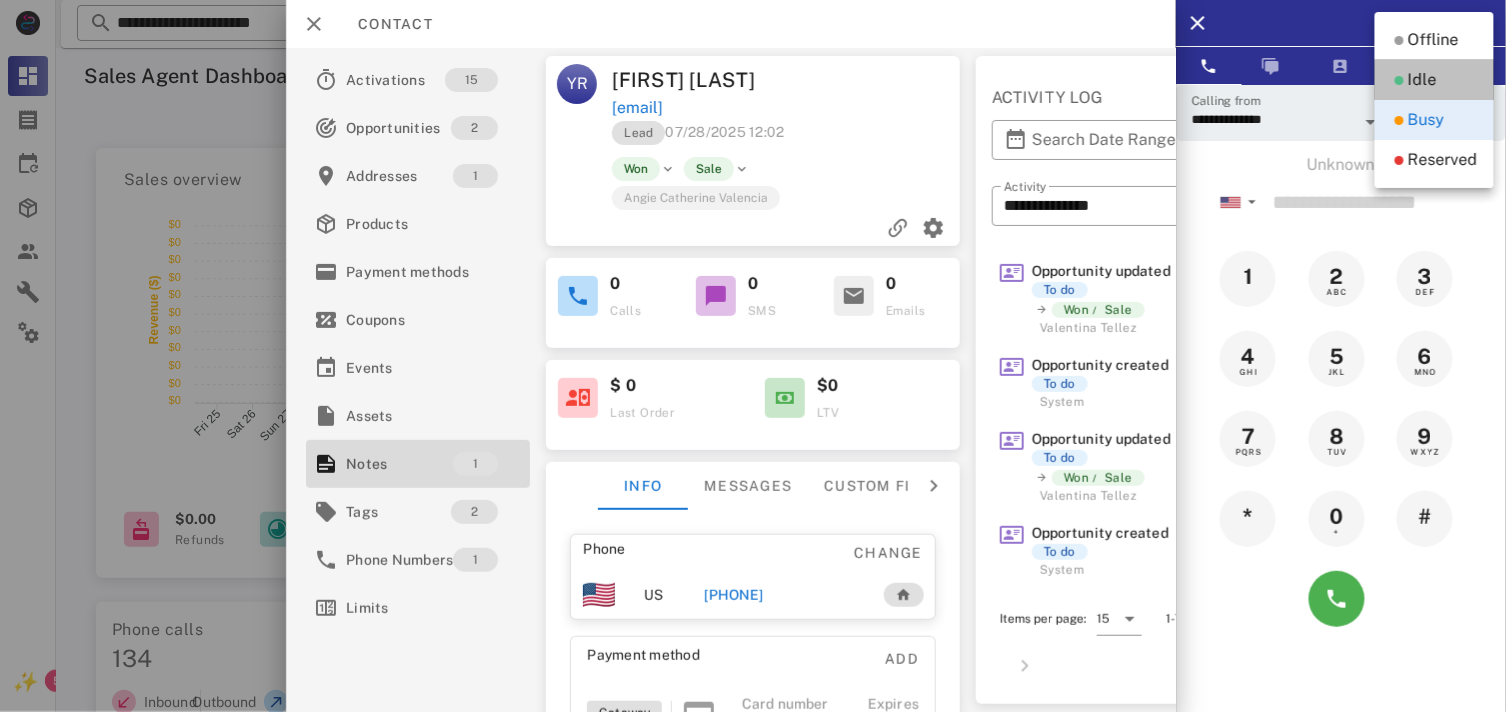 click on "Idle" at bounding box center [1434, 80] 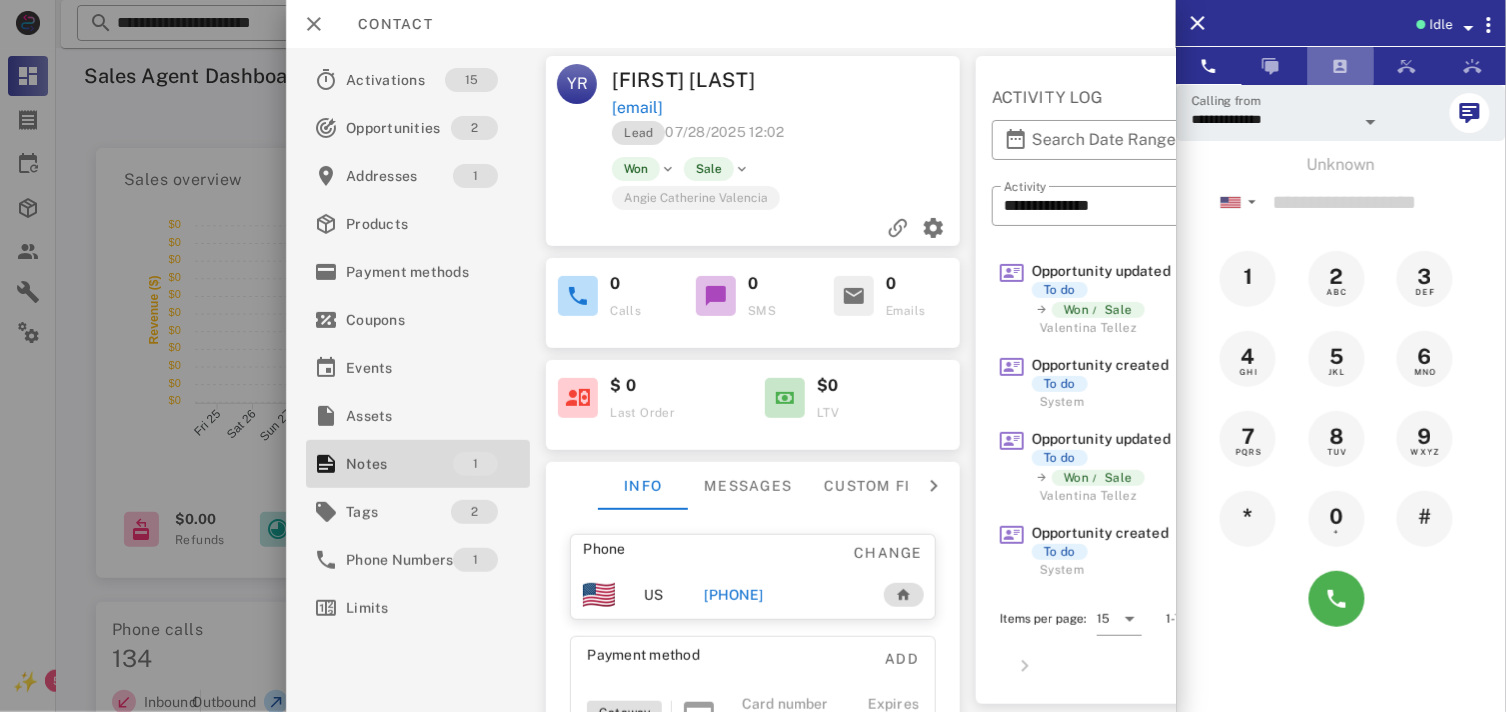 click at bounding box center [1341, 66] 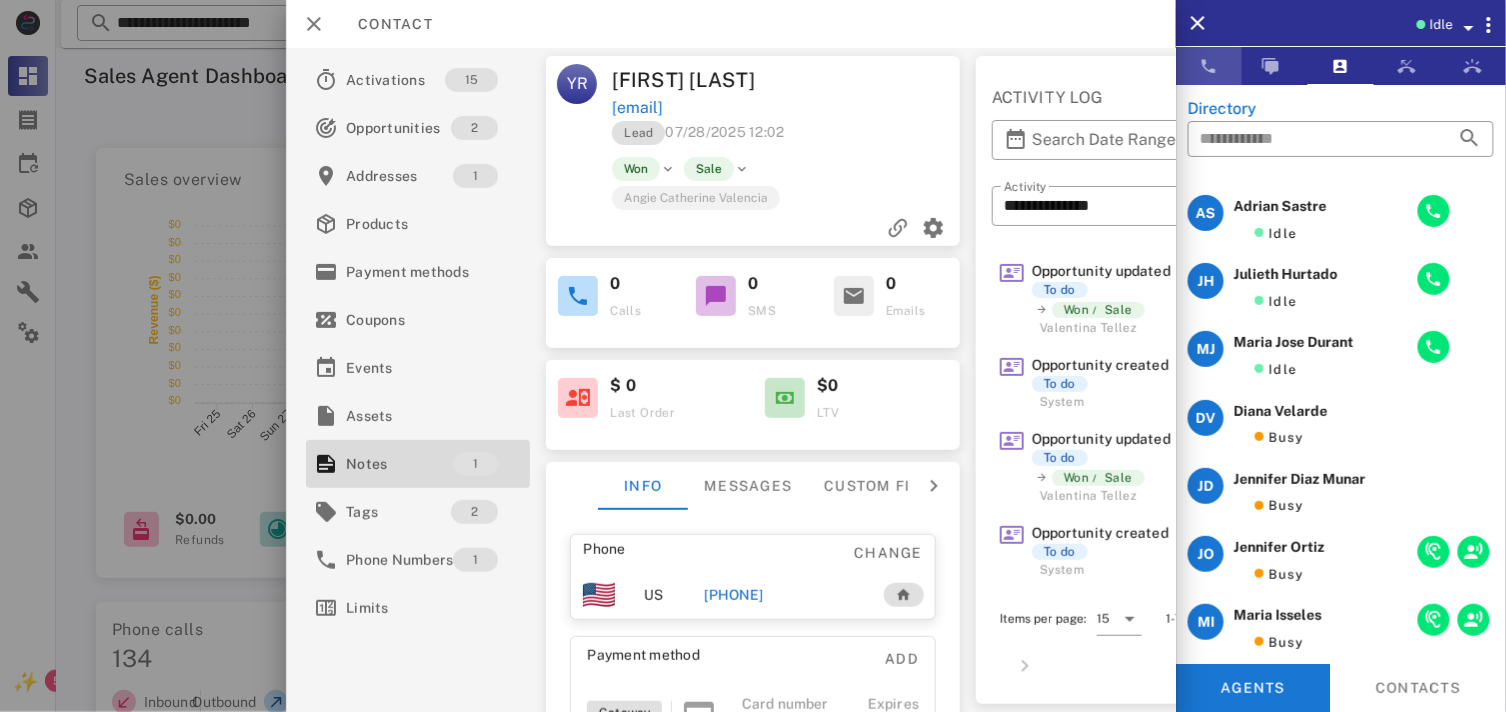 click at bounding box center (1209, 66) 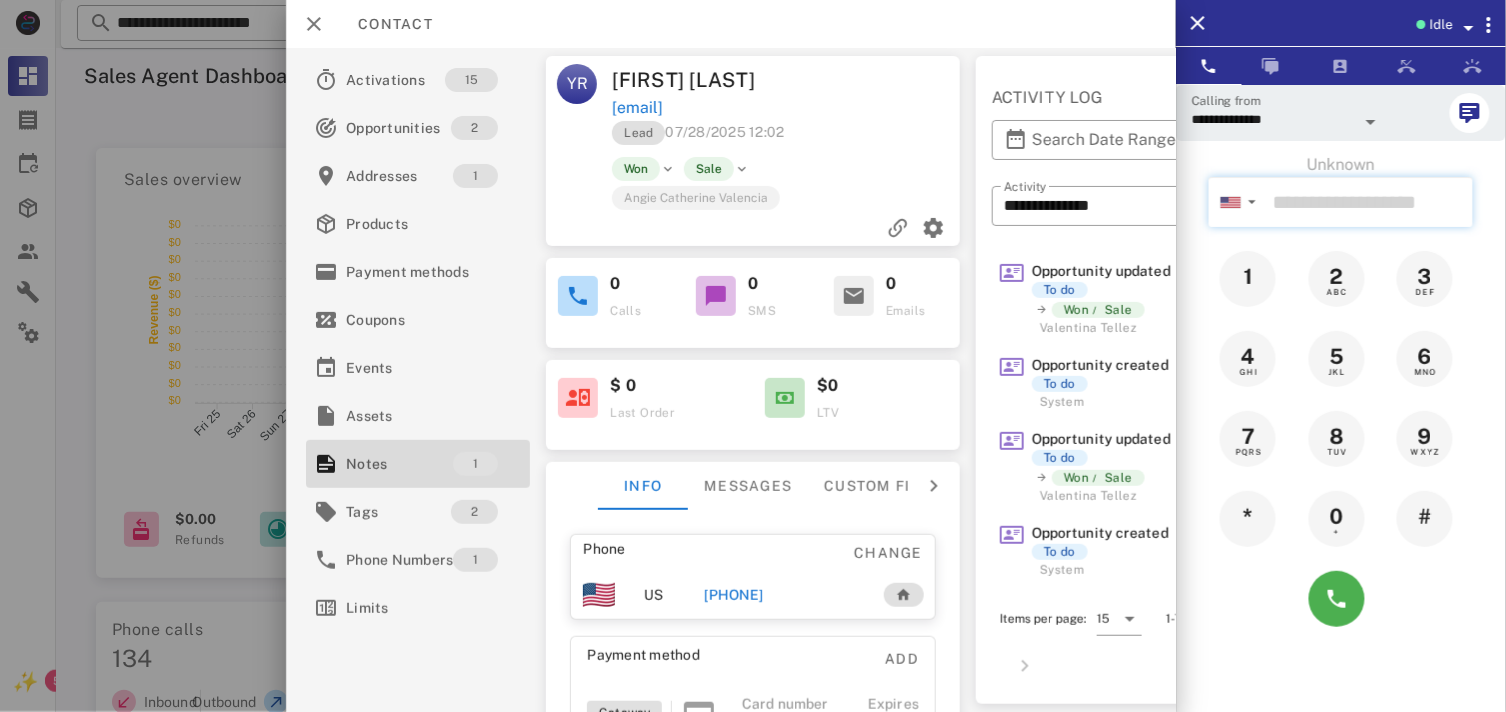 click at bounding box center [1369, 202] 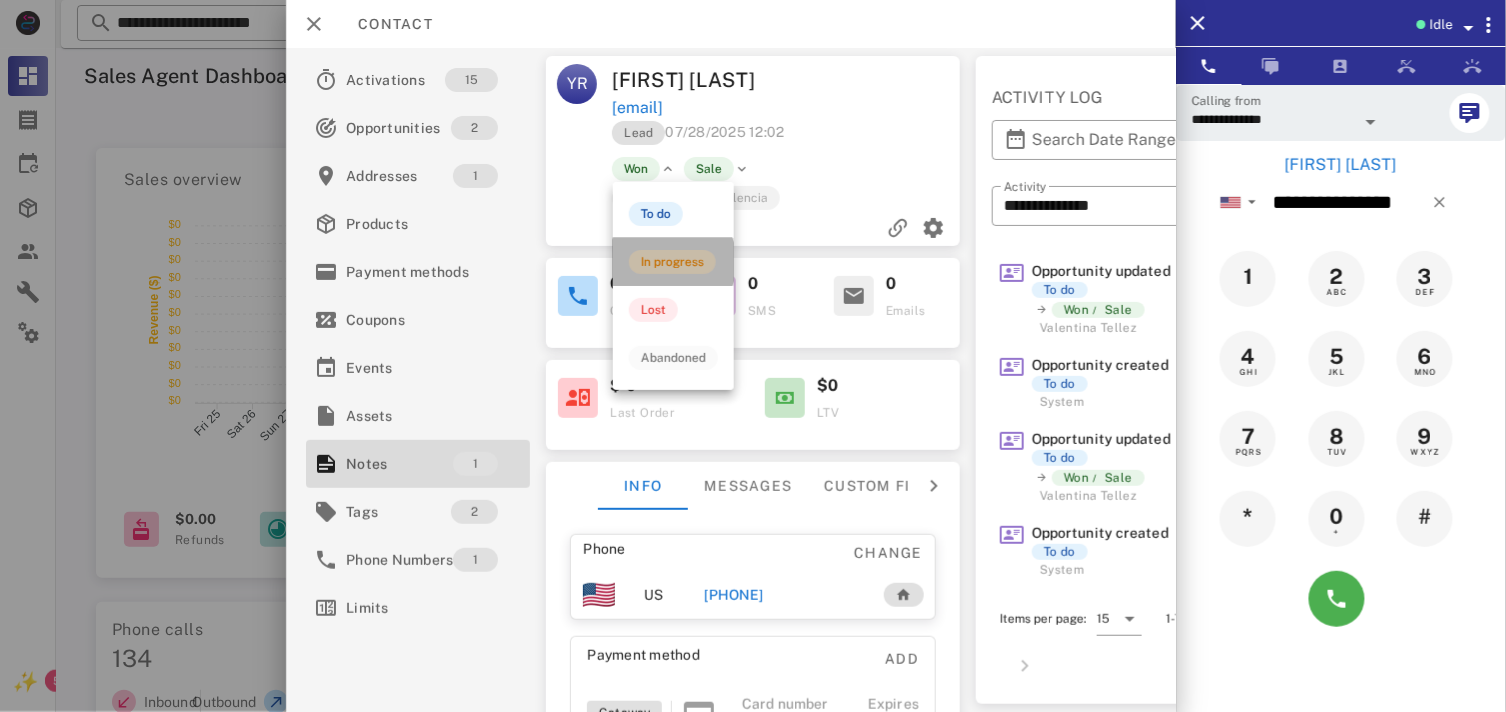 click on "In progress" at bounding box center [672, 262] 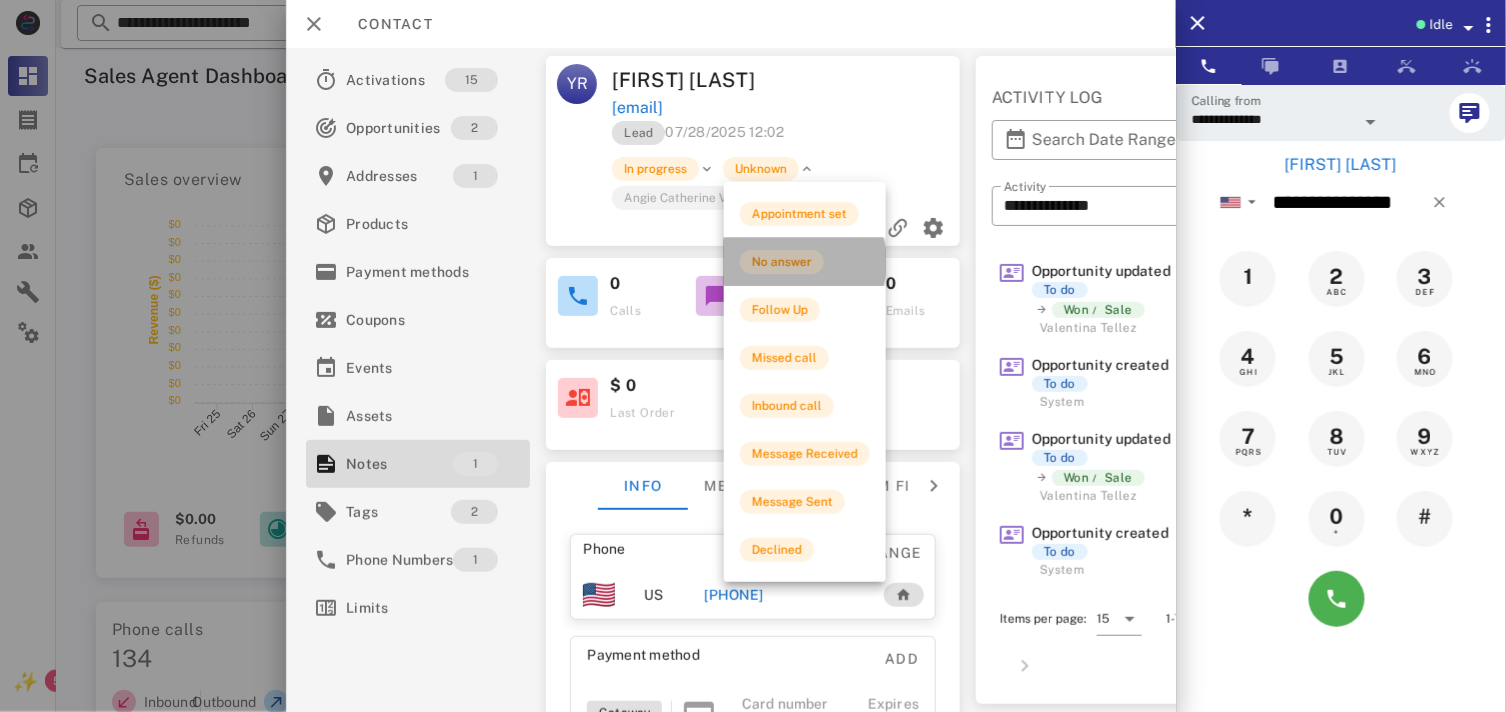 click on "No answer" at bounding box center (805, 262) 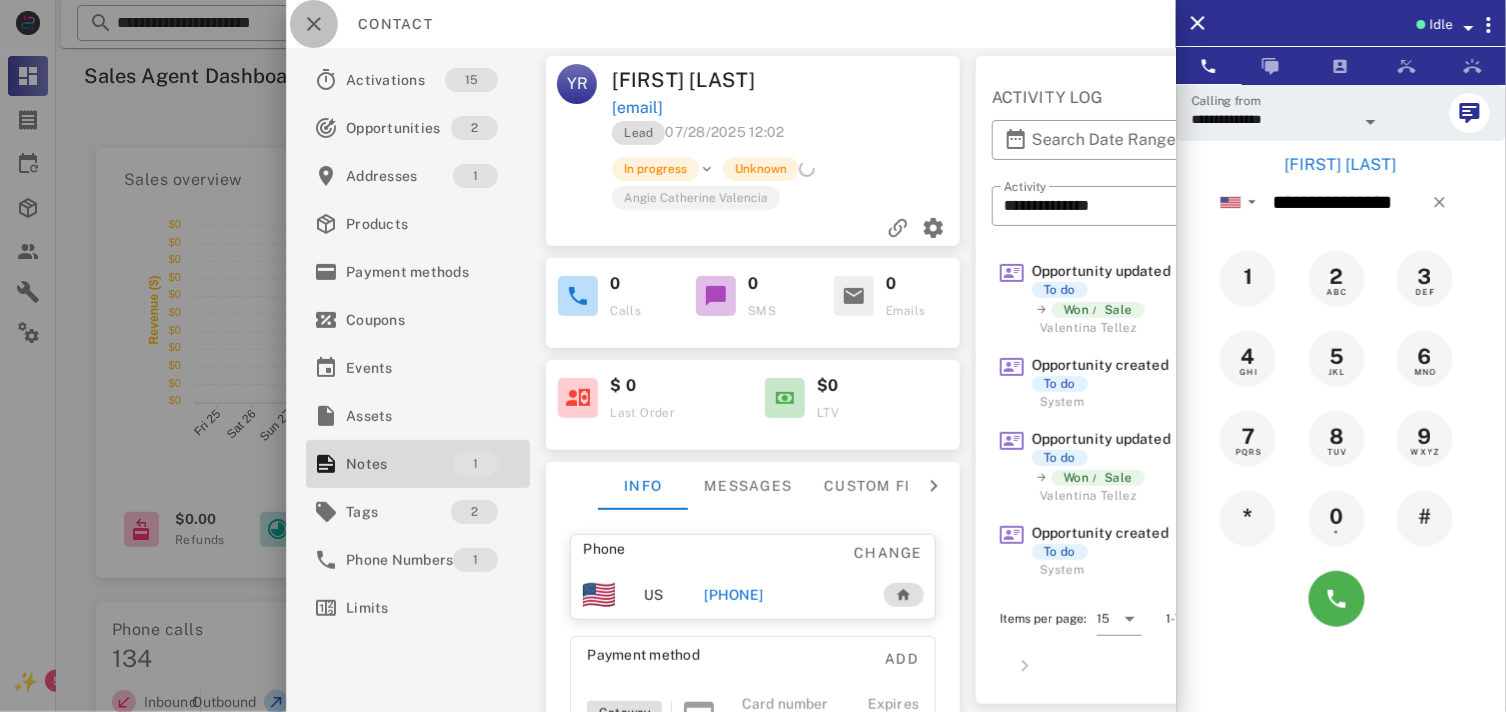 click at bounding box center (314, 24) 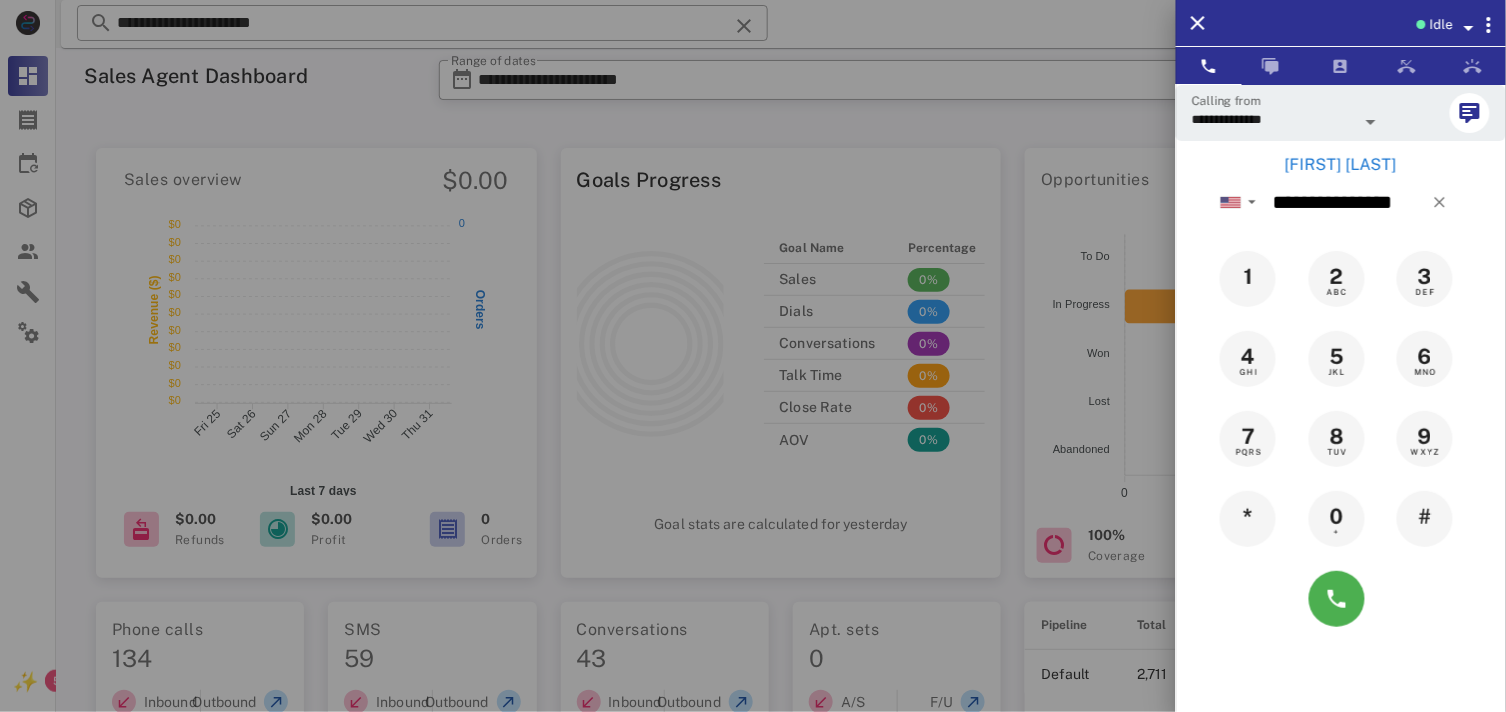 click on "[FIRST] [LAST]" at bounding box center (1341, 165) 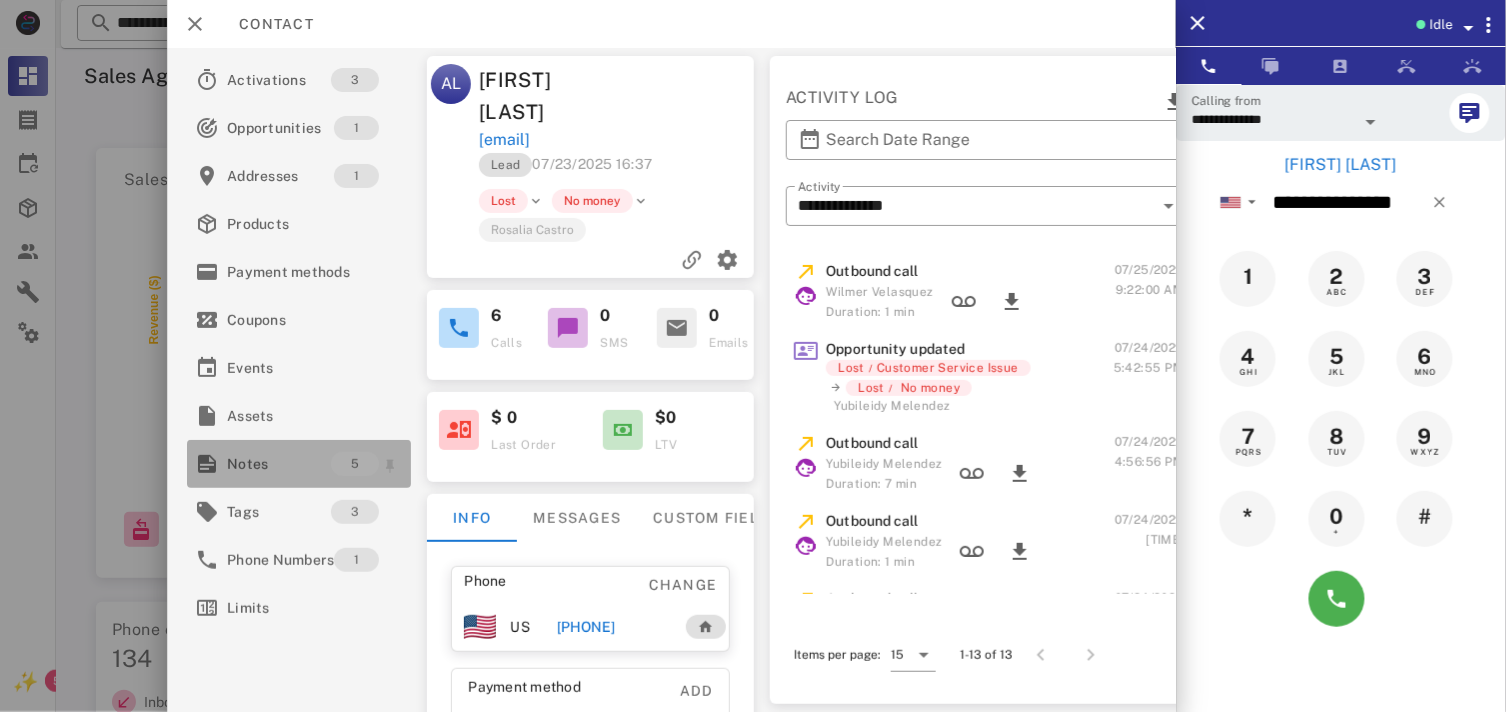 click on "Notes  5" at bounding box center (299, 464) 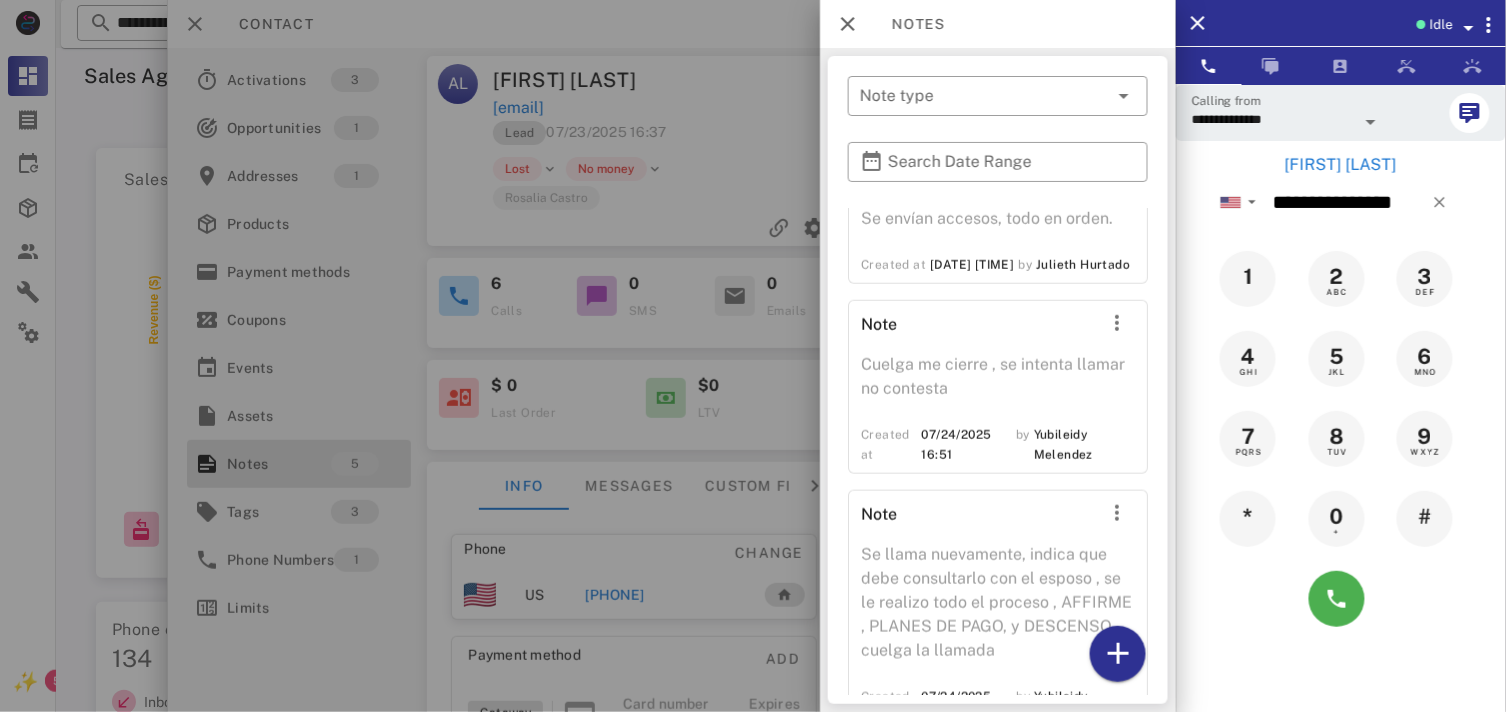 scroll, scrollTop: 666, scrollLeft: 0, axis: vertical 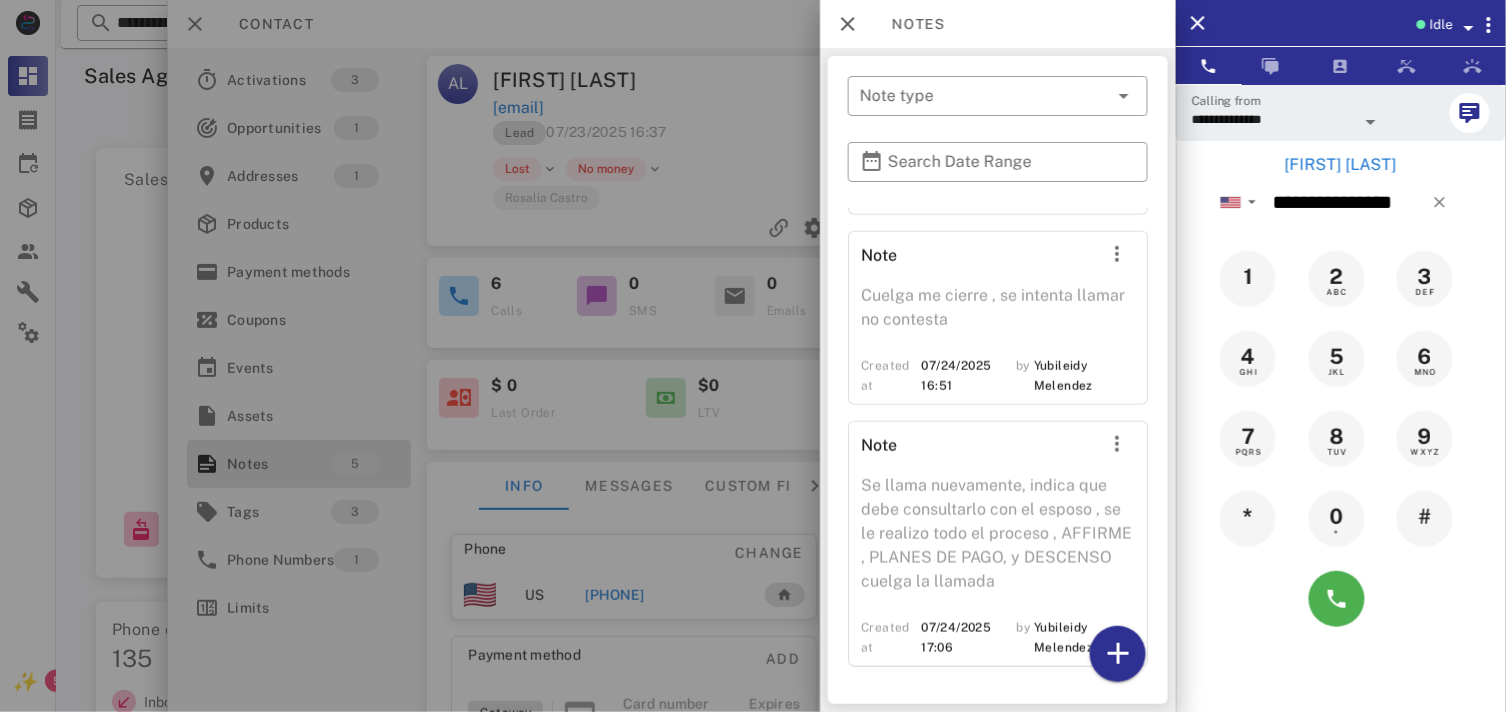 click at bounding box center [753, 356] 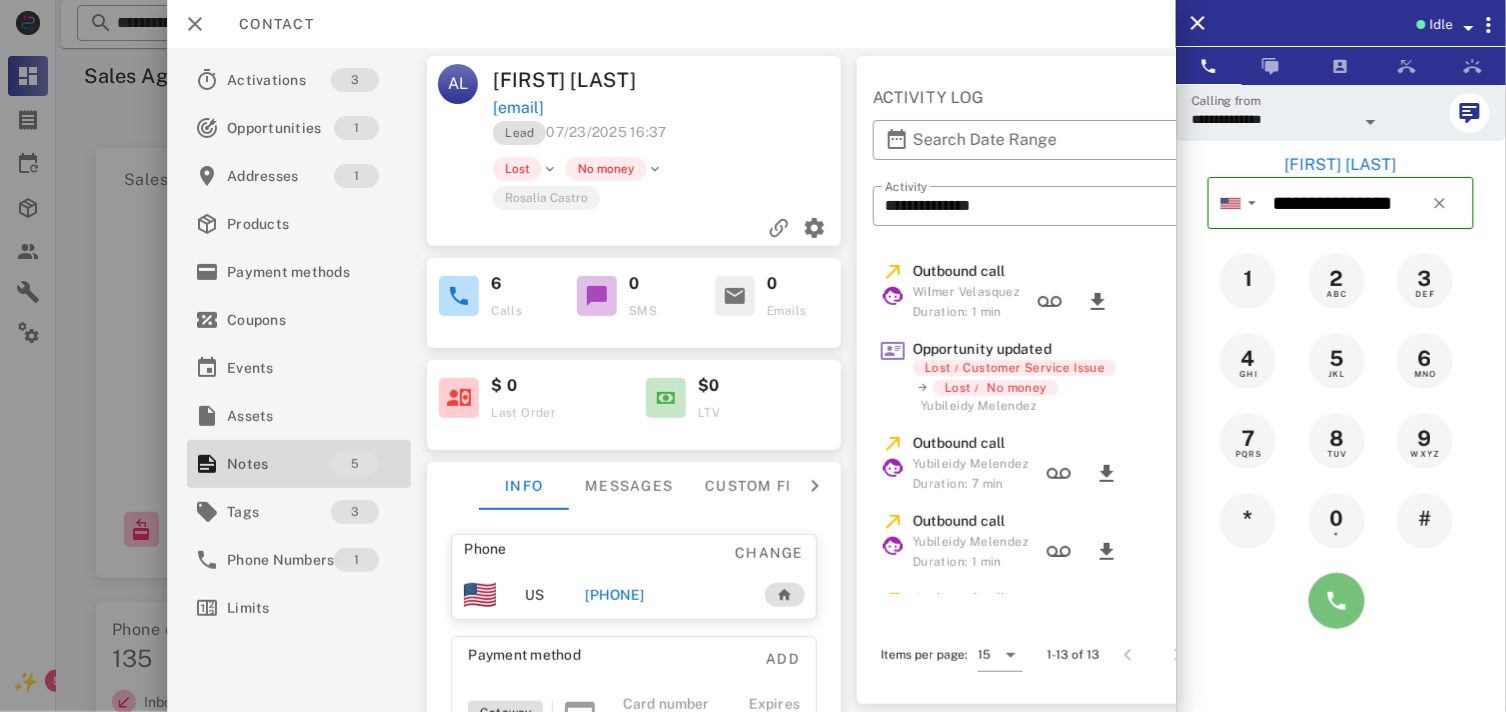 click at bounding box center [1337, 601] 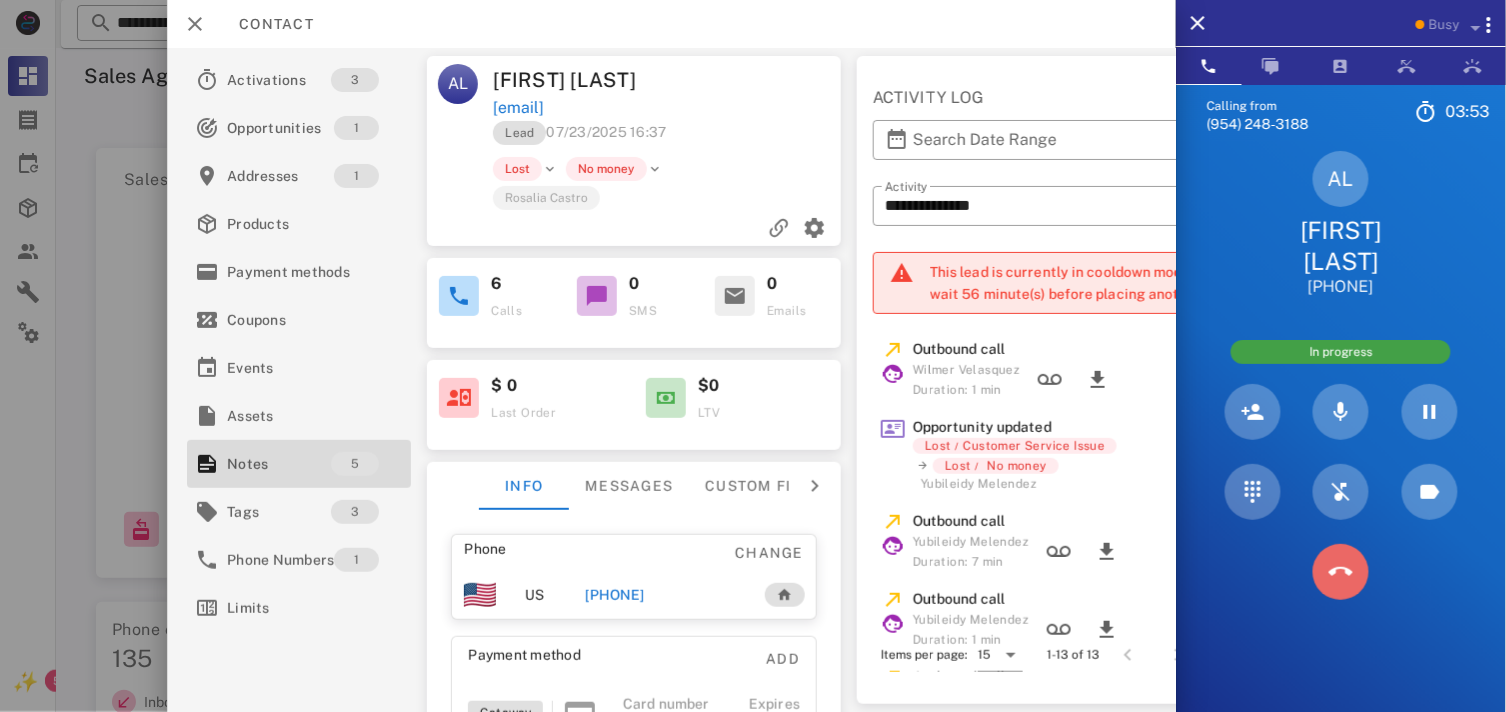 click at bounding box center (1341, 572) 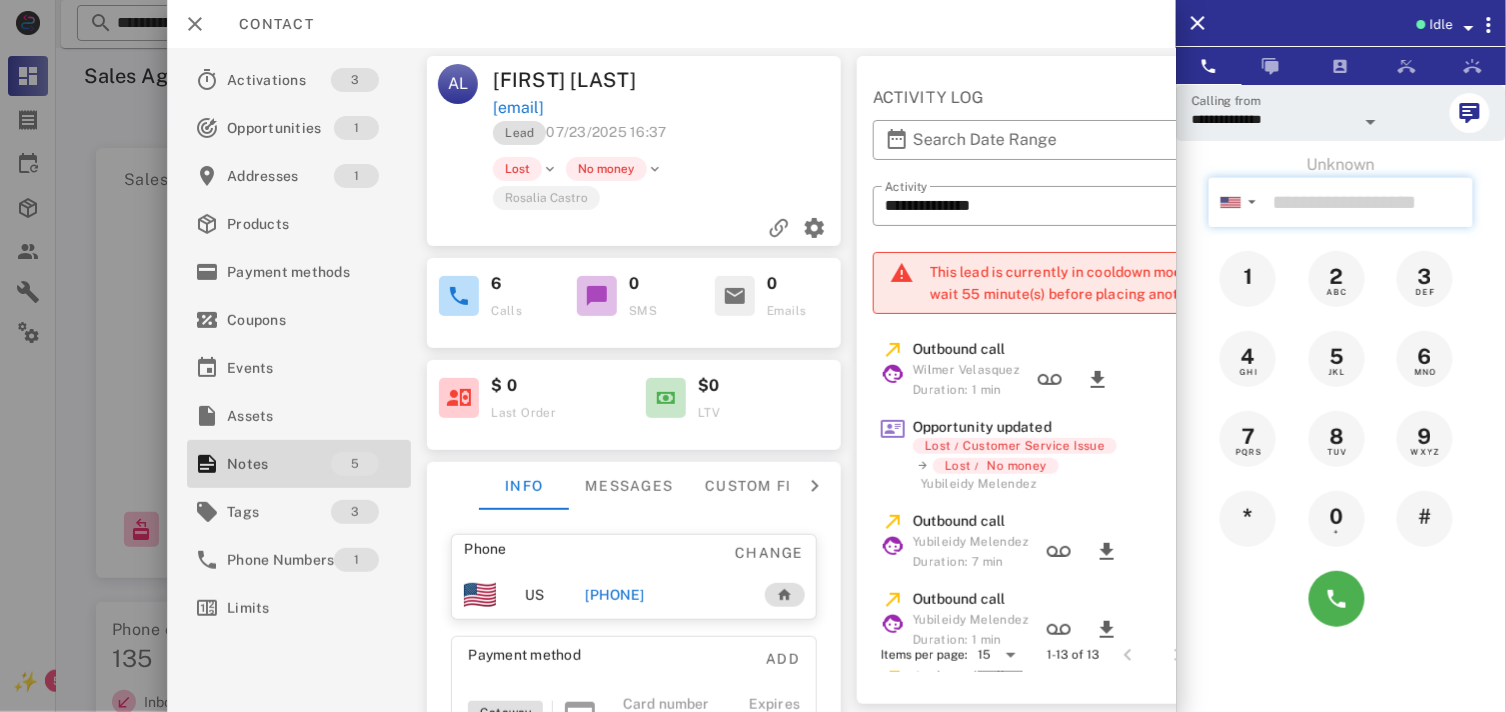 click at bounding box center (1369, 202) 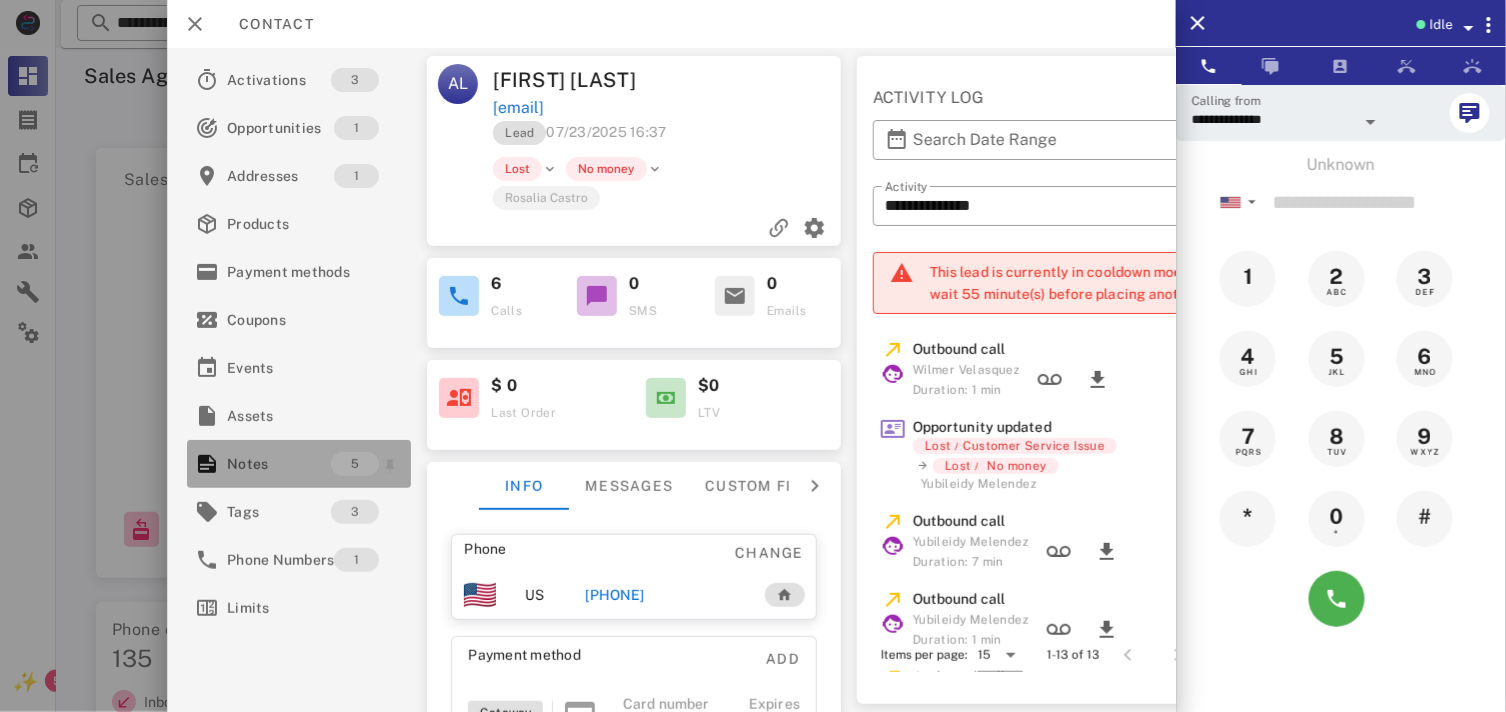 click on "Notes" at bounding box center [279, 464] 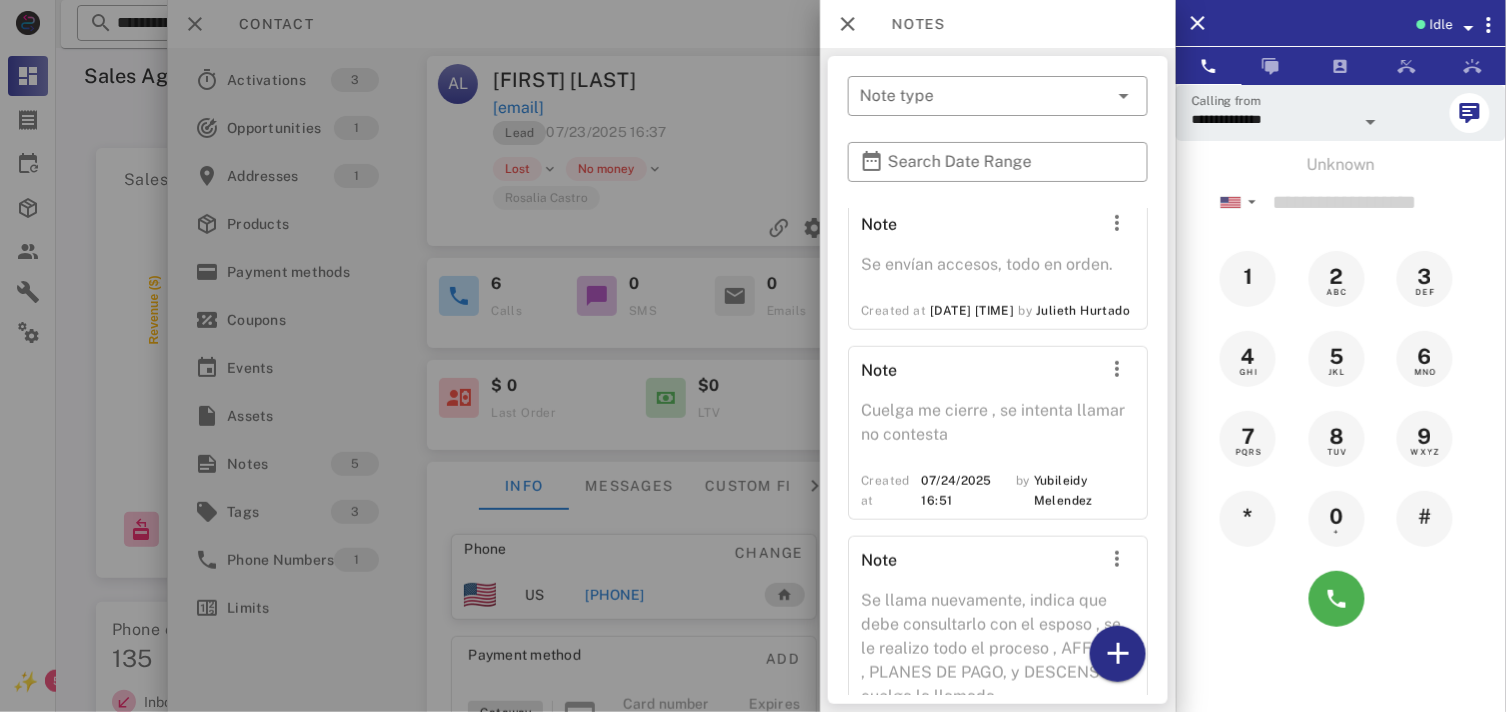 scroll, scrollTop: 666, scrollLeft: 0, axis: vertical 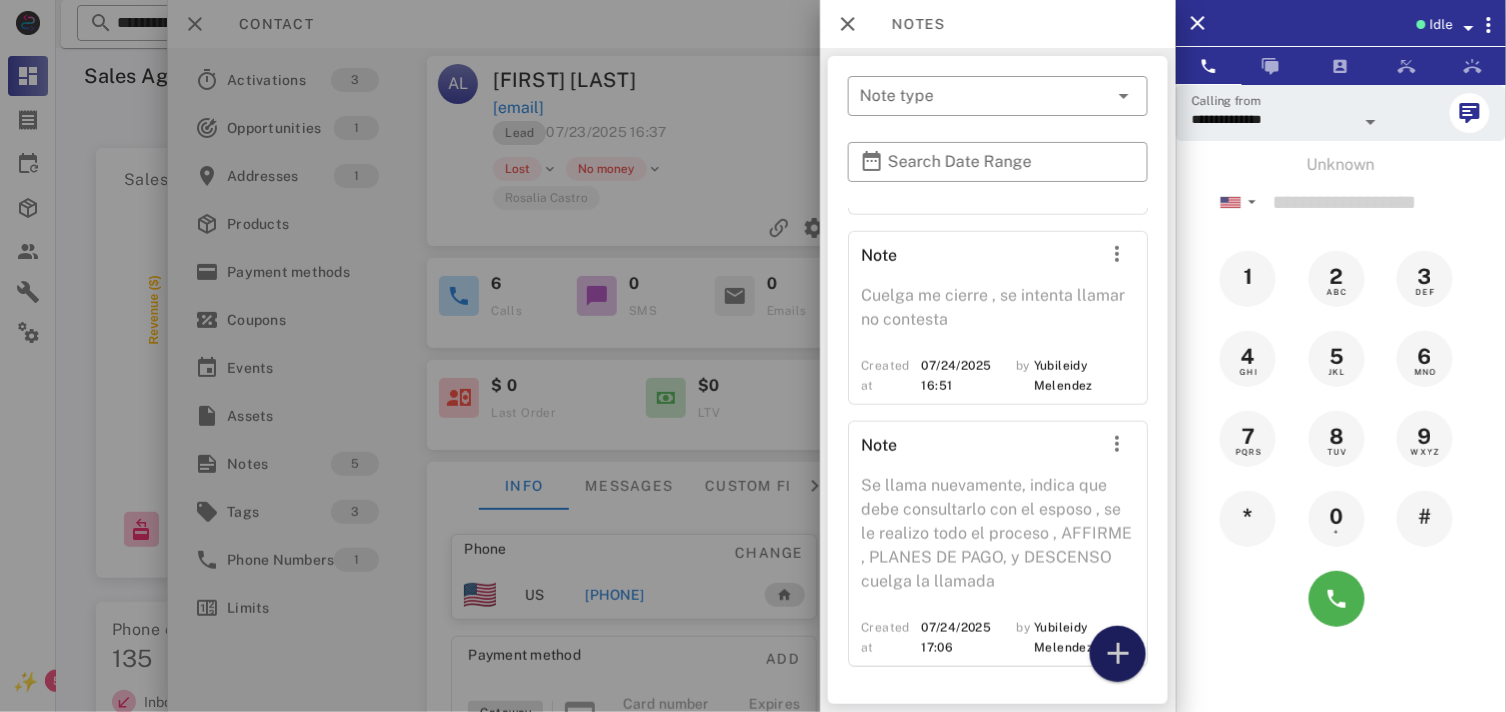 click at bounding box center (1118, 654) 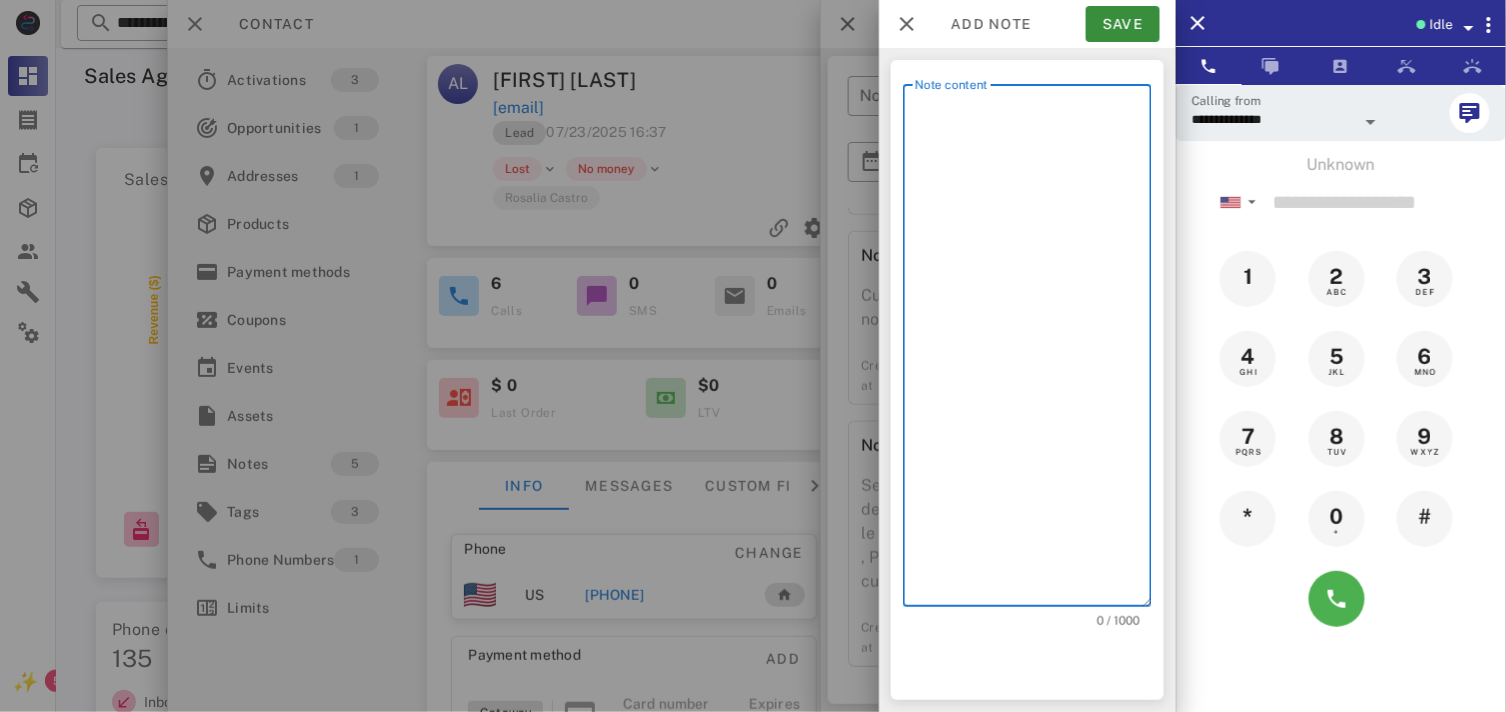 click on "Note content" at bounding box center (1033, 350) 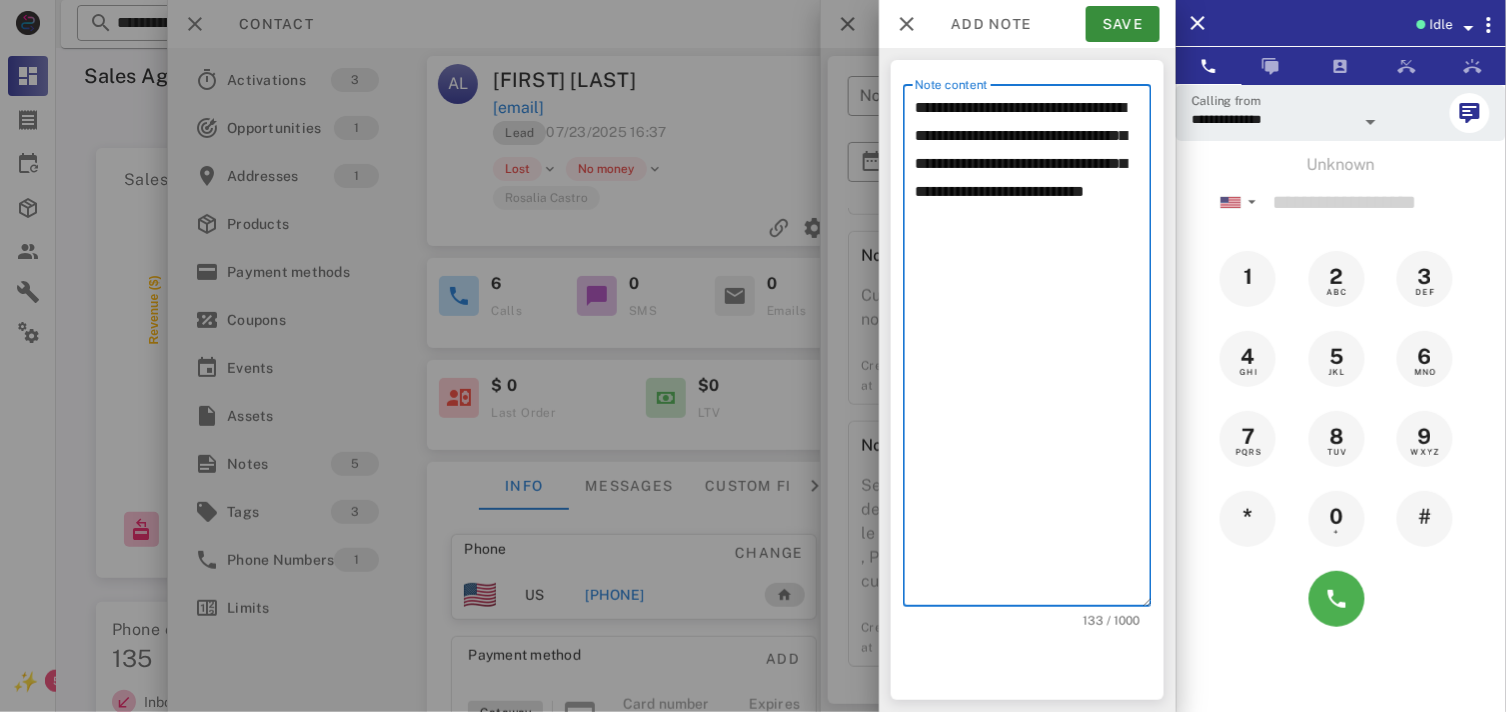 click on "**********" at bounding box center (1033, 350) 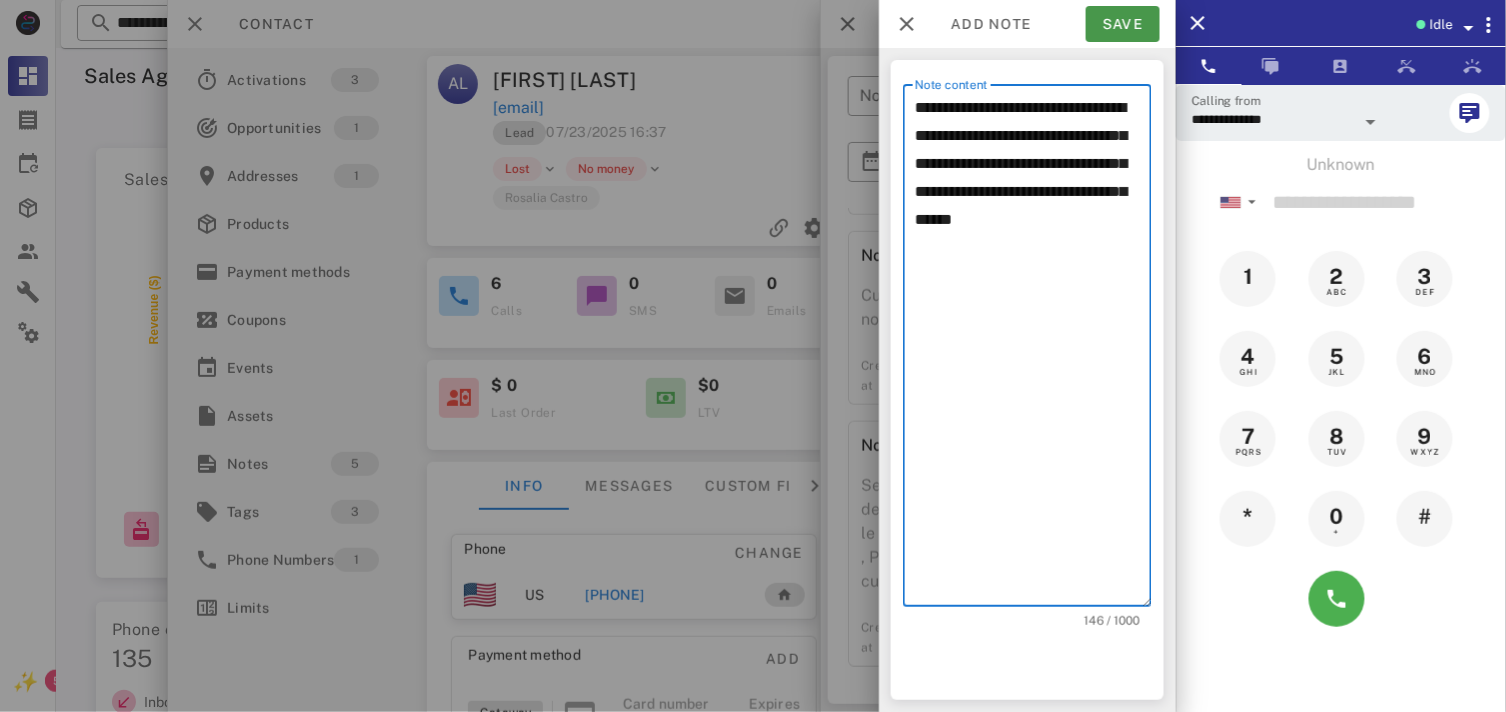 type on "**********" 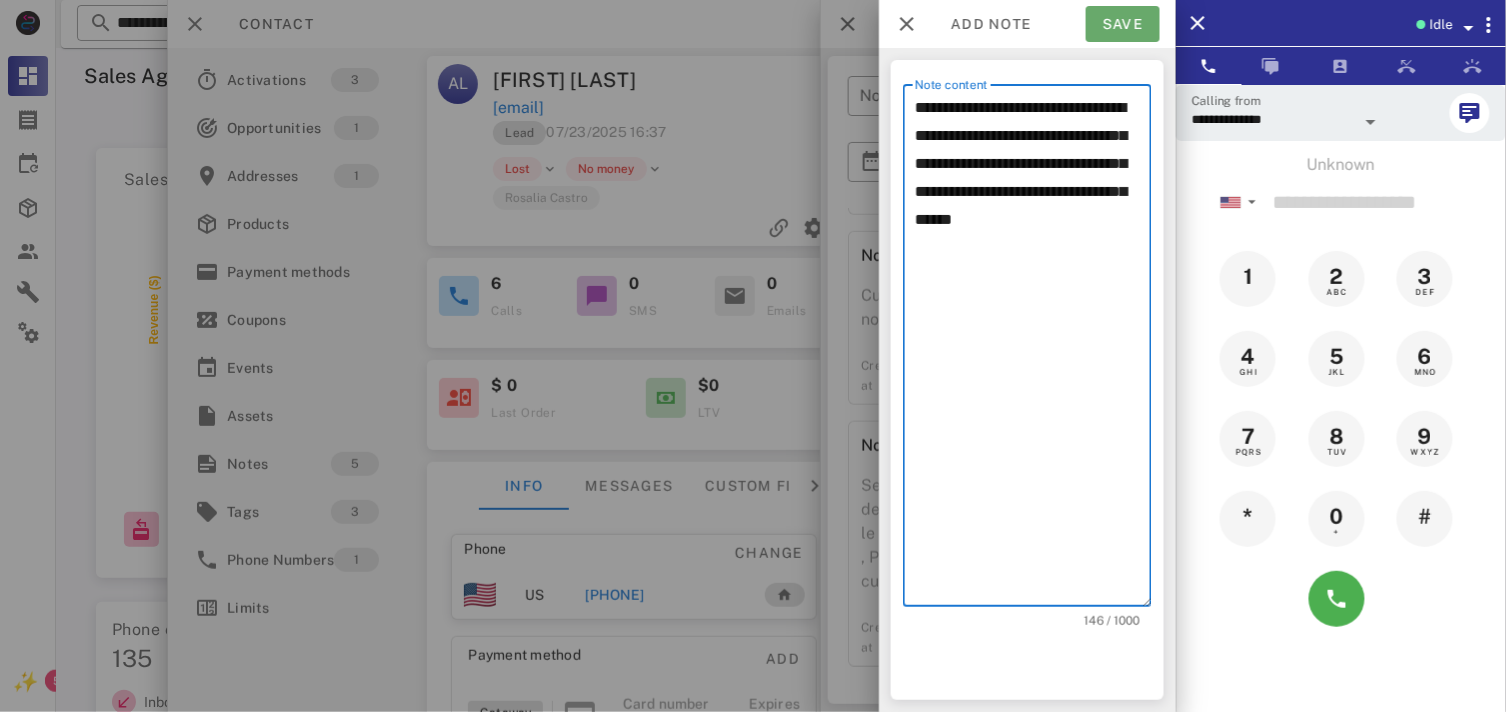 click on "Save" at bounding box center (1123, 24) 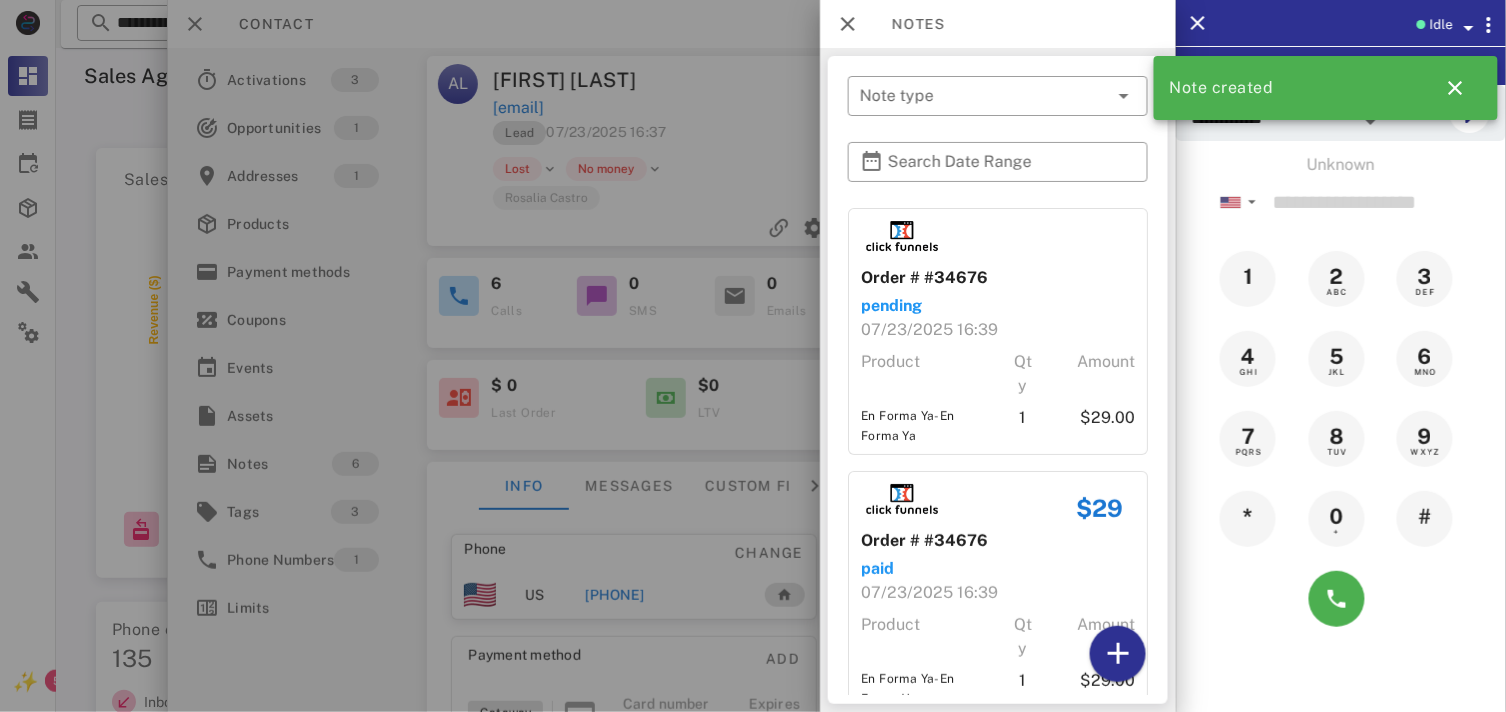 click at bounding box center [753, 356] 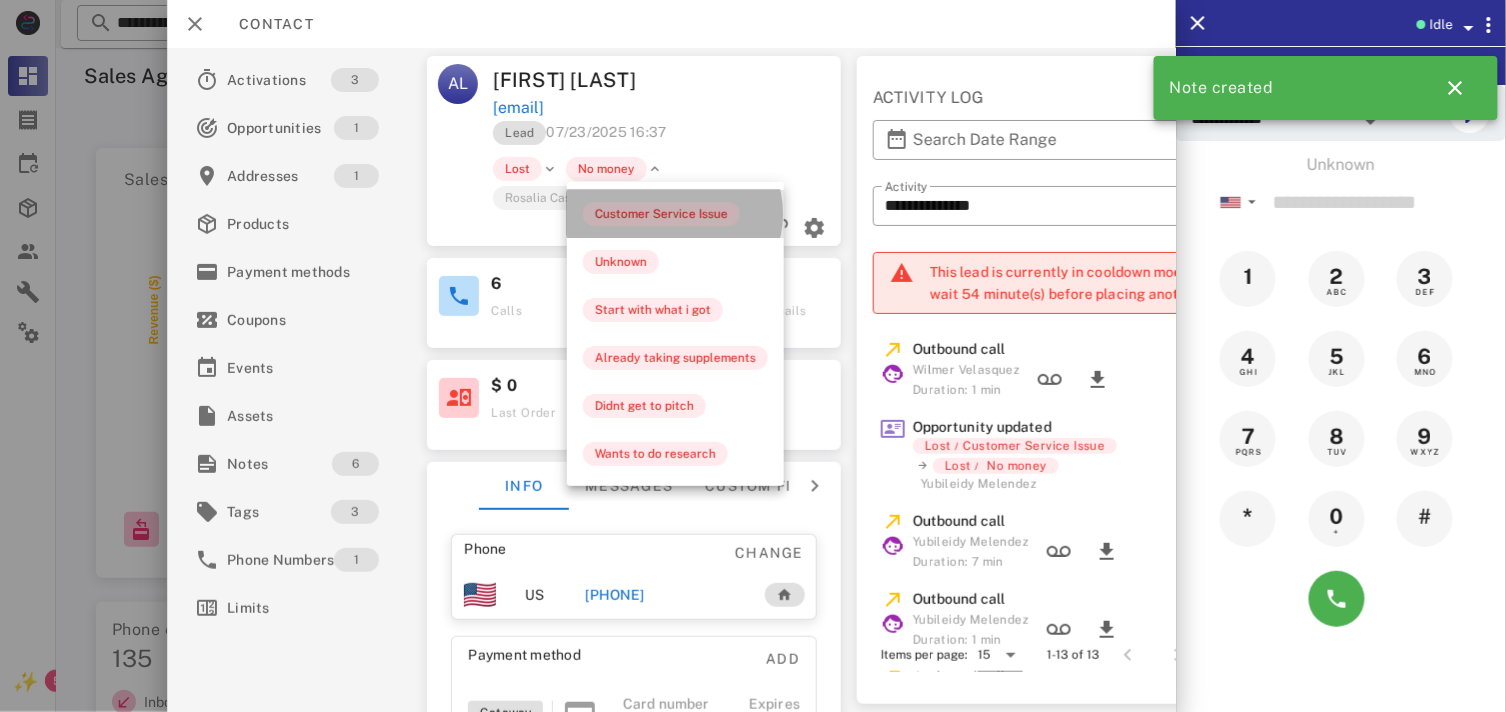 click on "Customer Service Issue" at bounding box center (661, 214) 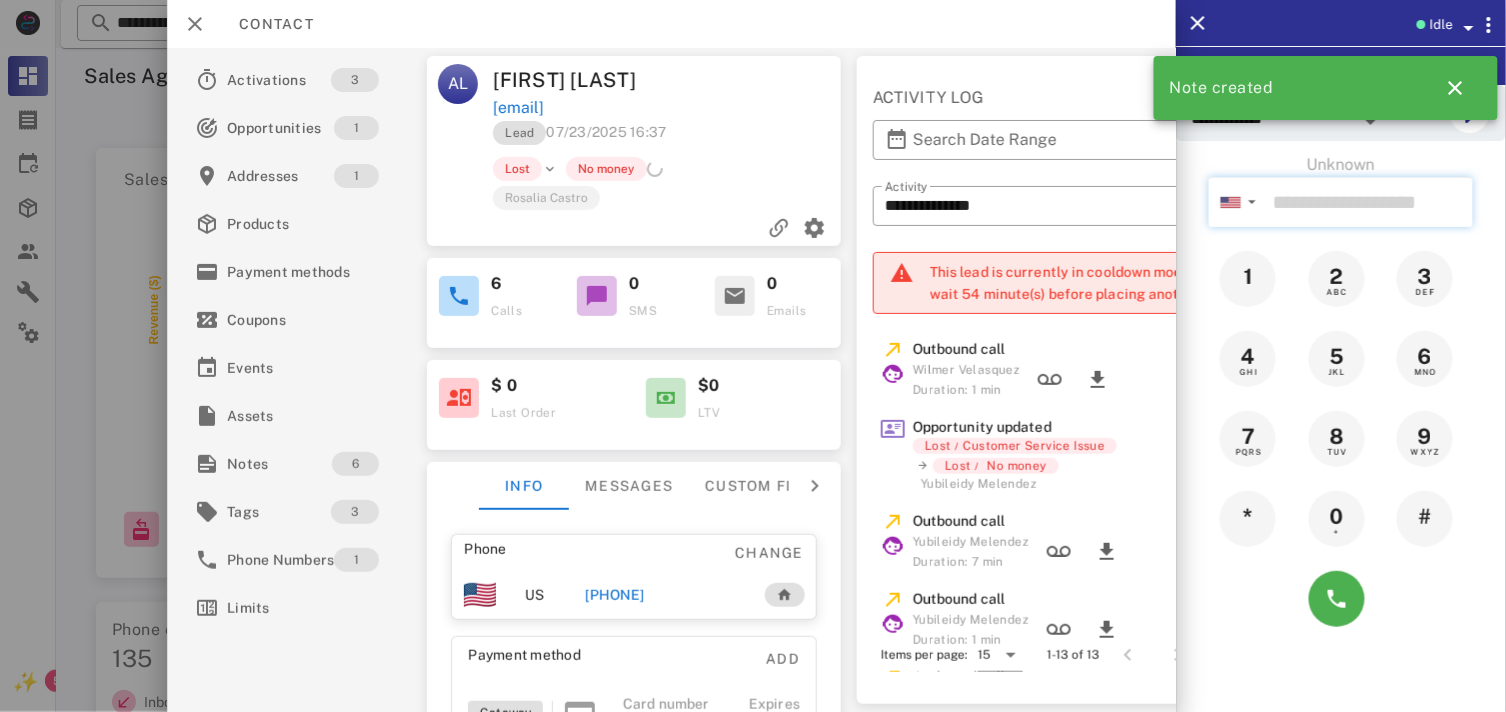 click at bounding box center [1369, 202] 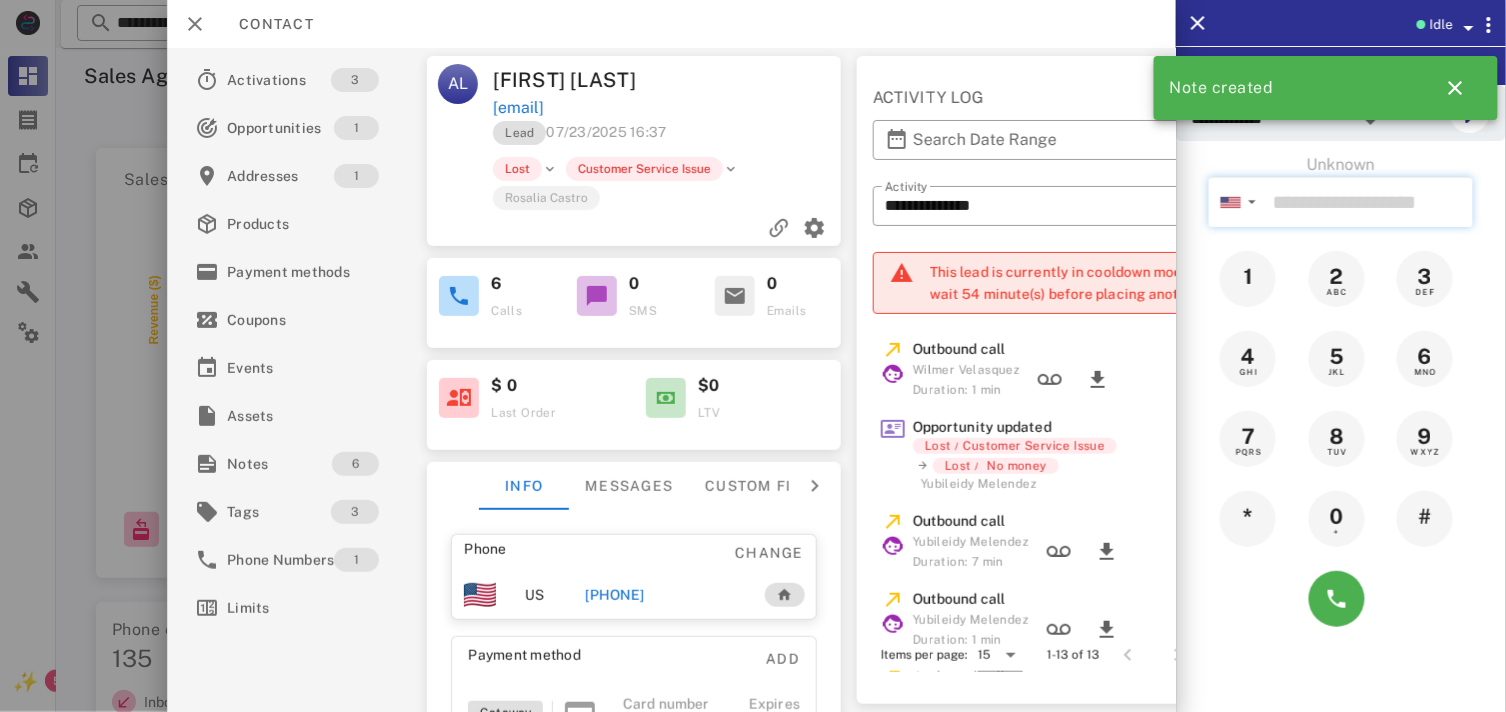 paste on "**********" 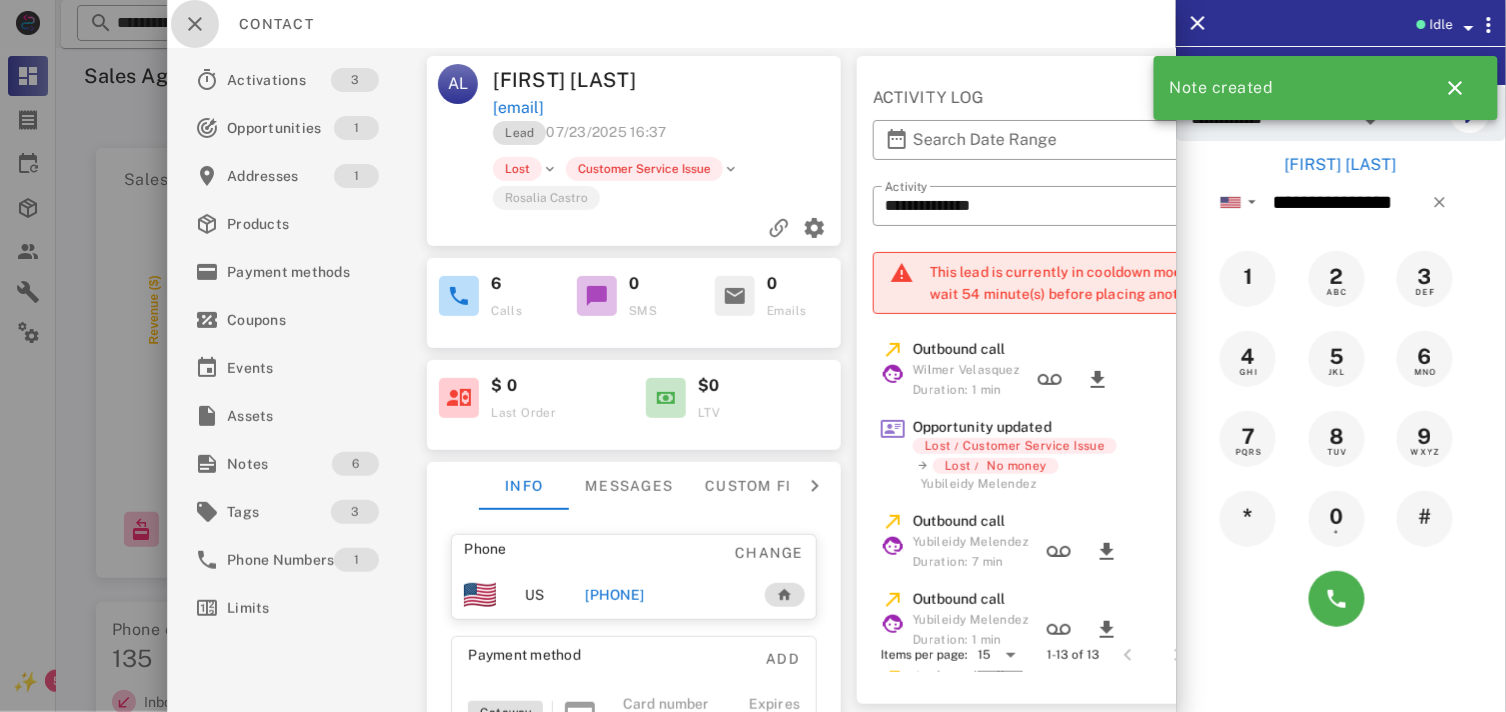 click at bounding box center (195, 24) 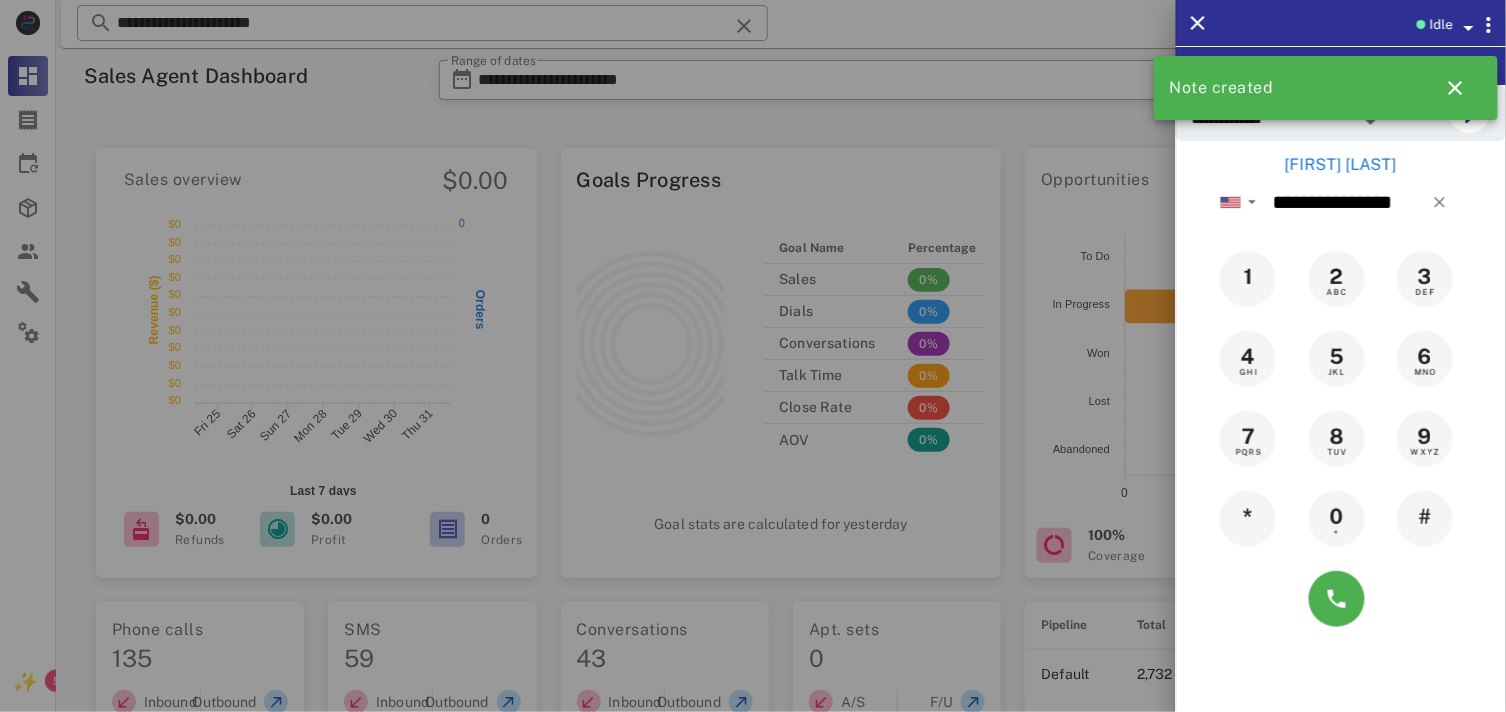 click on "[FIRST] [LAST]" at bounding box center [1341, 165] 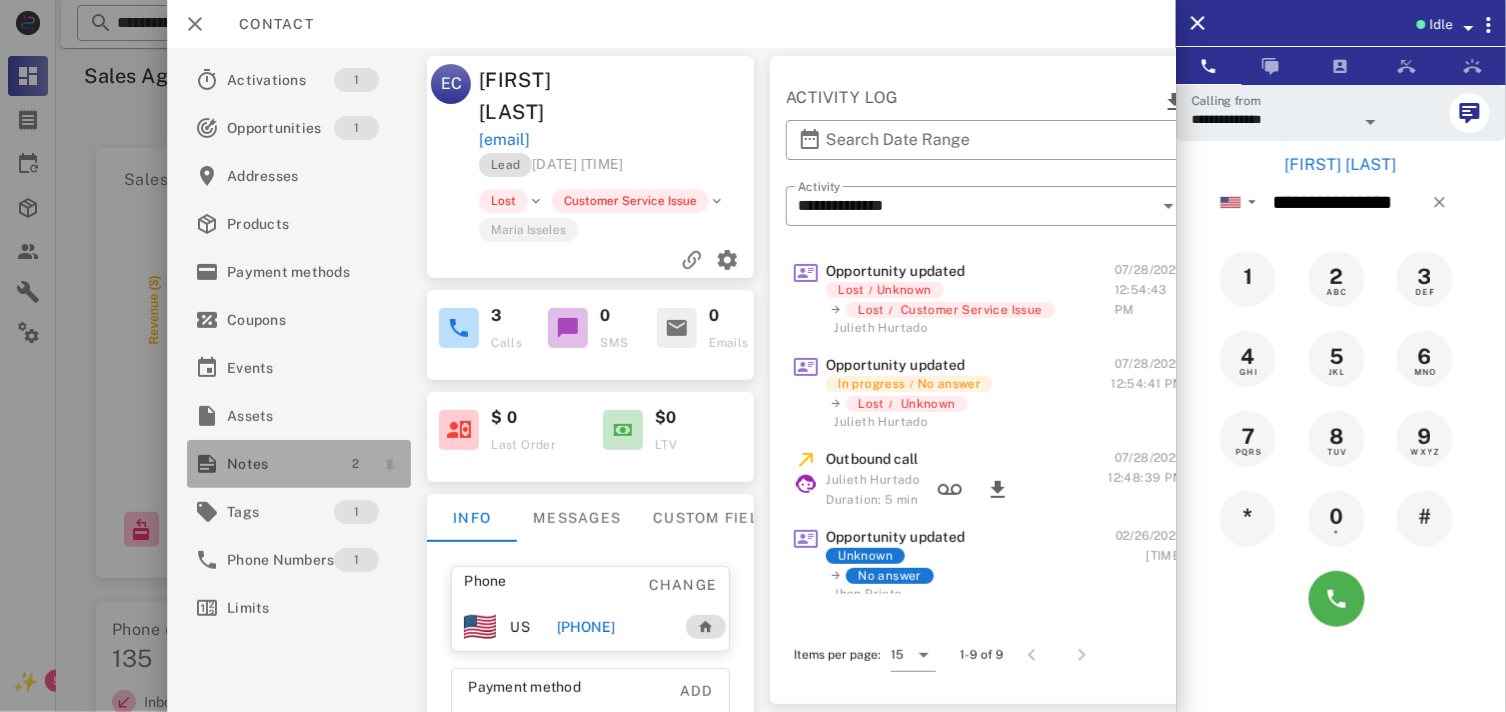 click on "2" at bounding box center [355, 464] 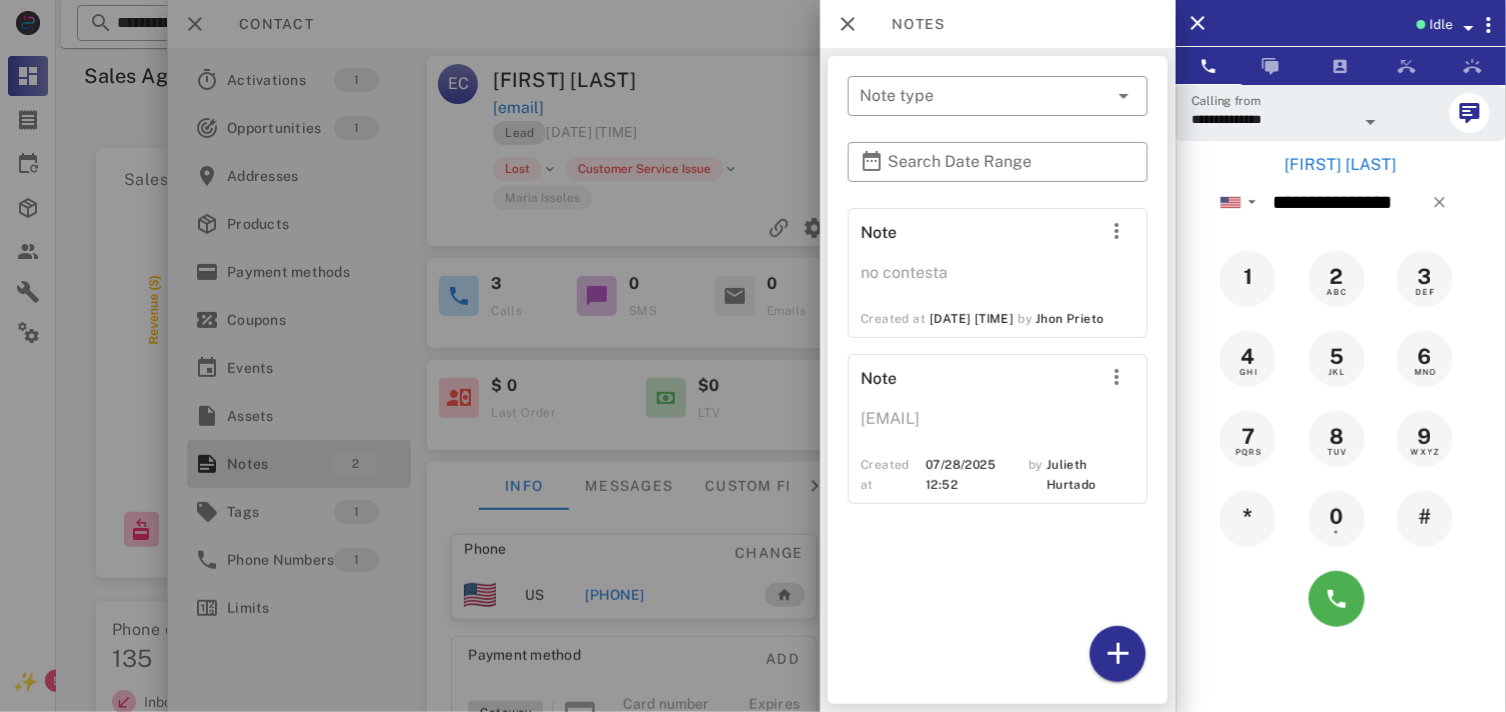 click at bounding box center [753, 356] 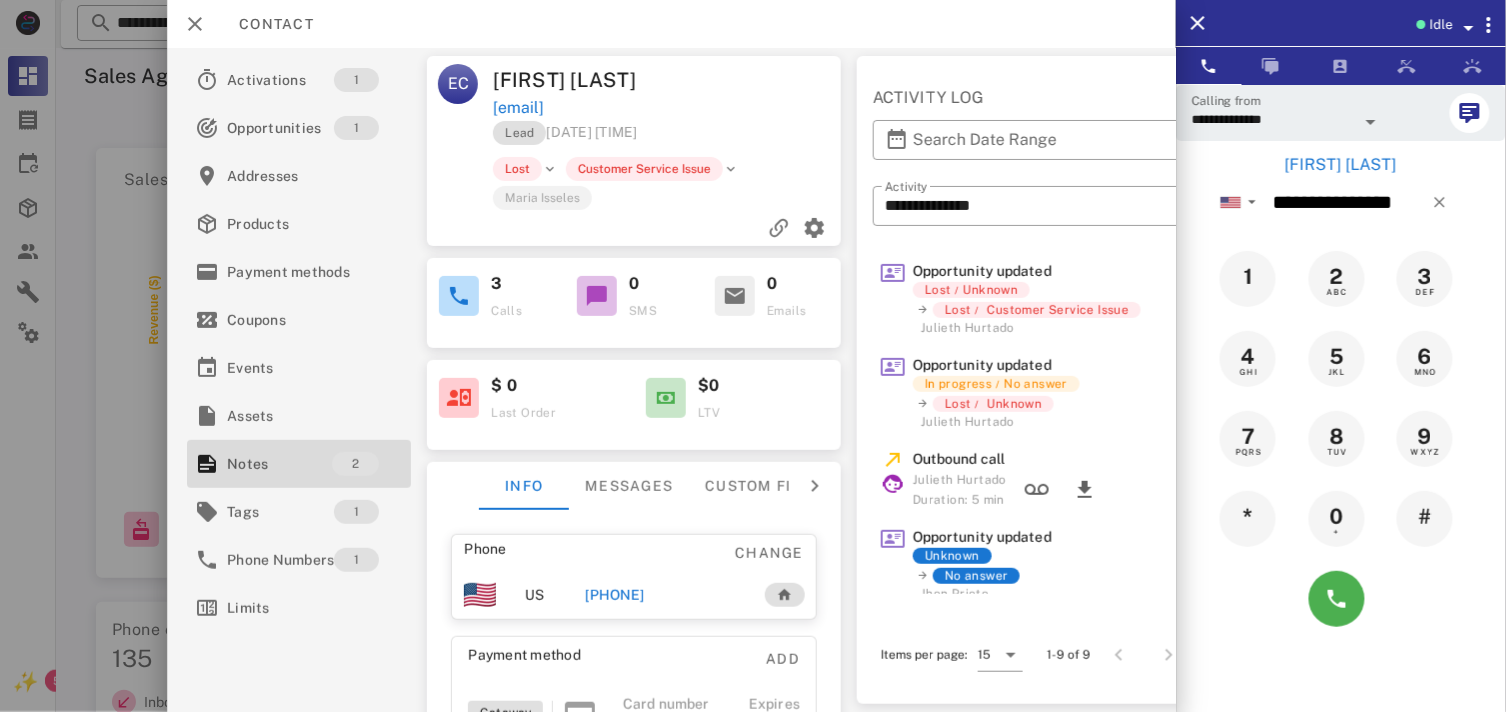 click on "[PHONE]" at bounding box center (614, 595) 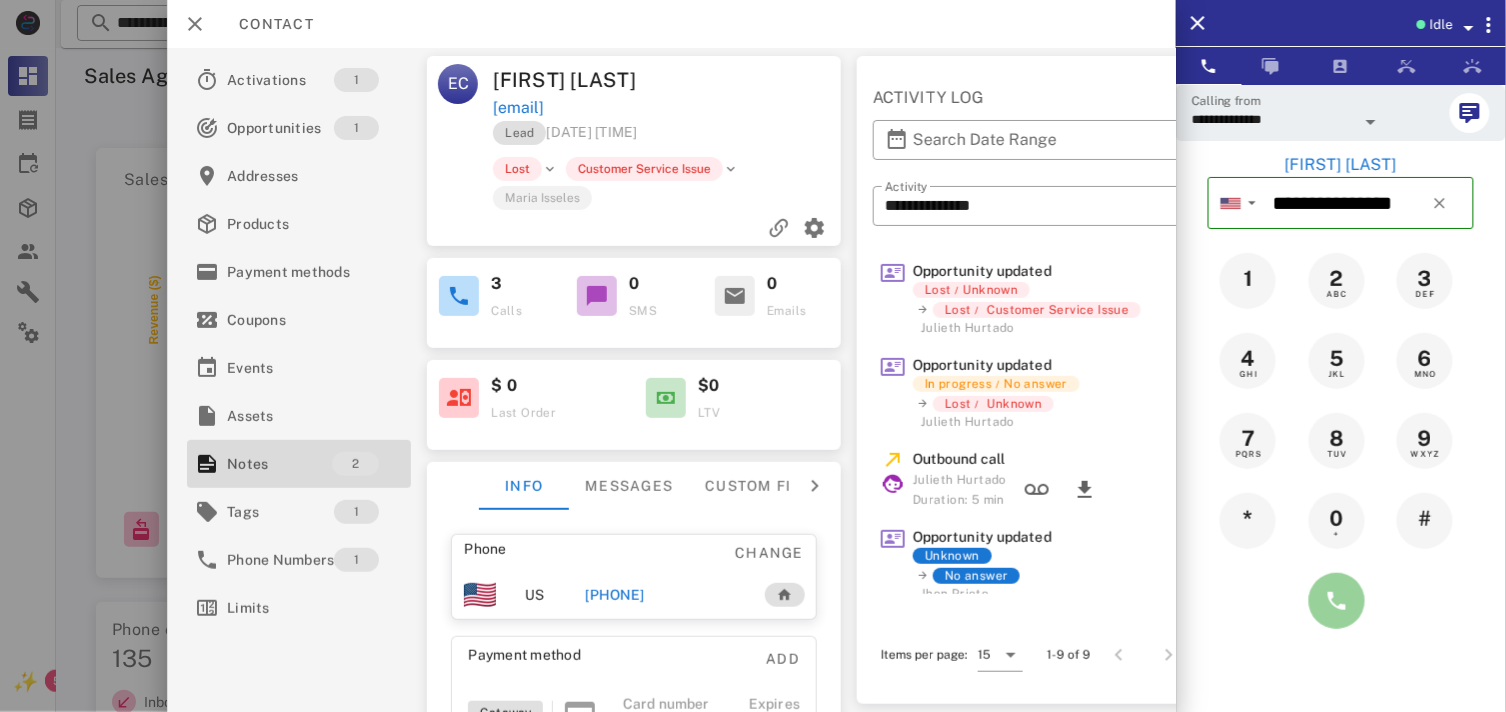 click at bounding box center [1337, 601] 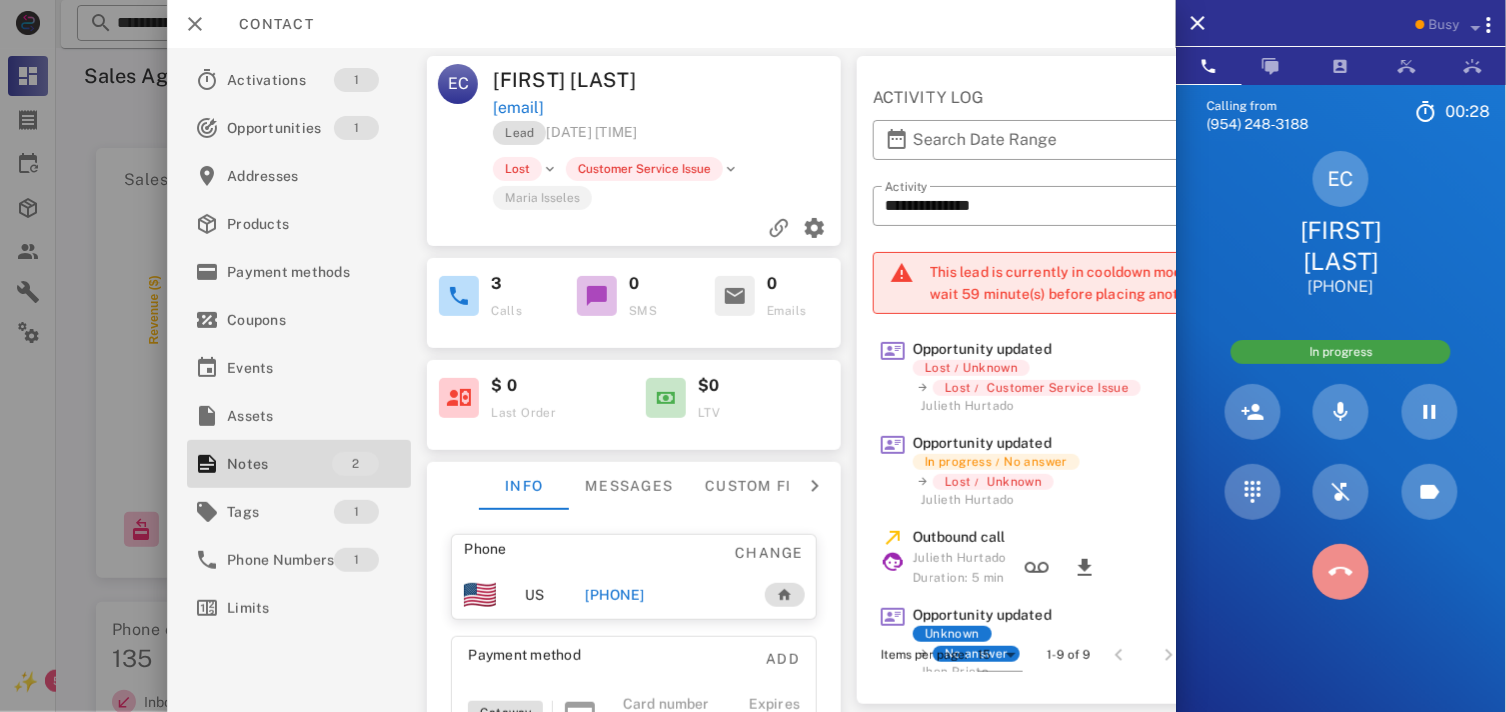 click at bounding box center (1341, 572) 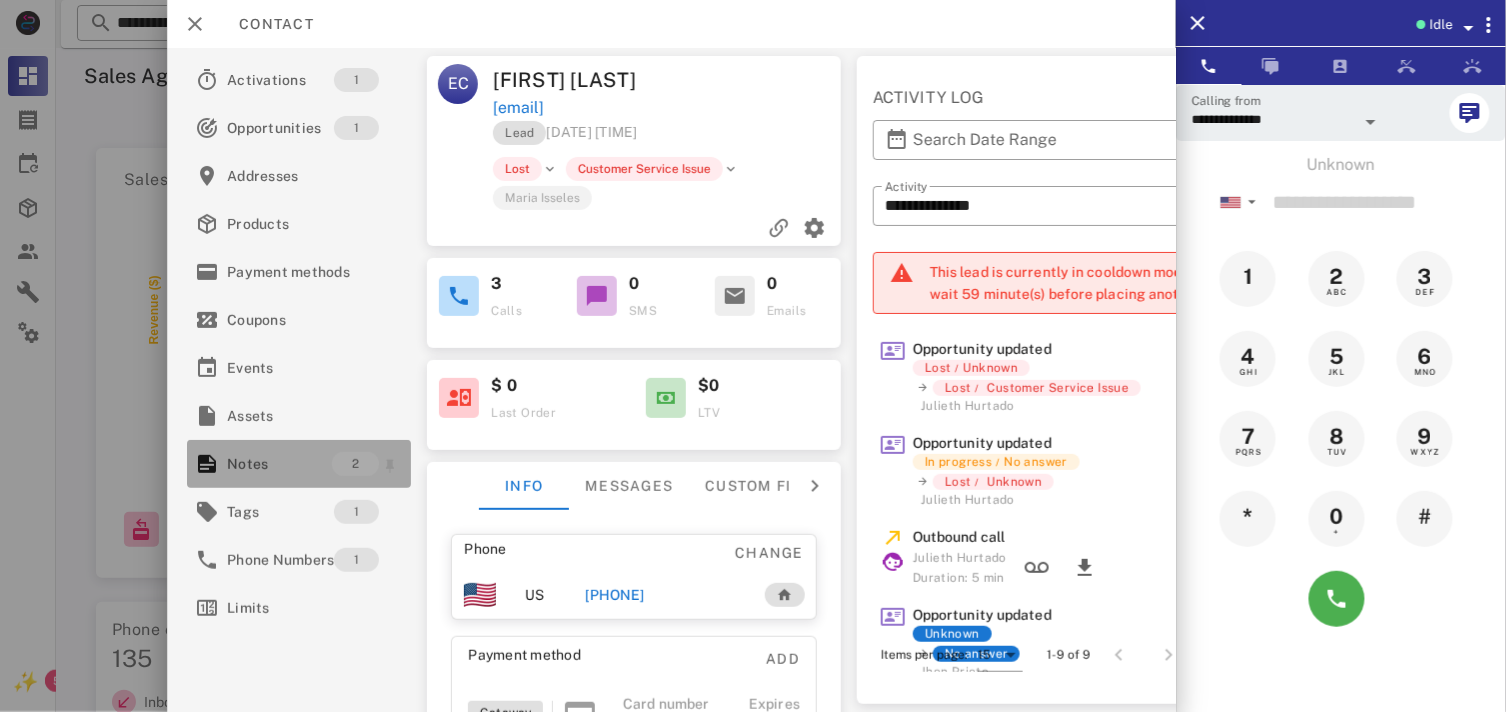 click on "2" at bounding box center [355, 464] 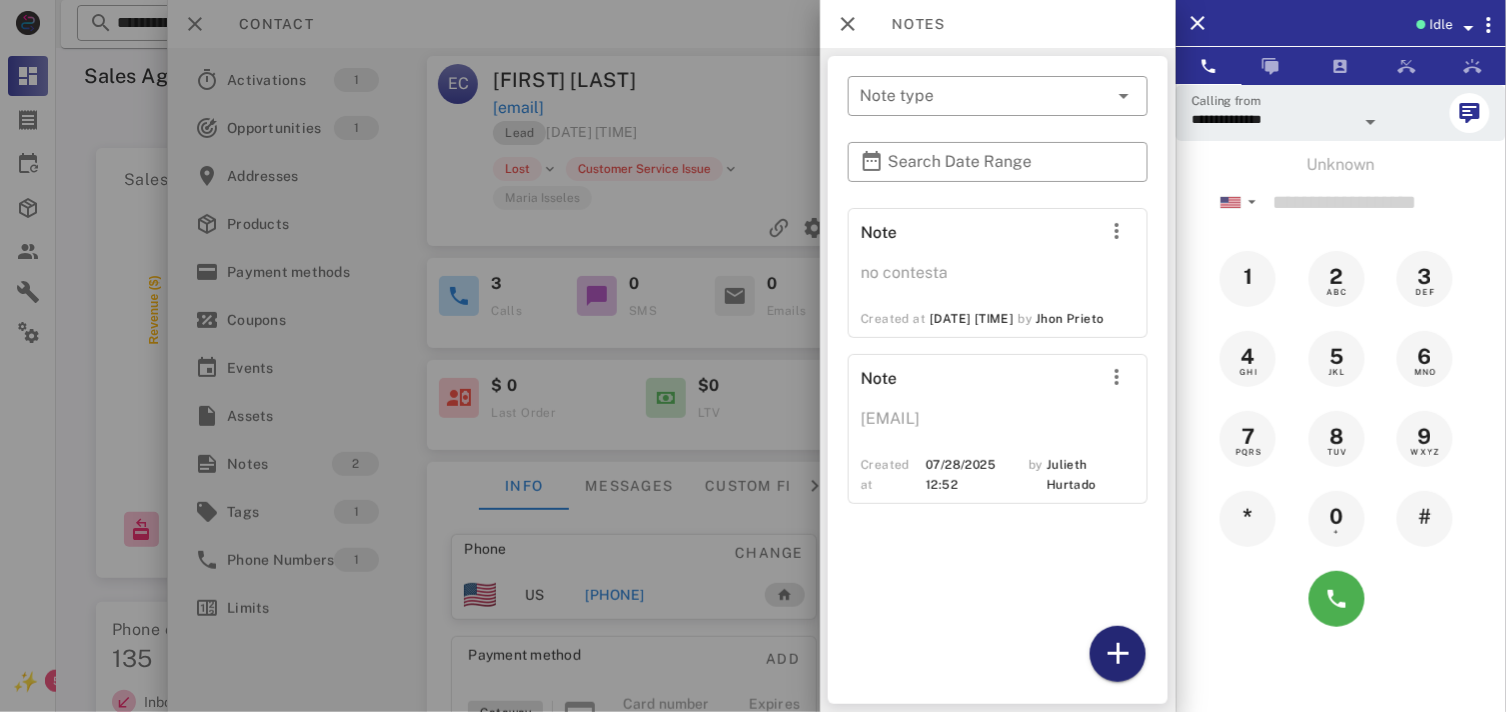 click at bounding box center (1118, 654) 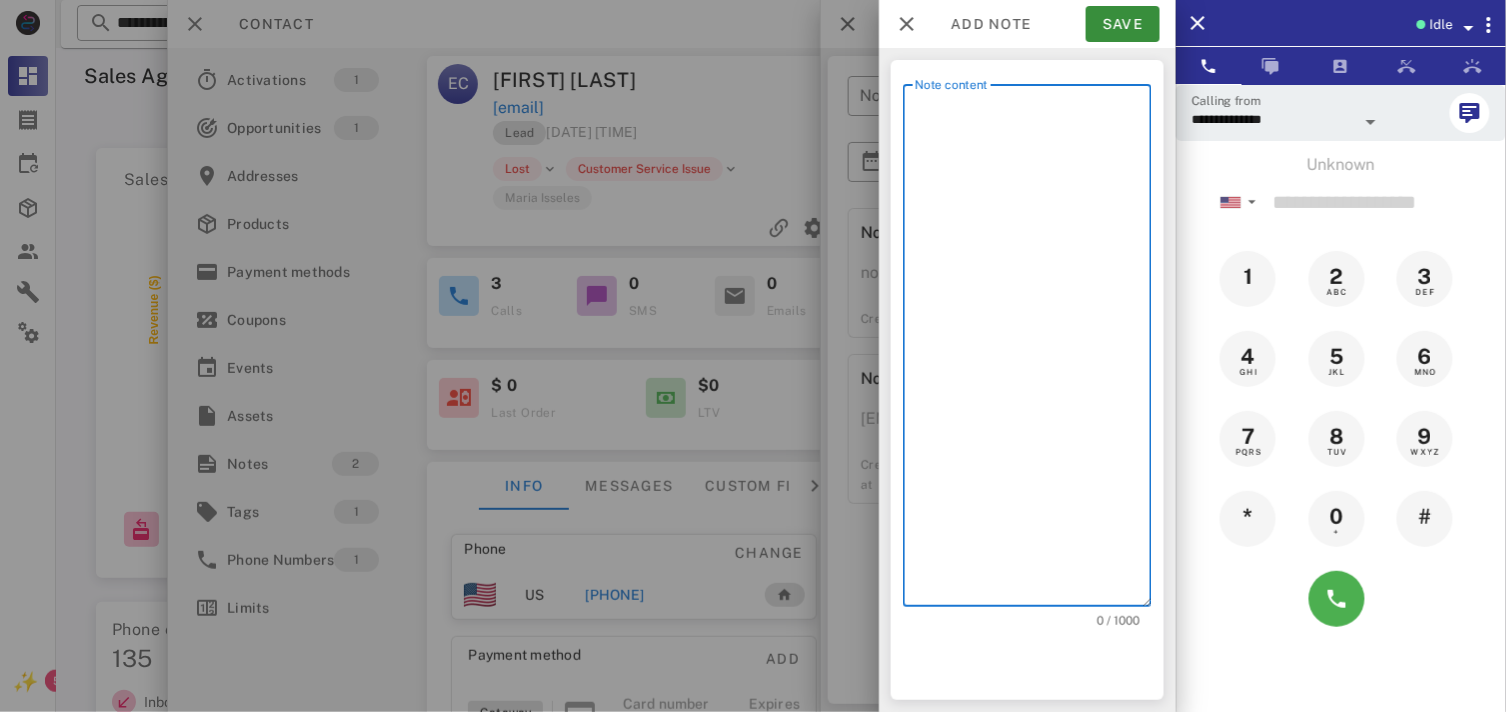 click on "Note content" at bounding box center (1033, 350) 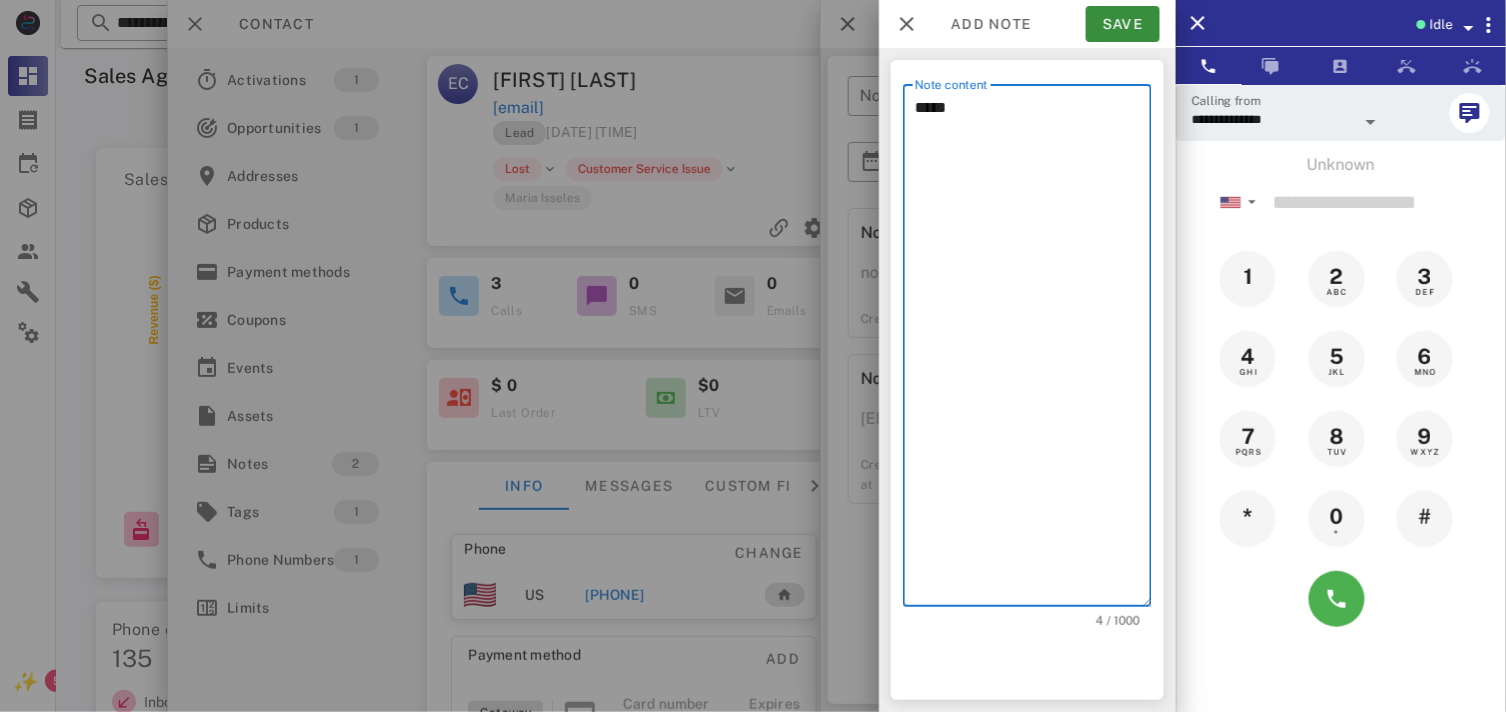 type on "****" 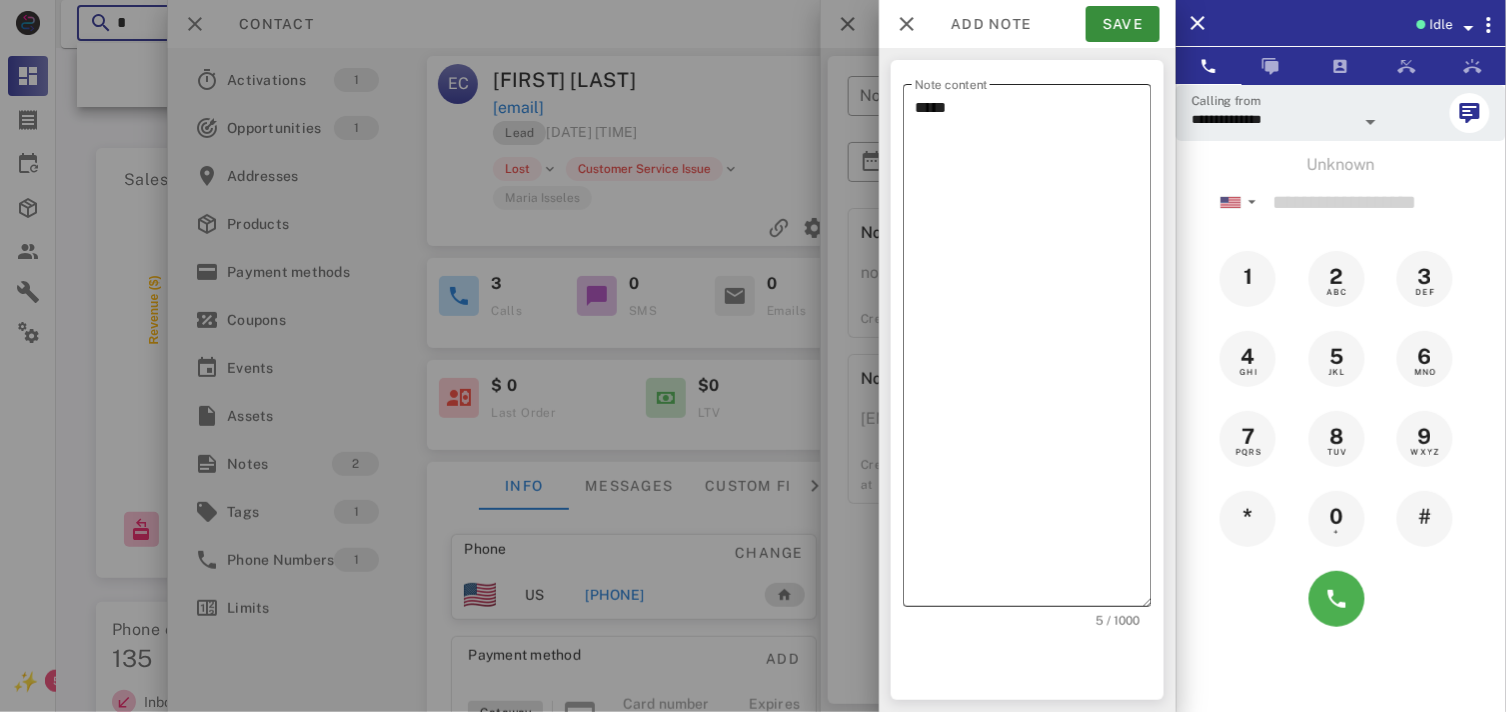 type on "*" 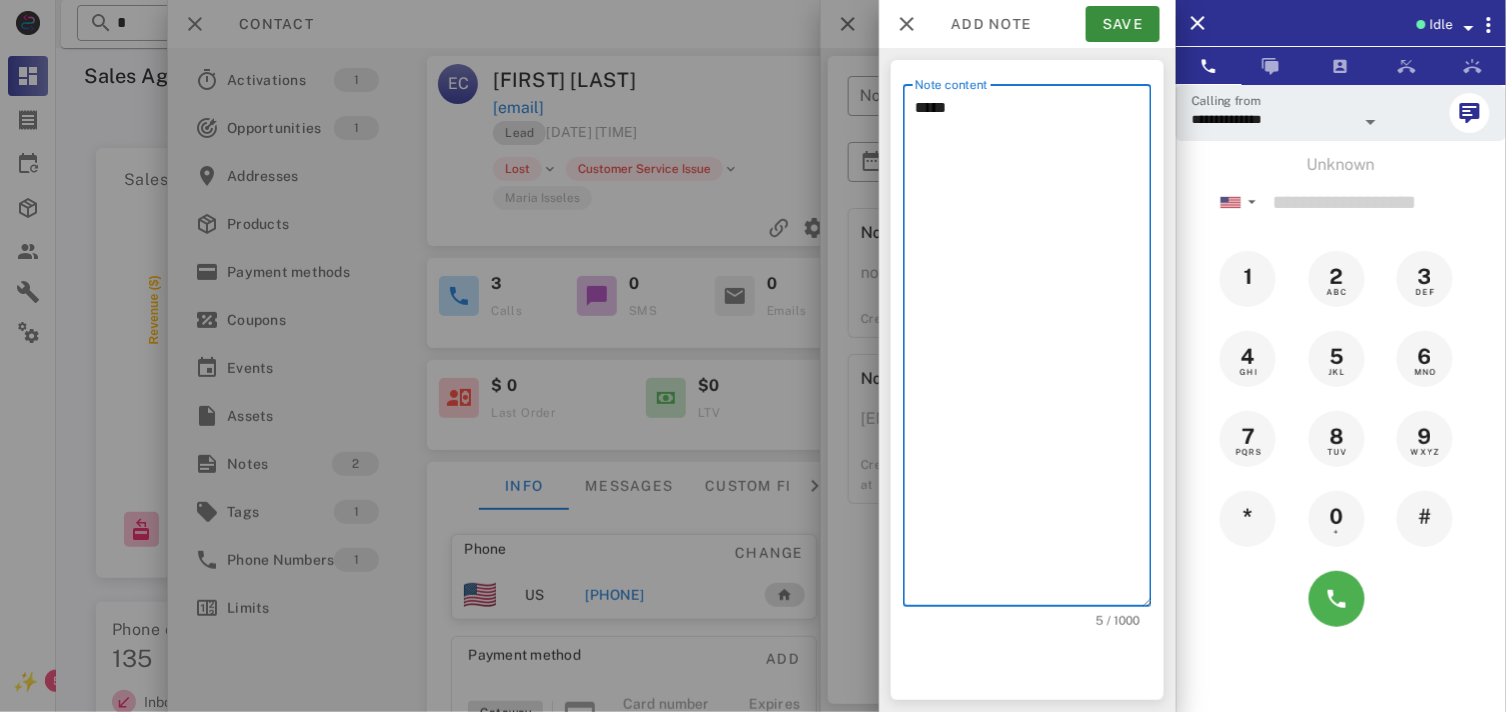 click on "****" at bounding box center [1033, 350] 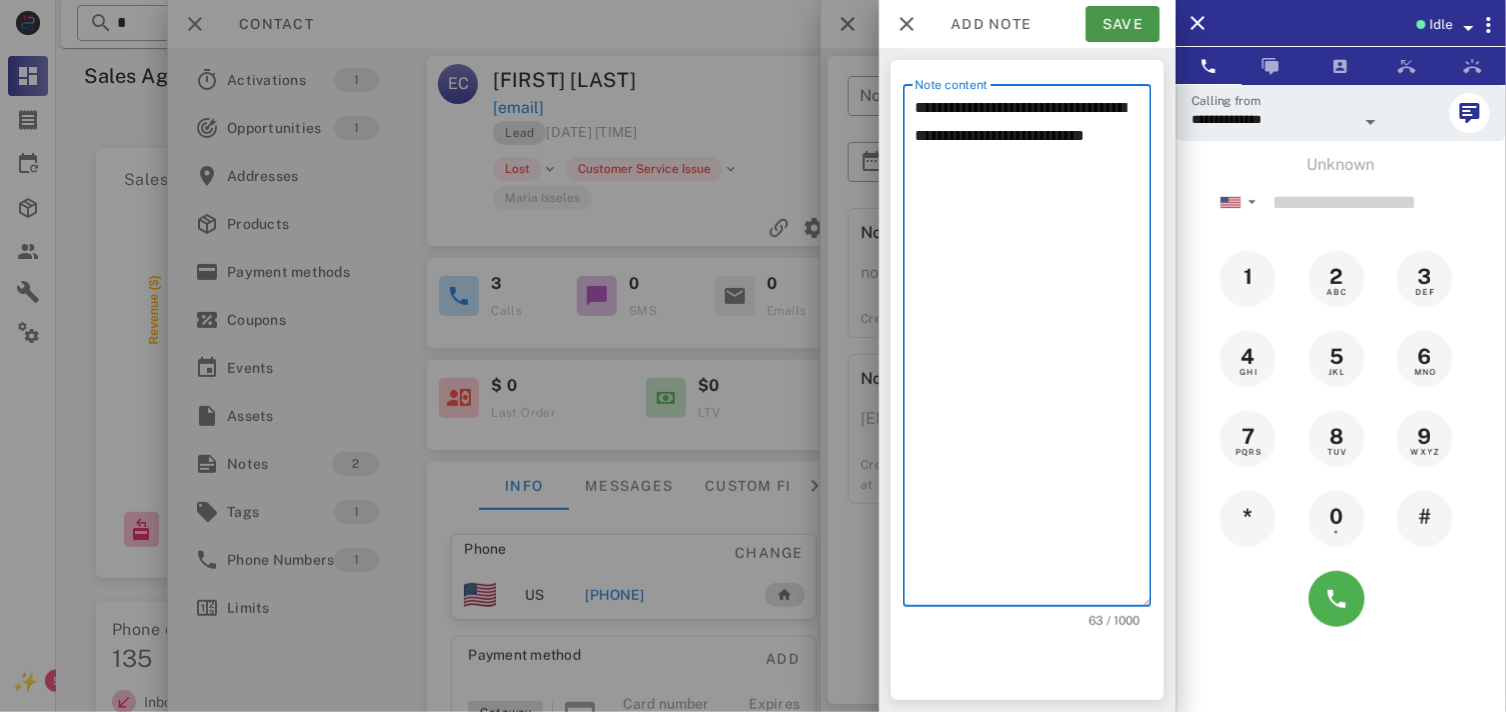 type on "**********" 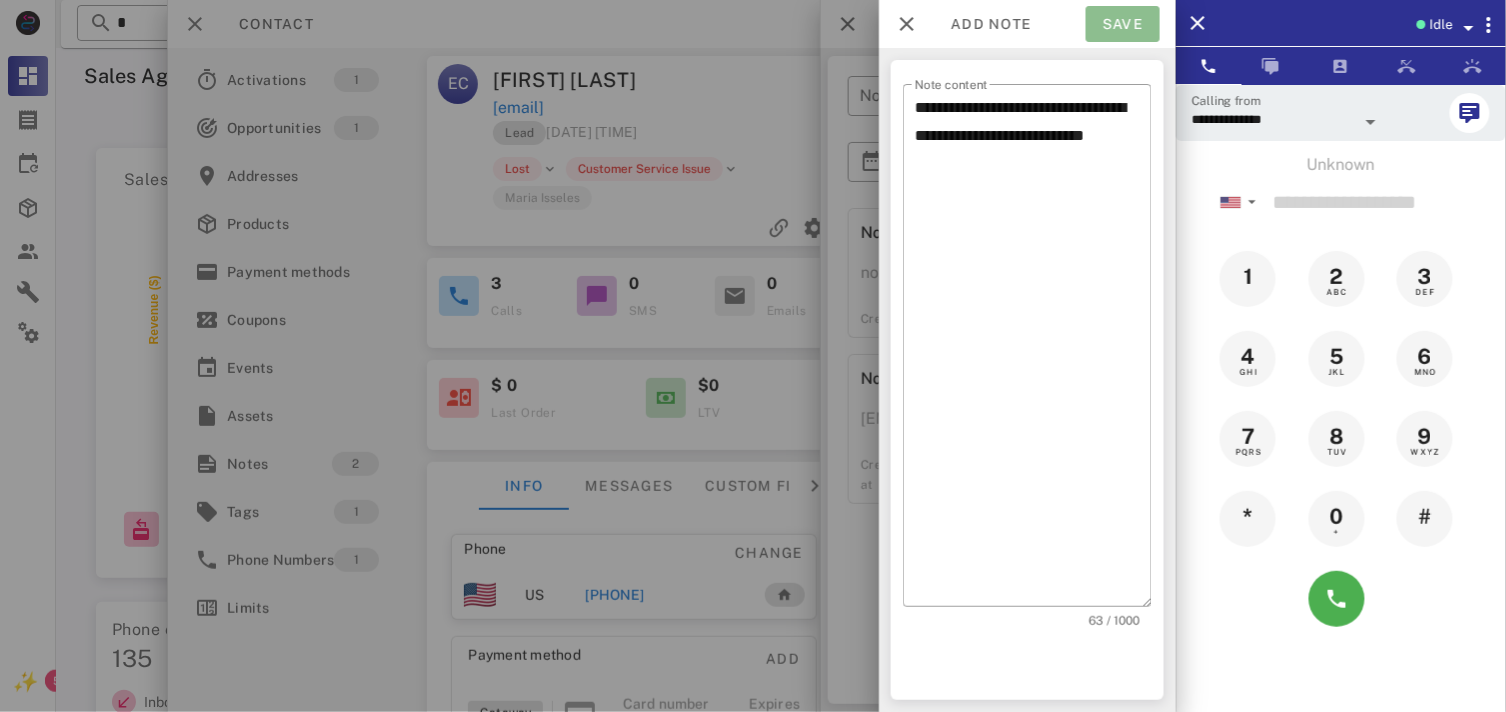 click on "Save" at bounding box center (1123, 24) 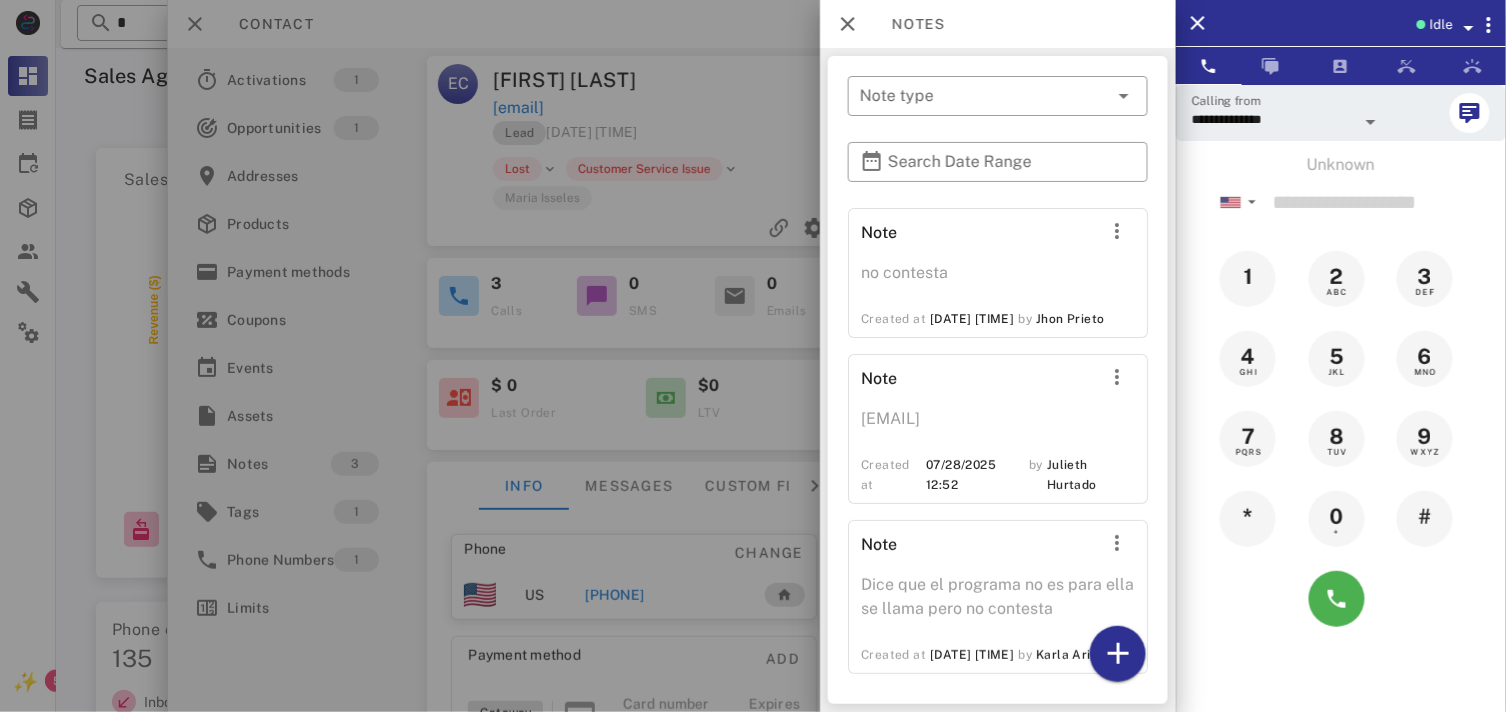 click at bounding box center (753, 356) 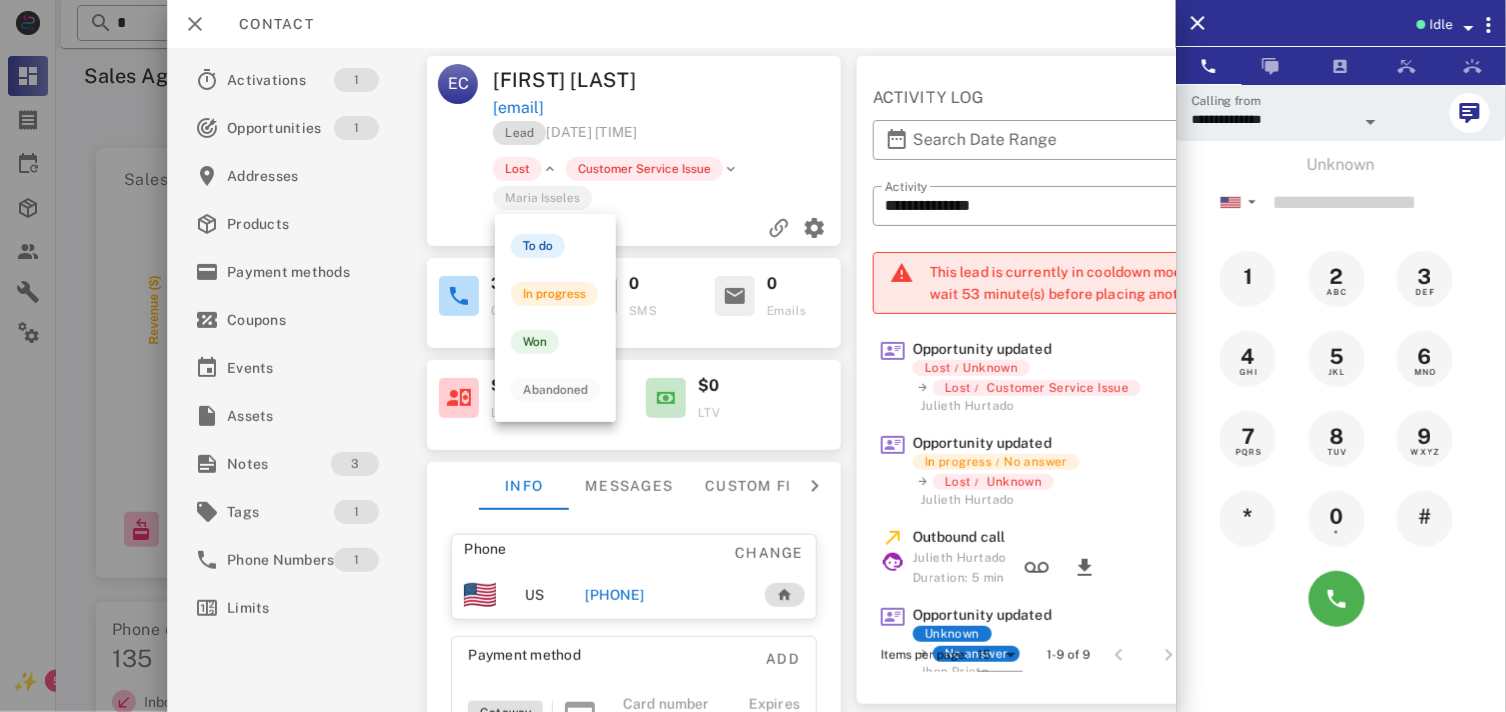 click on "Lost" at bounding box center [518, 169] 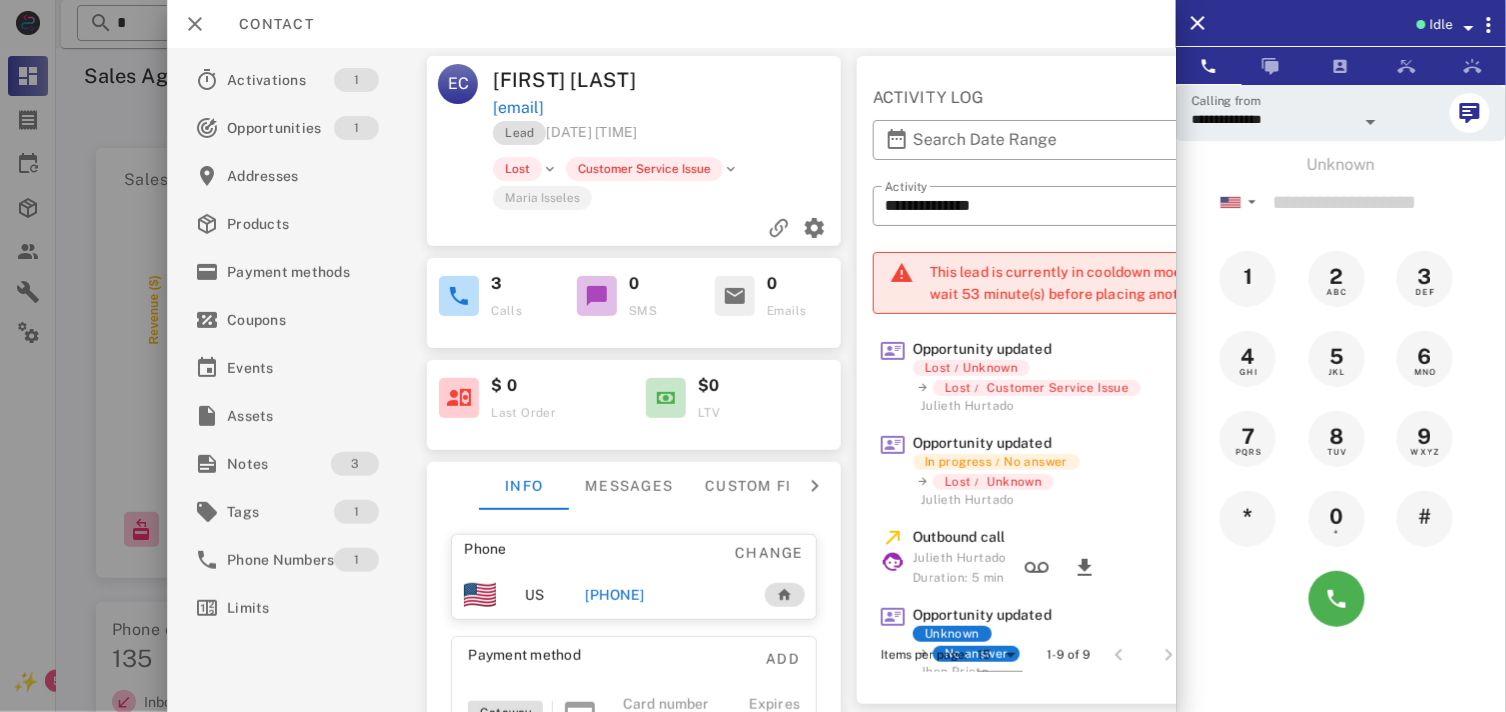 click on "0 SMS" at bounding box center (634, 303) 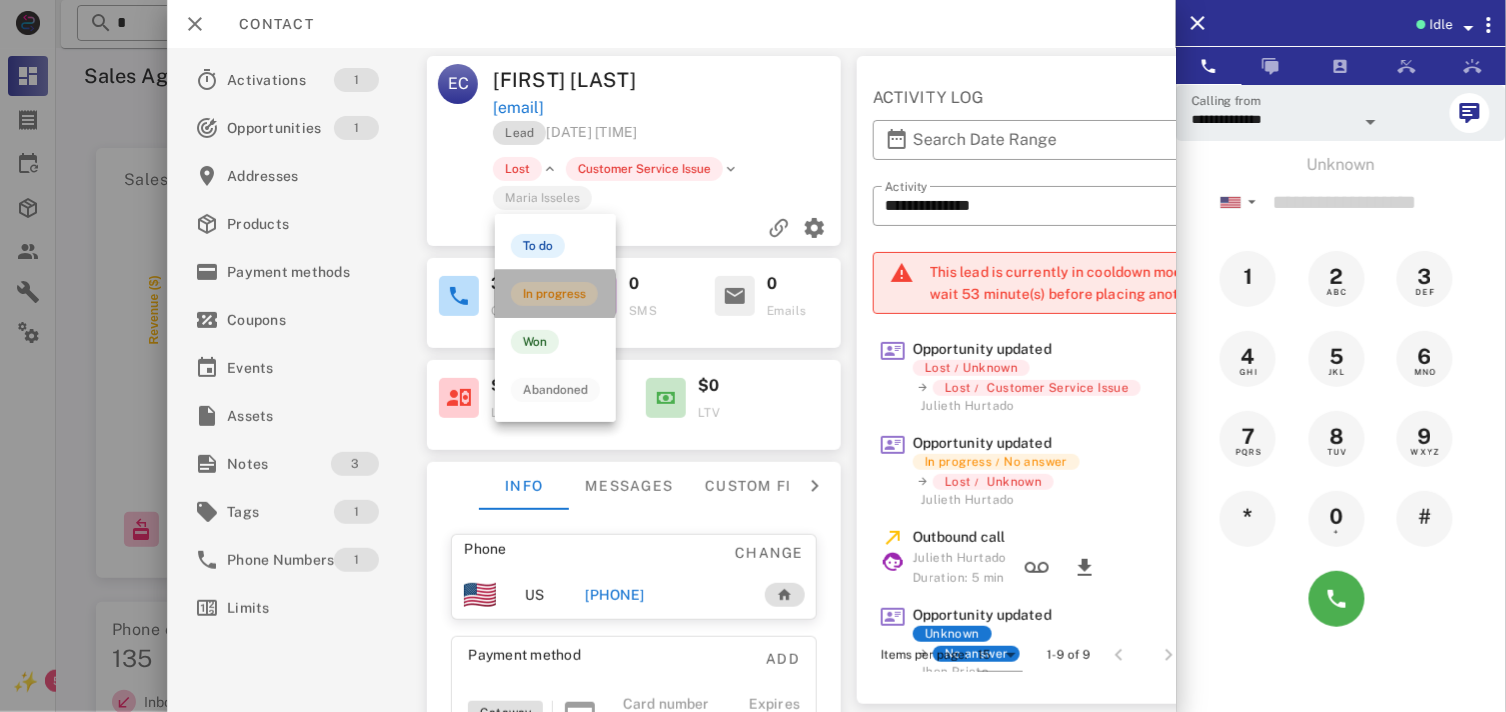 click on "In progress" at bounding box center (555, 294) 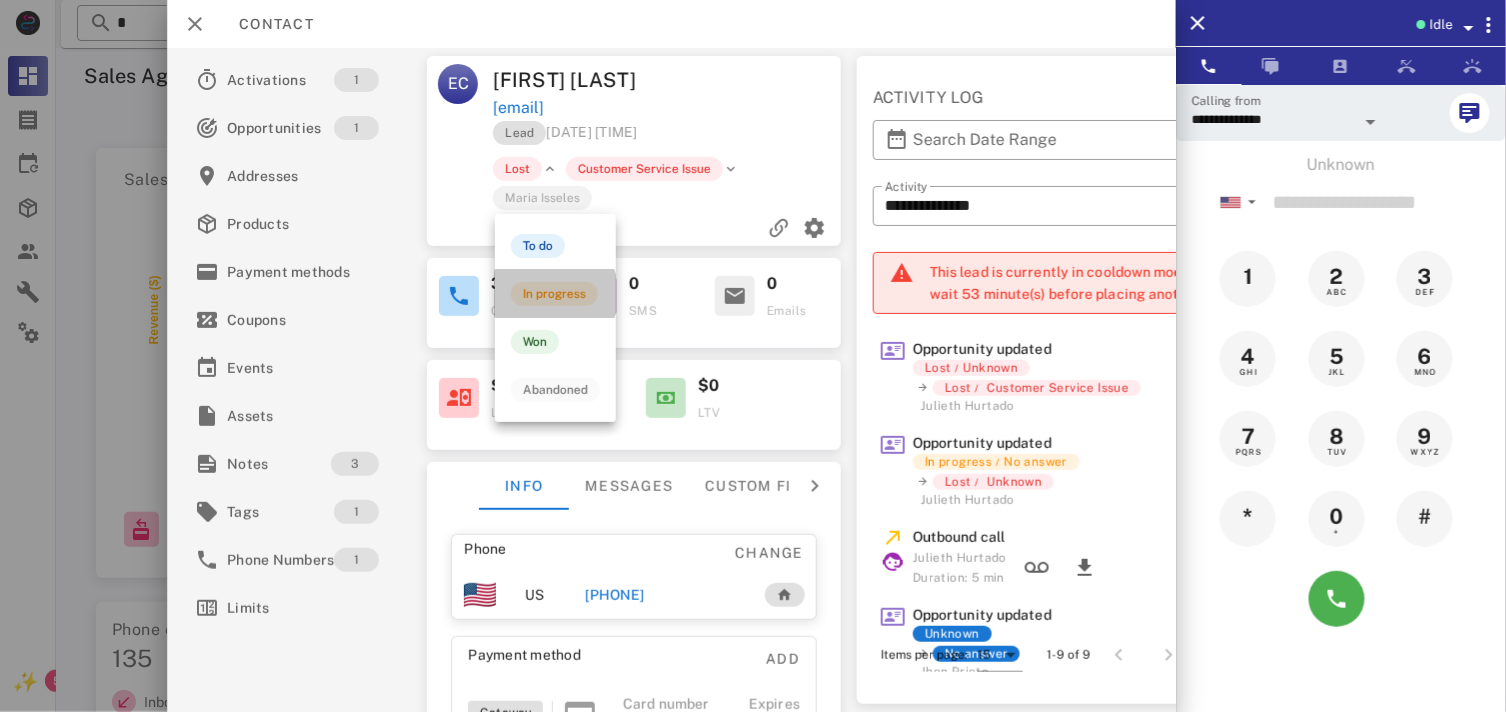 click on "3" at bounding box center [522, 284] 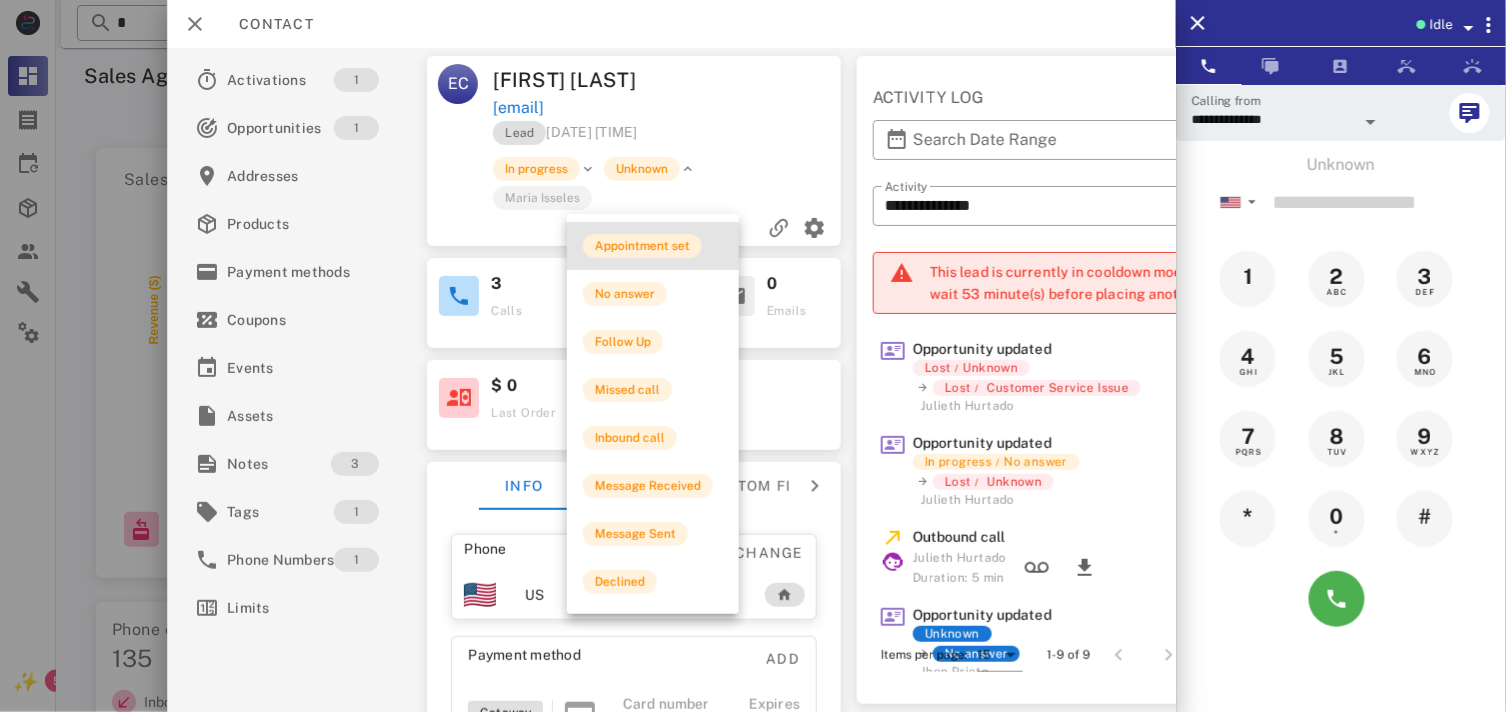 click on "Appointment set" at bounding box center (642, 246) 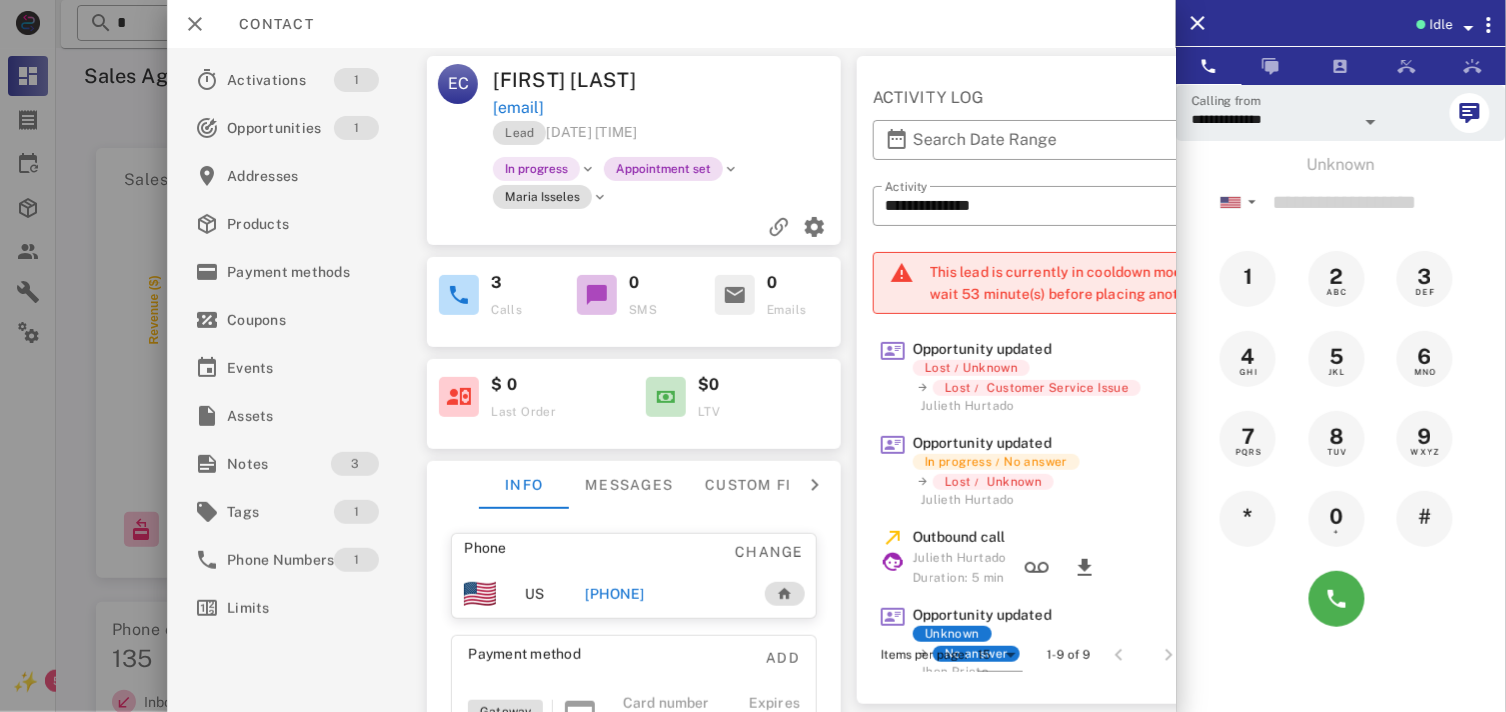 click on "Appointment set" at bounding box center [664, 169] 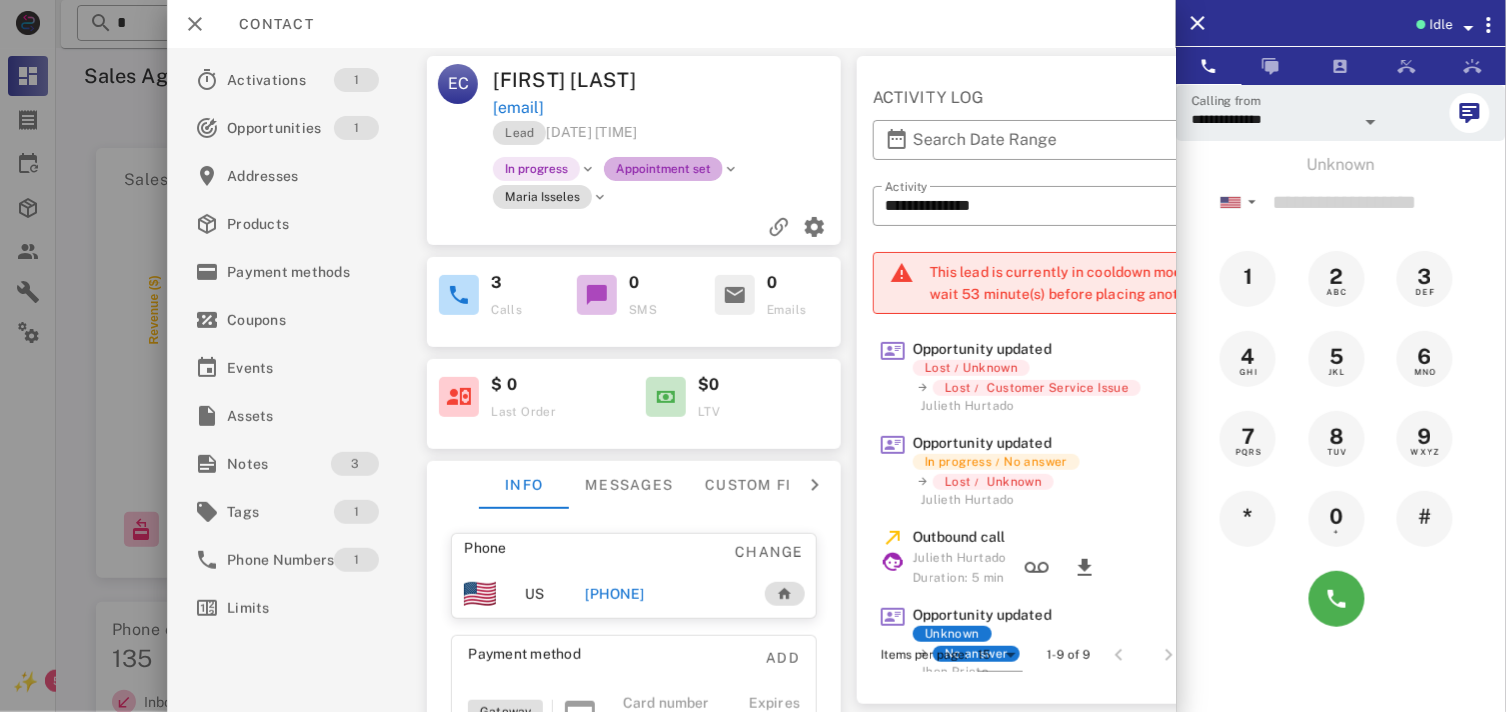click on "Appointment set" at bounding box center (664, 169) 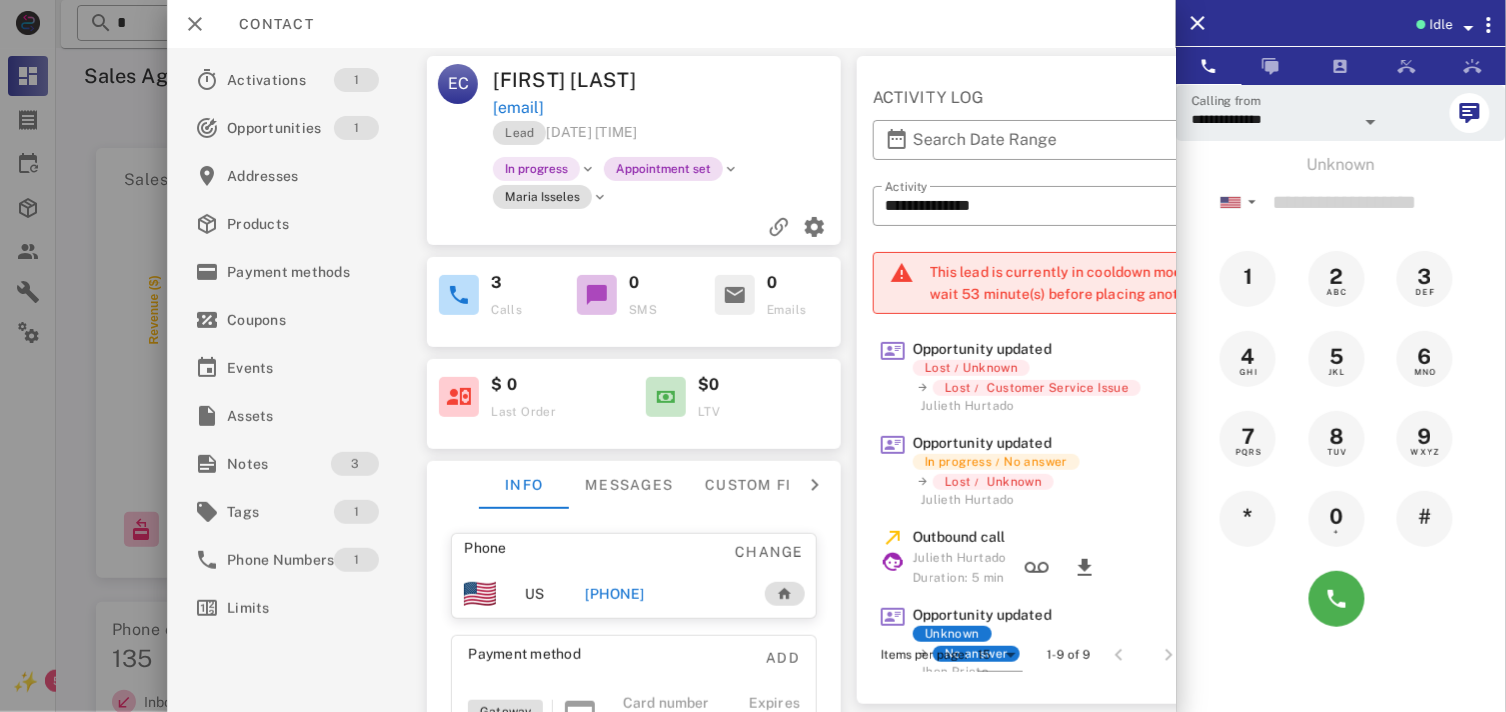 click on "Appointment set" at bounding box center [664, 169] 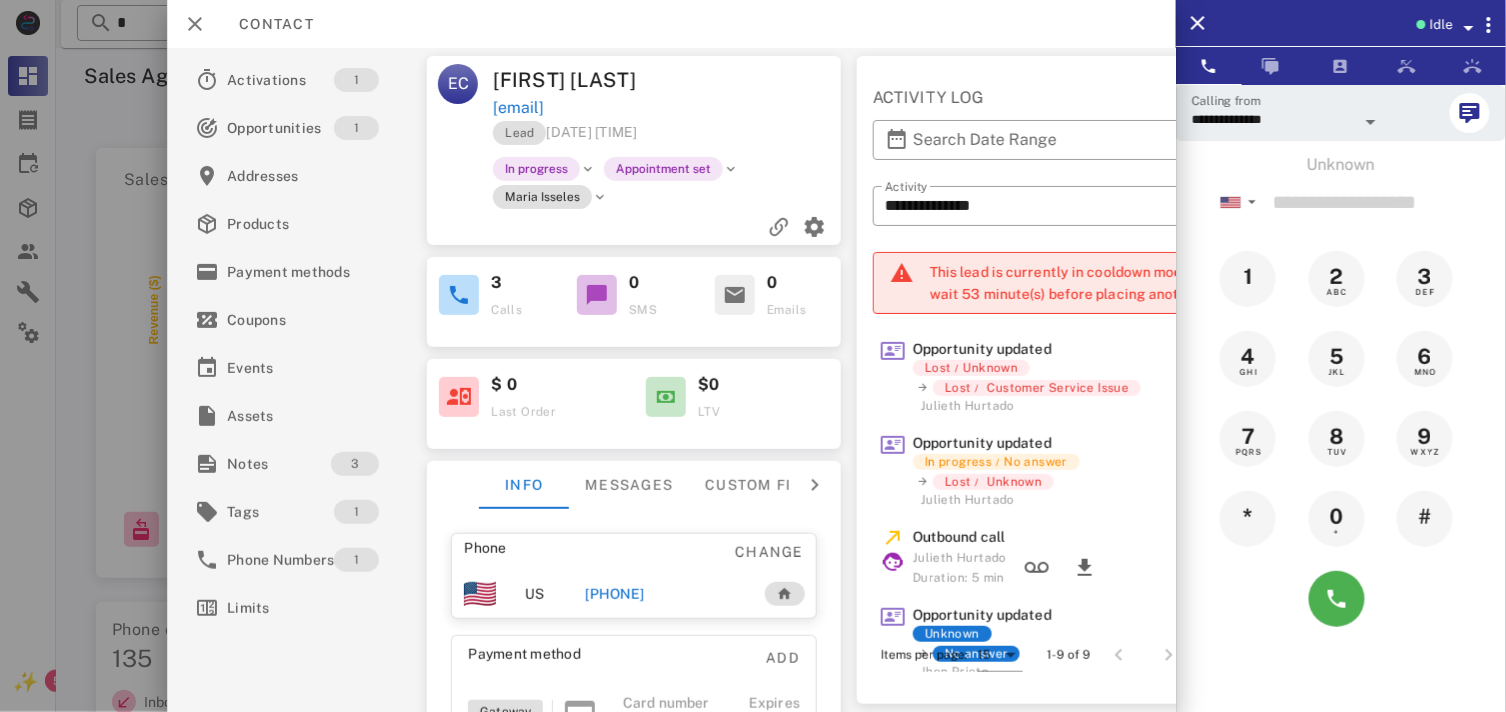 click on "In progress   Appointment set" at bounding box center (705, 169) 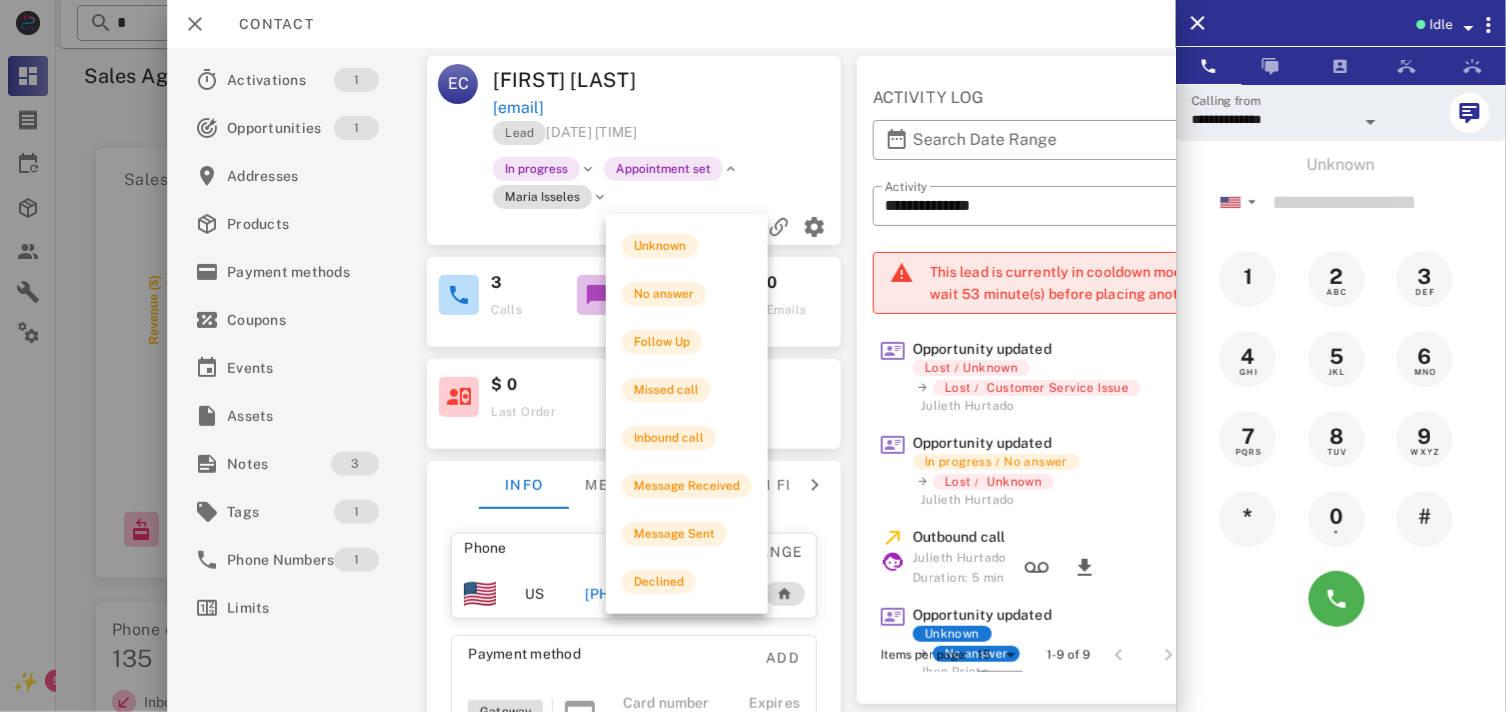 click at bounding box center (732, 169) 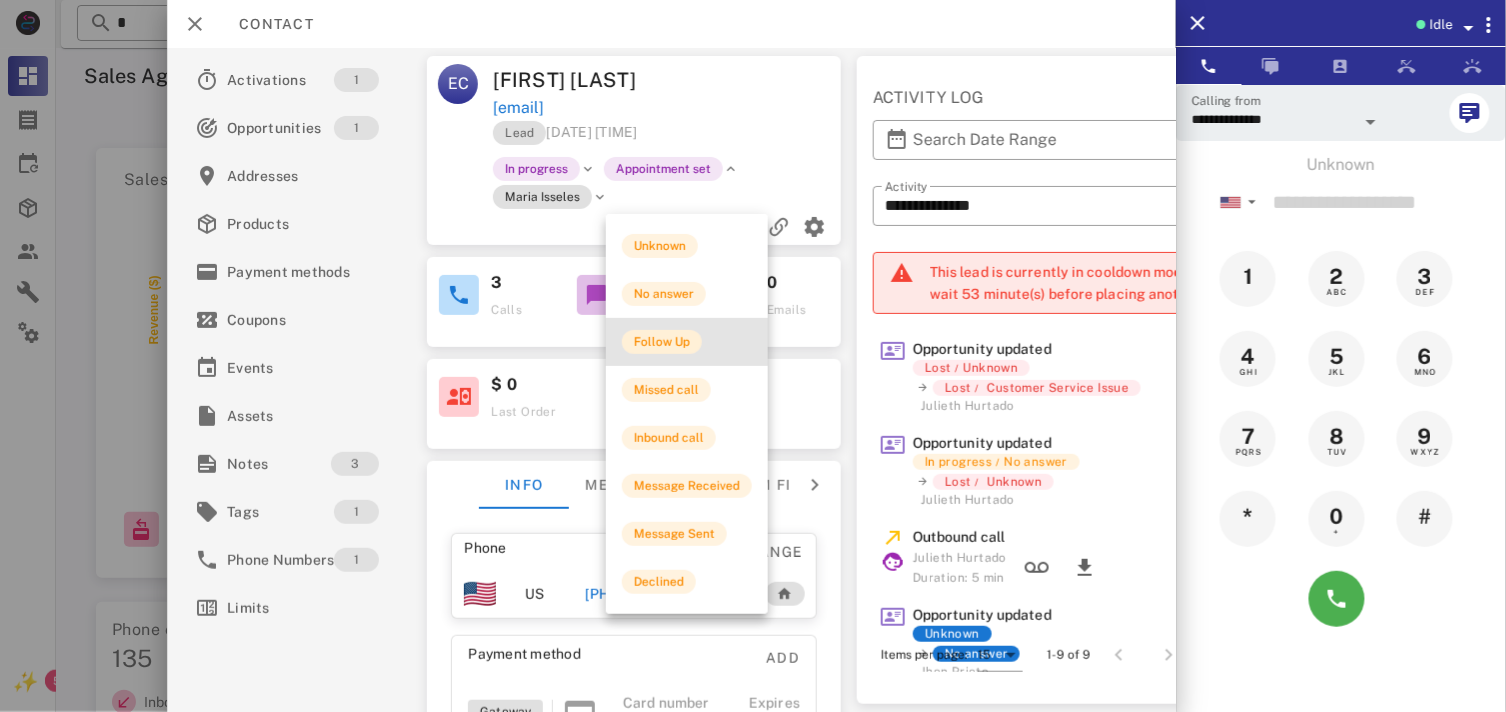 click on "Follow Up" at bounding box center [662, 342] 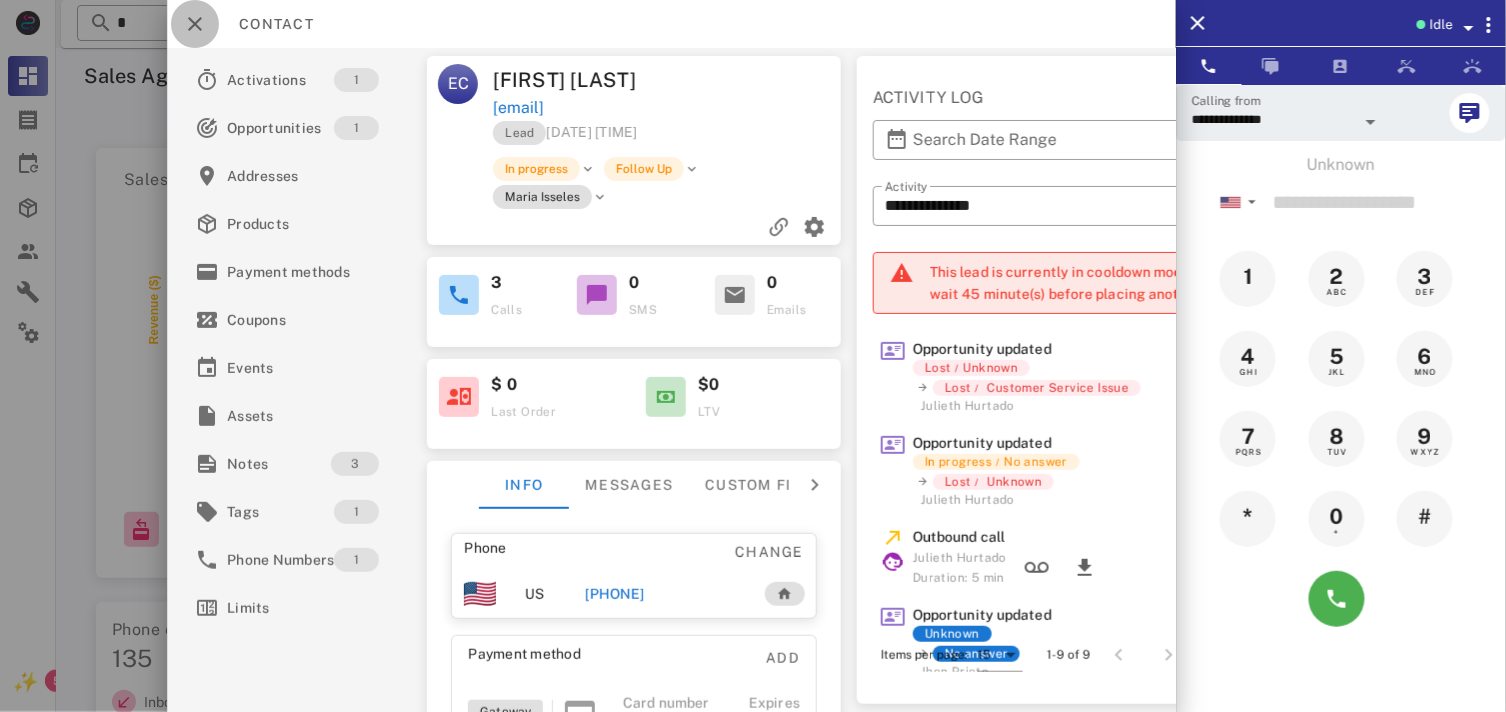 click at bounding box center (195, 24) 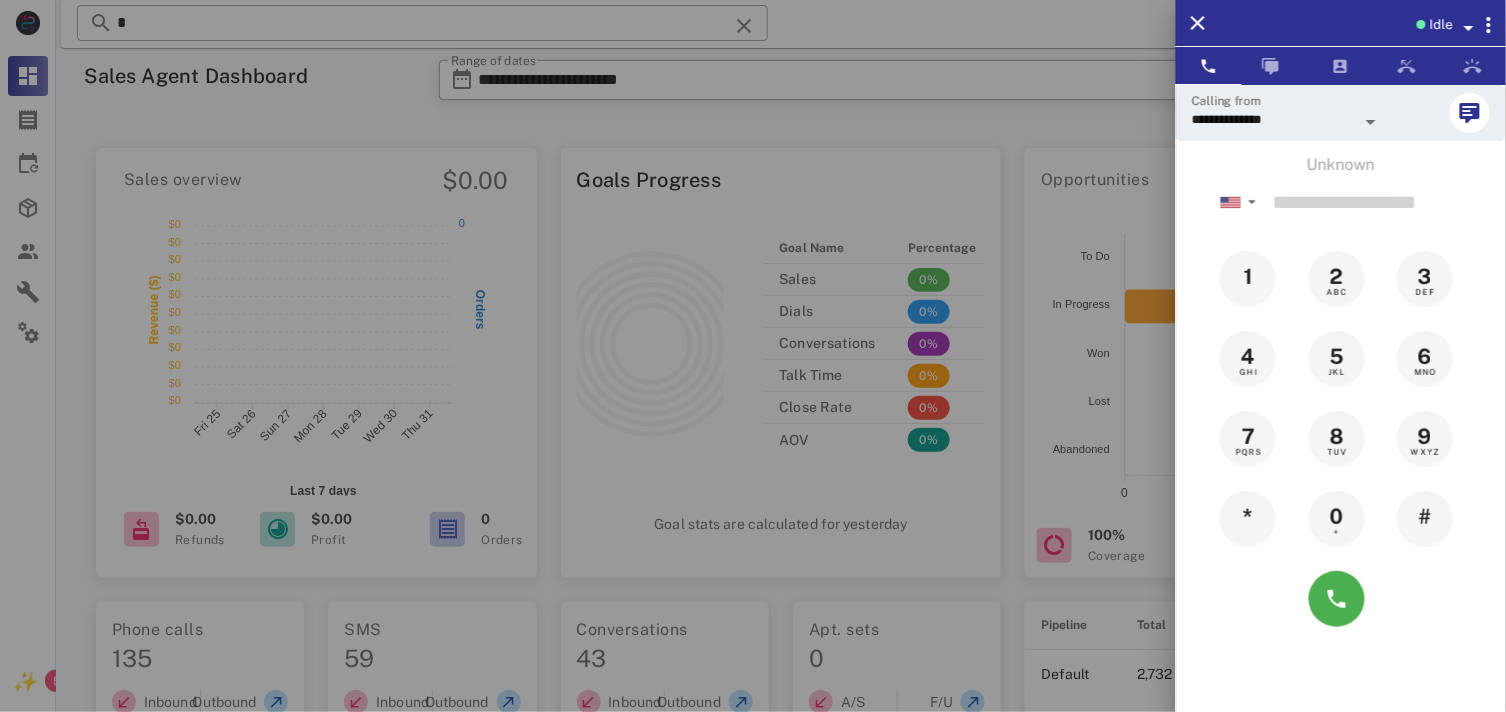 click at bounding box center [753, 356] 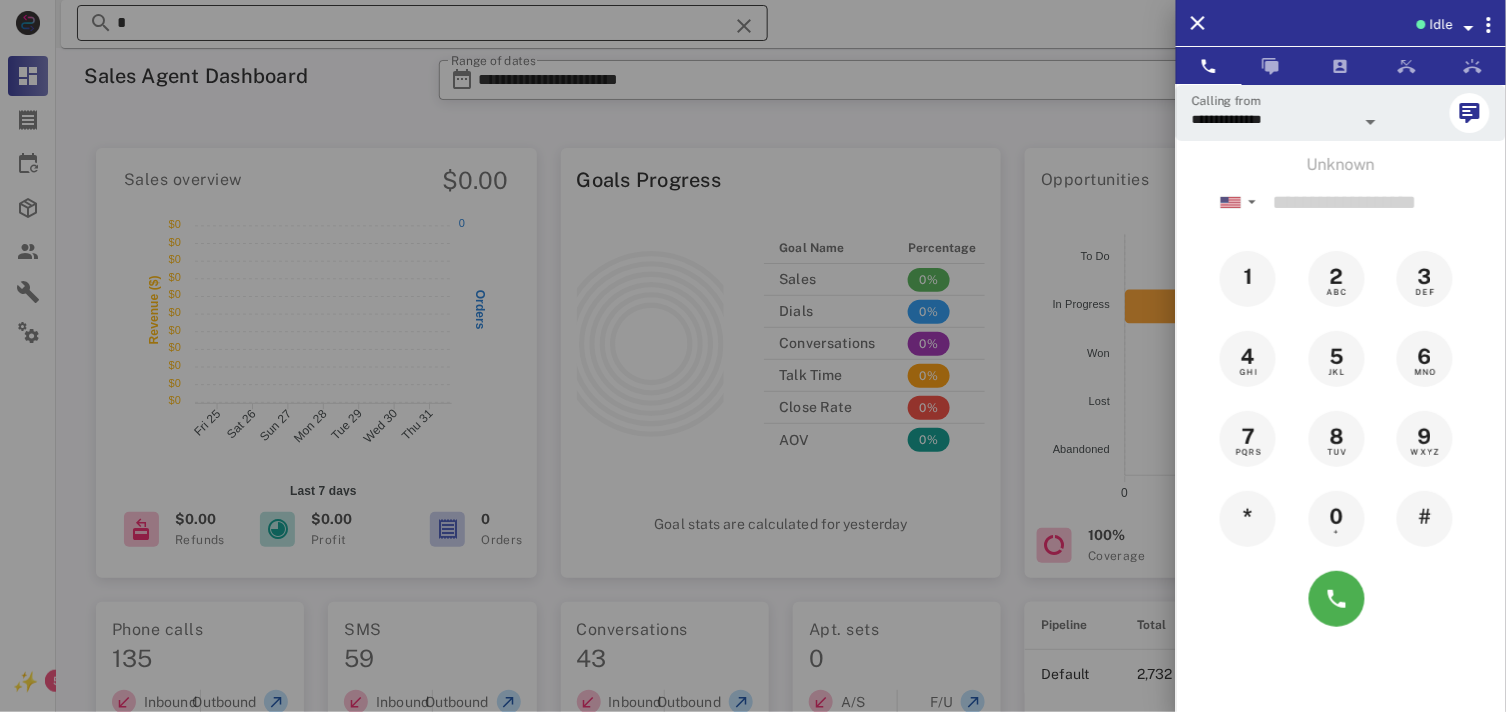 click on "*" at bounding box center (422, 23) 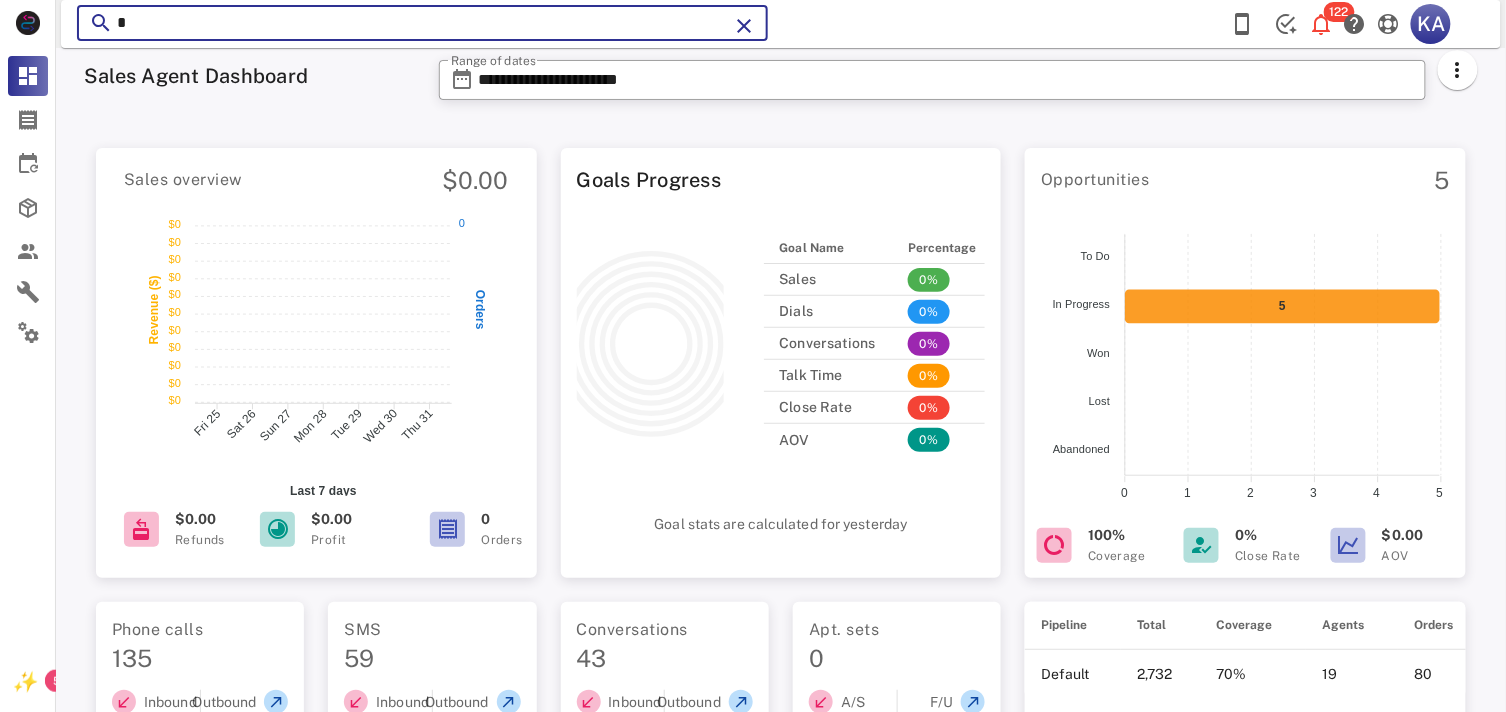 click on "*" at bounding box center (422, 23) 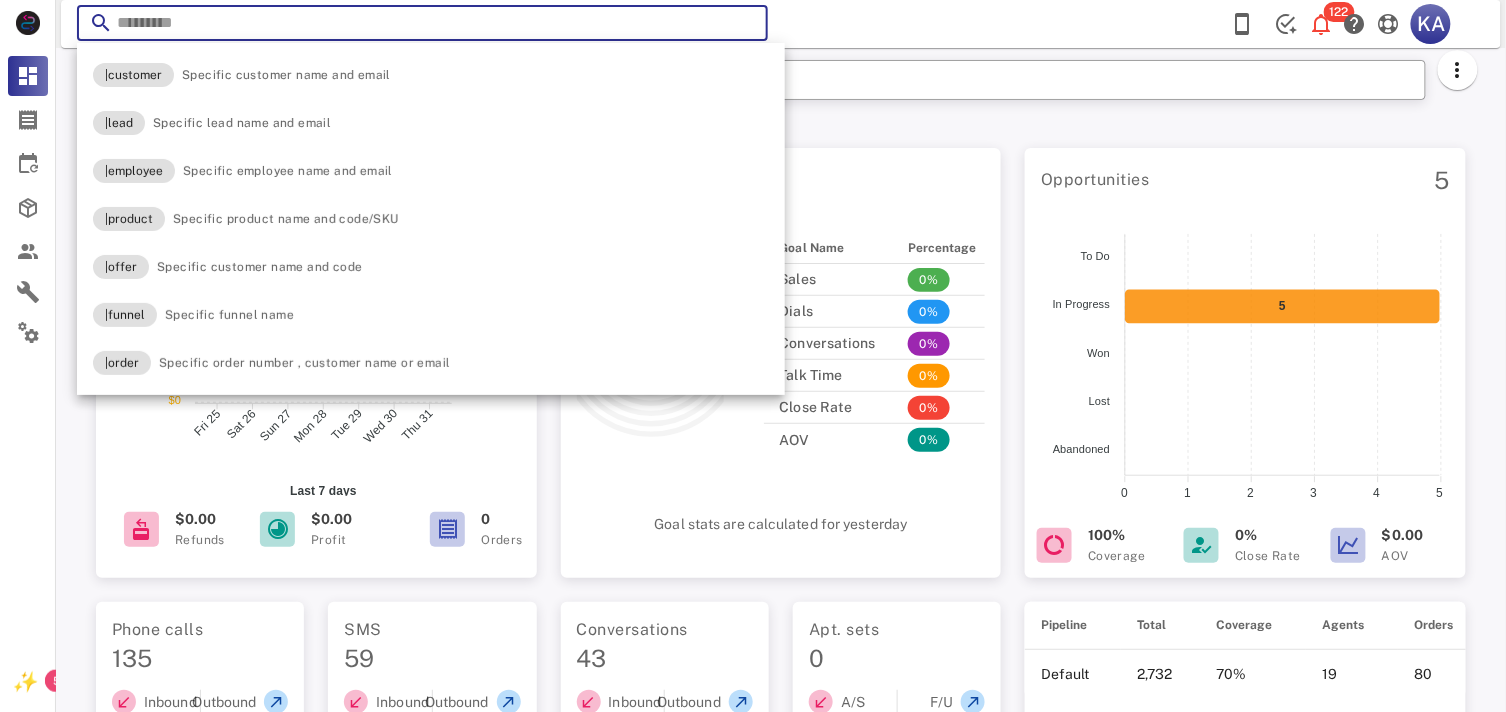 paste on "**********" 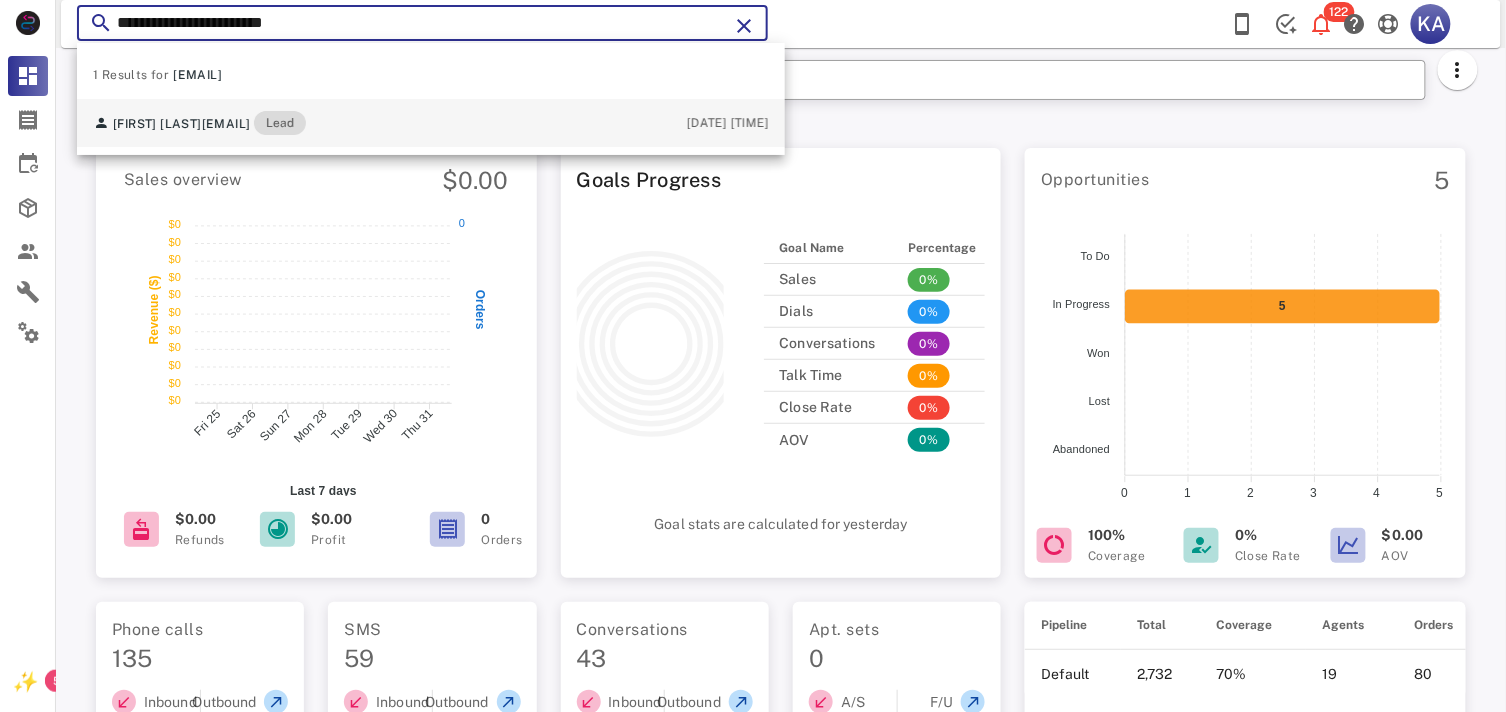 type on "**********" 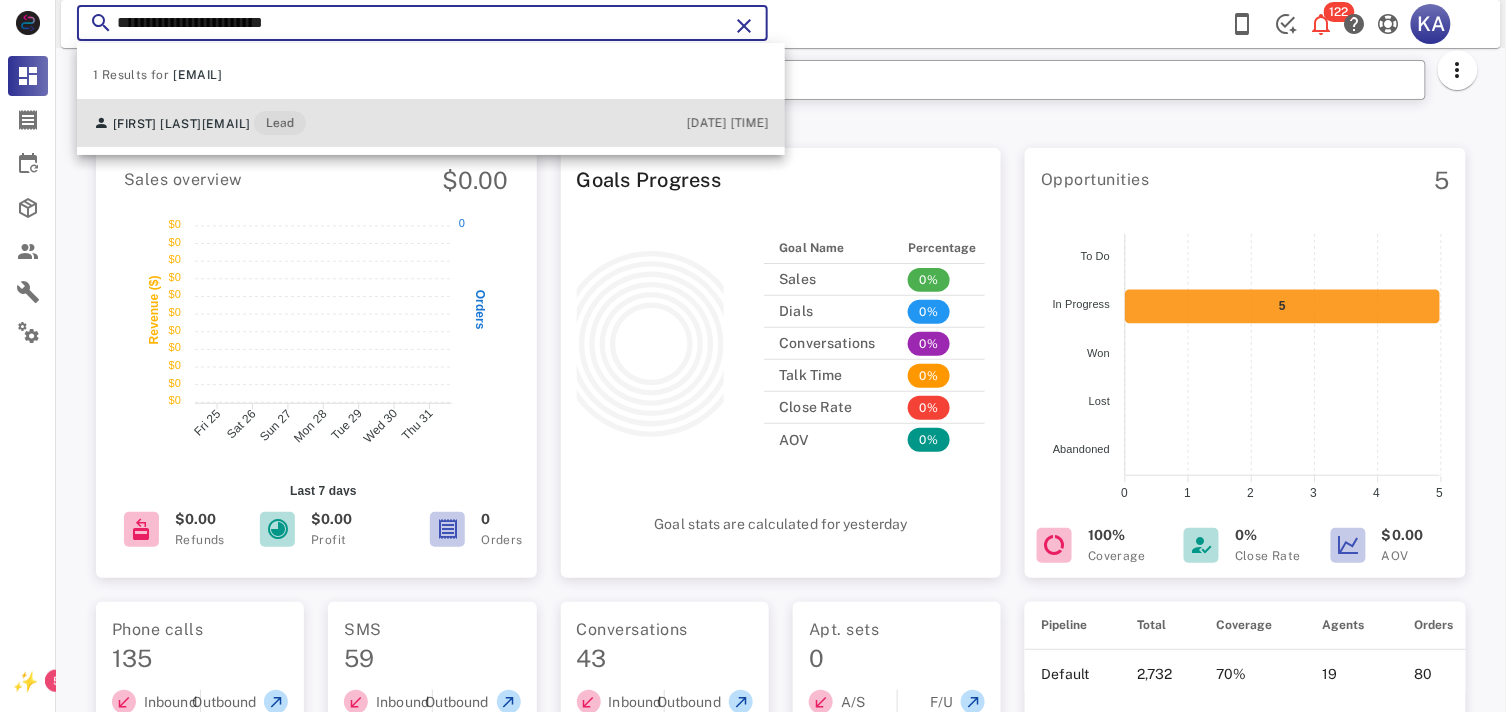 click on "Lead" at bounding box center (280, 123) 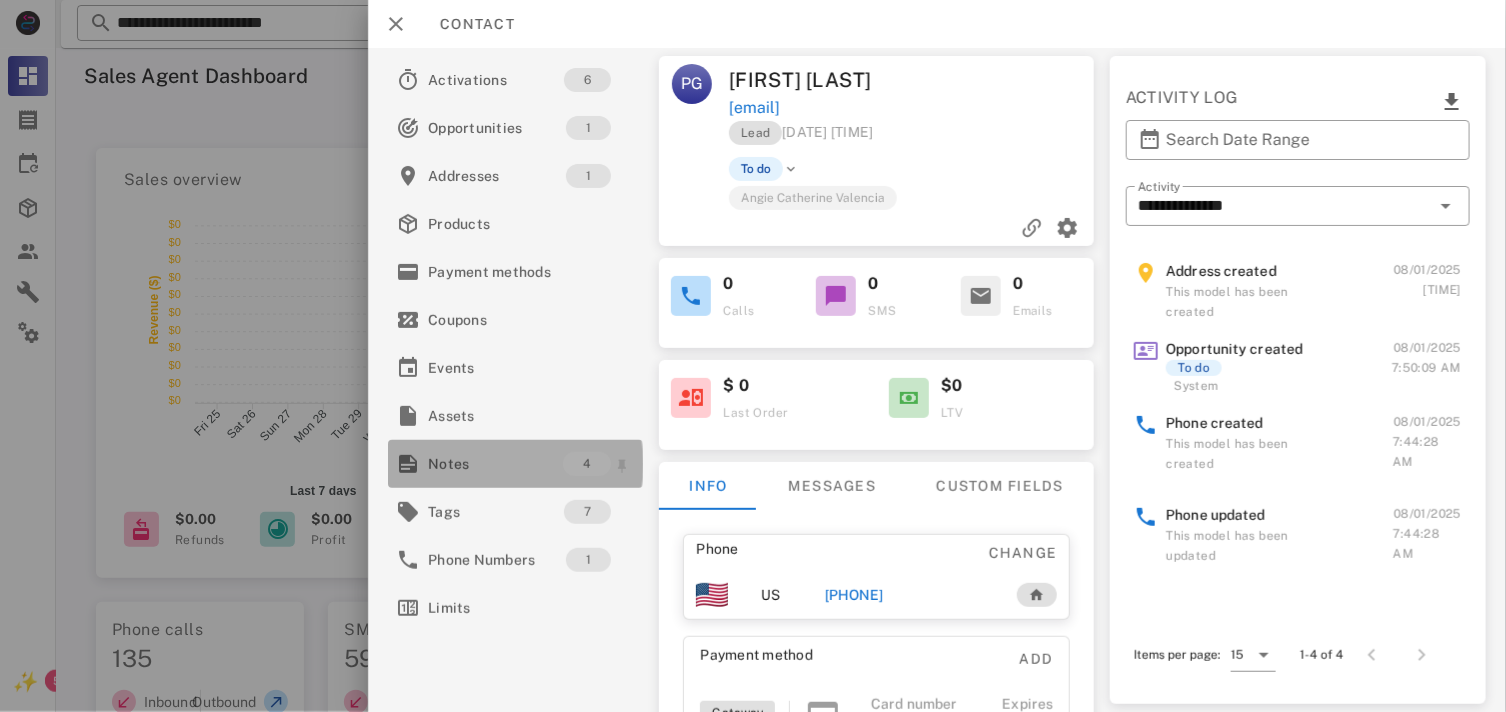 click on "Notes" at bounding box center (495, 464) 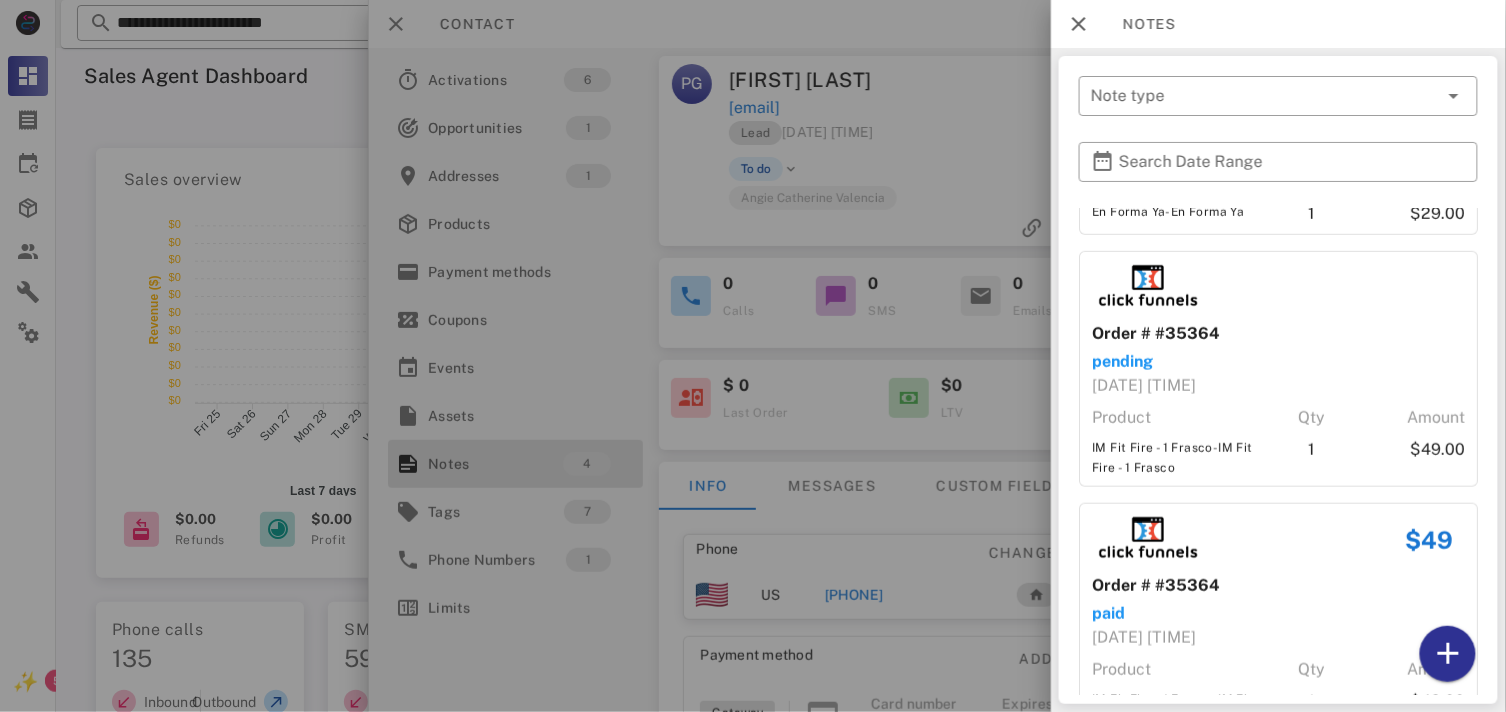 scroll, scrollTop: 496, scrollLeft: 0, axis: vertical 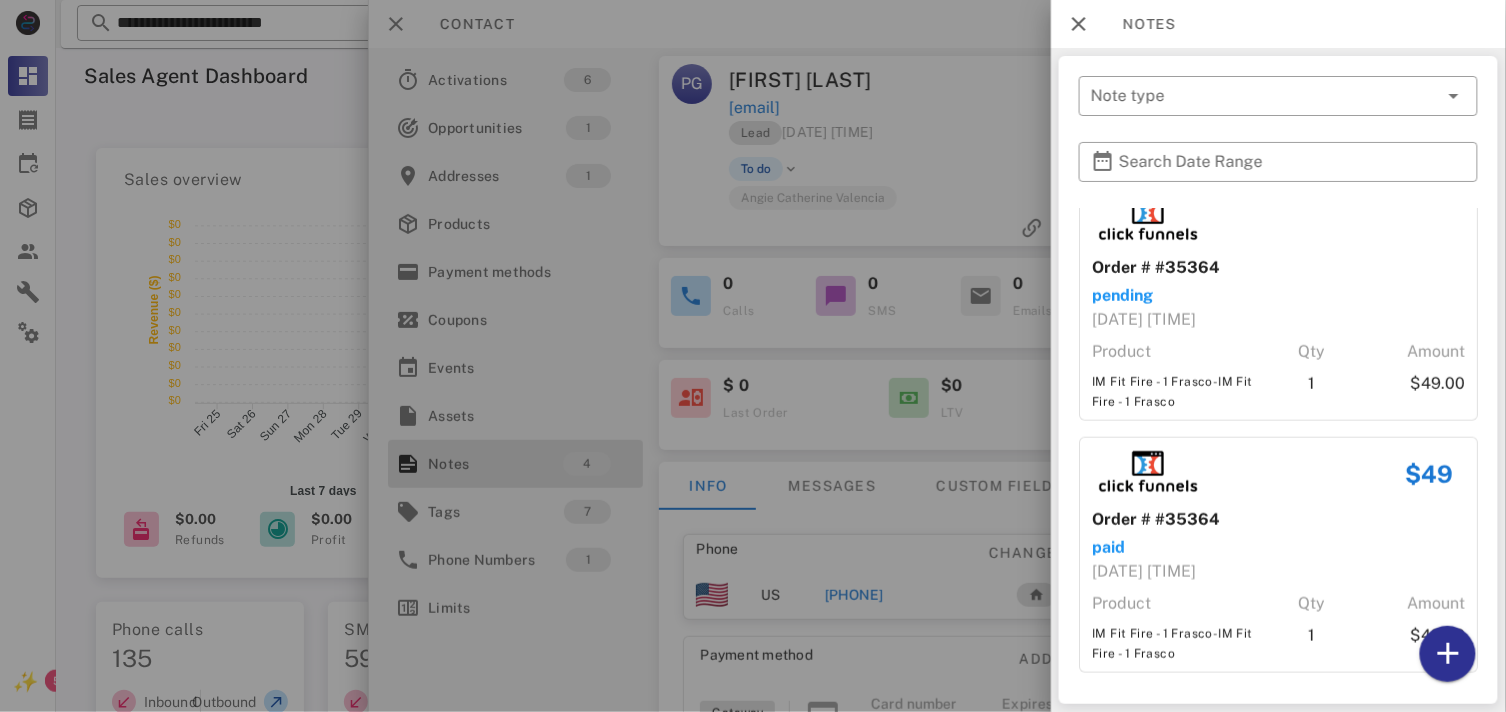 click at bounding box center (753, 356) 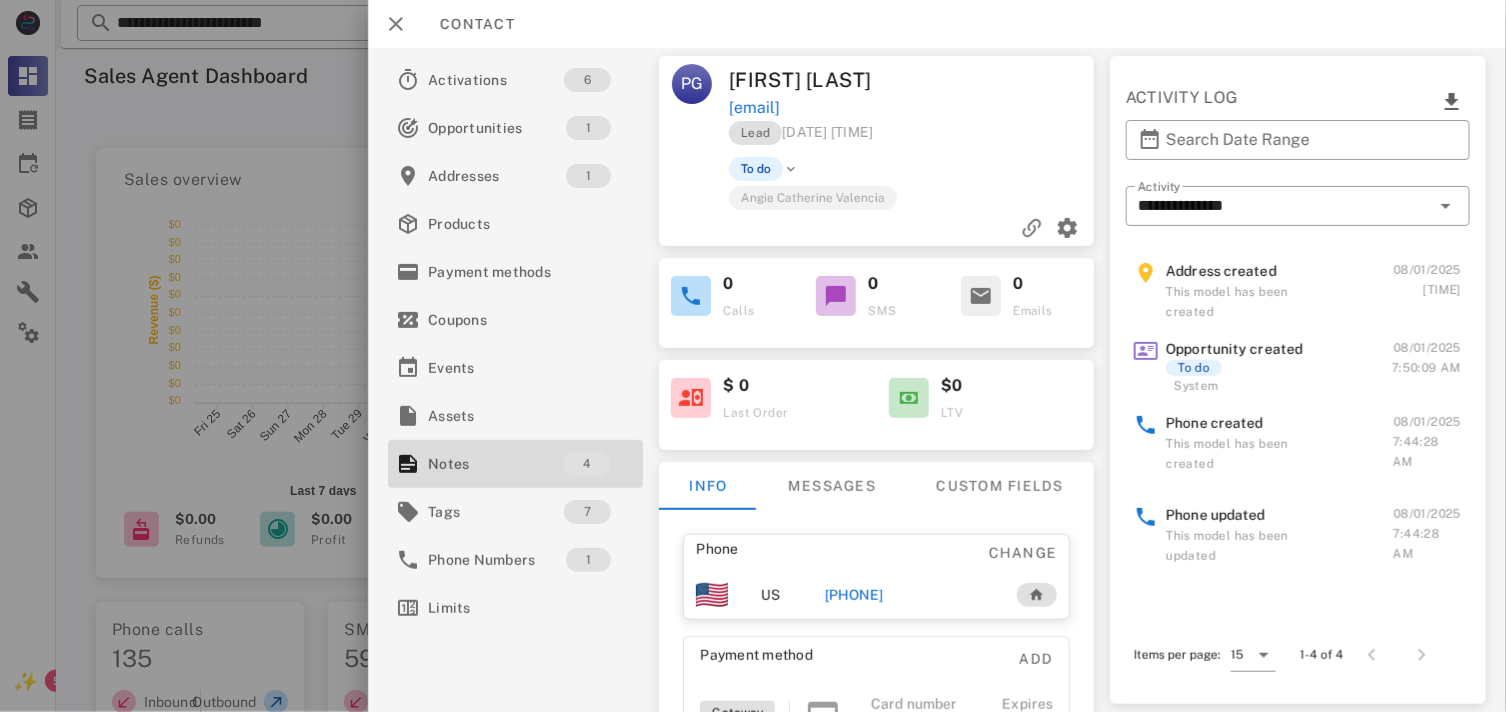 click on "[PHONE]" at bounding box center (854, 595) 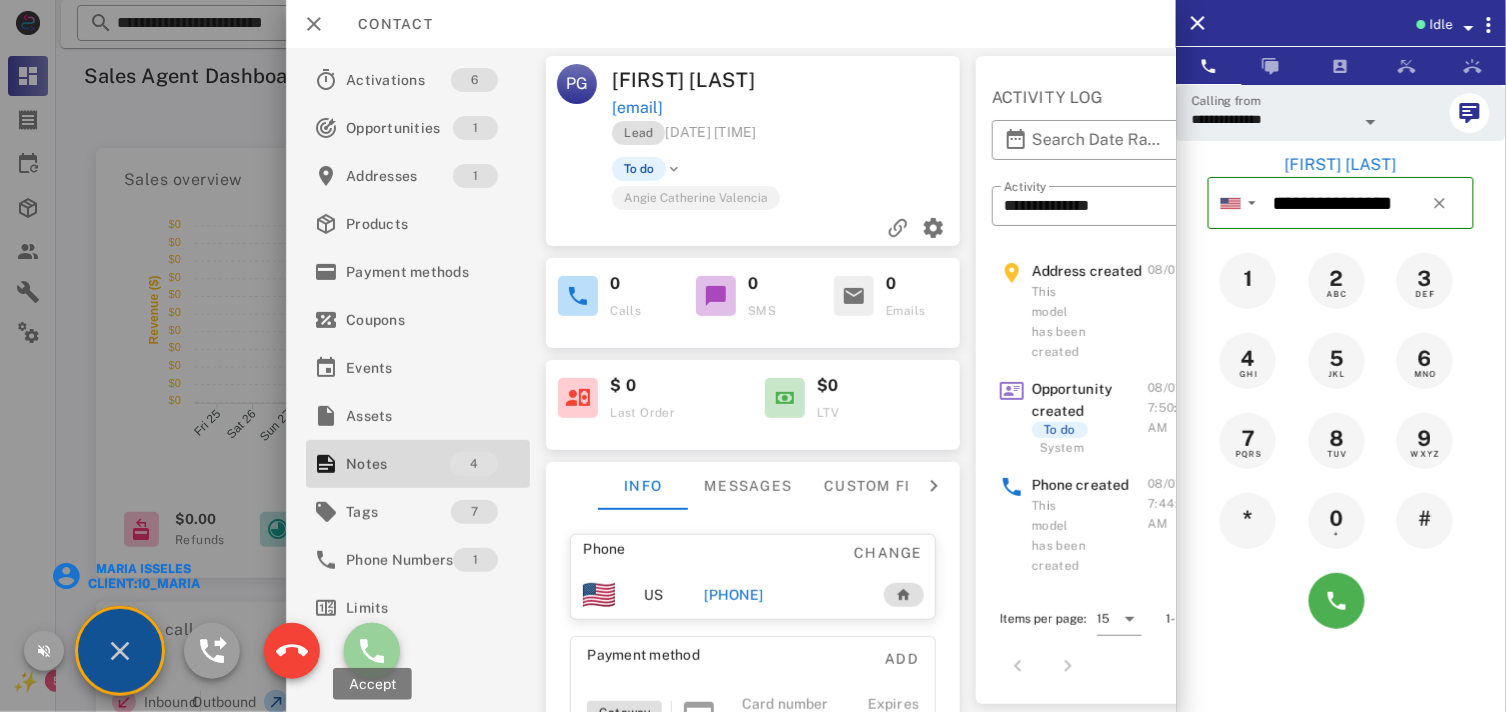 click at bounding box center [372, 651] 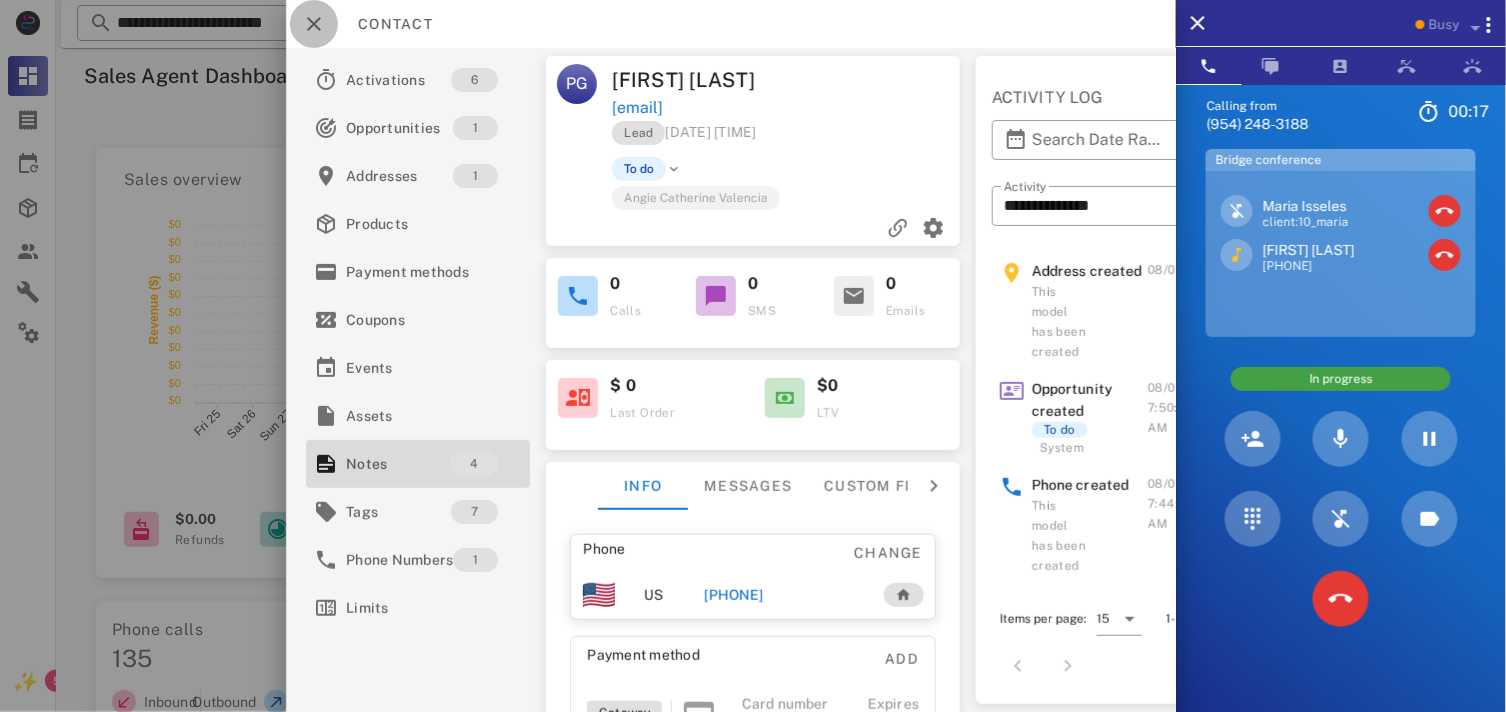 click at bounding box center [314, 24] 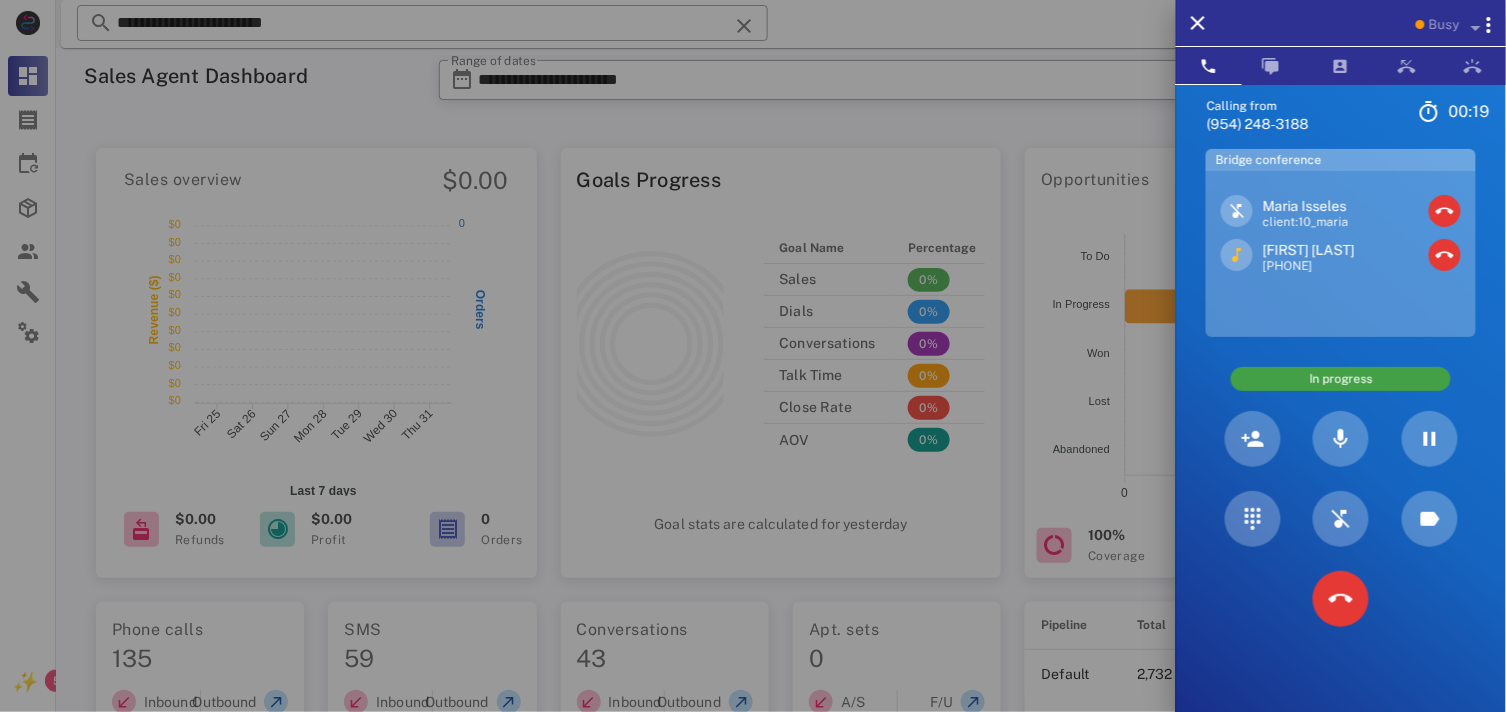 click on "[FIRST] [LAST]" at bounding box center (1309, 250) 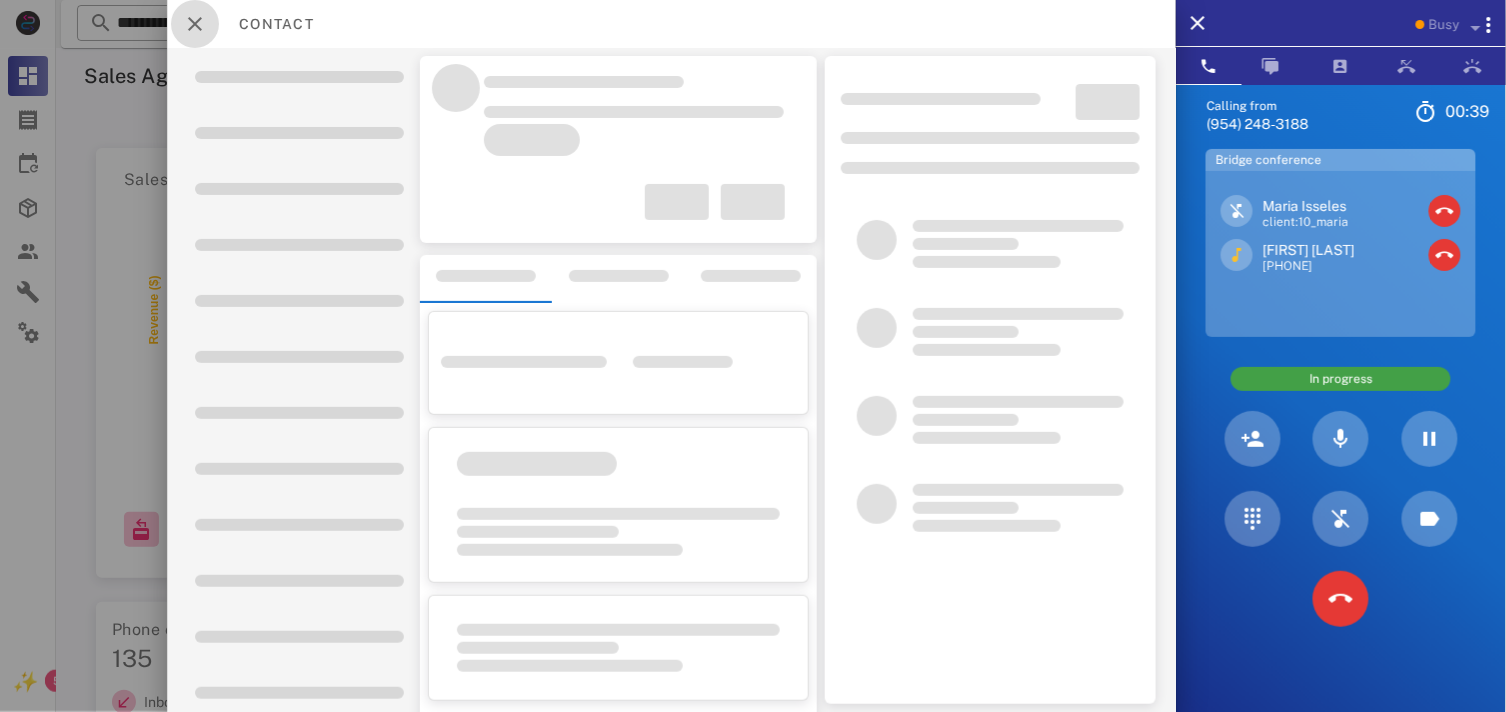 click at bounding box center [195, 24] 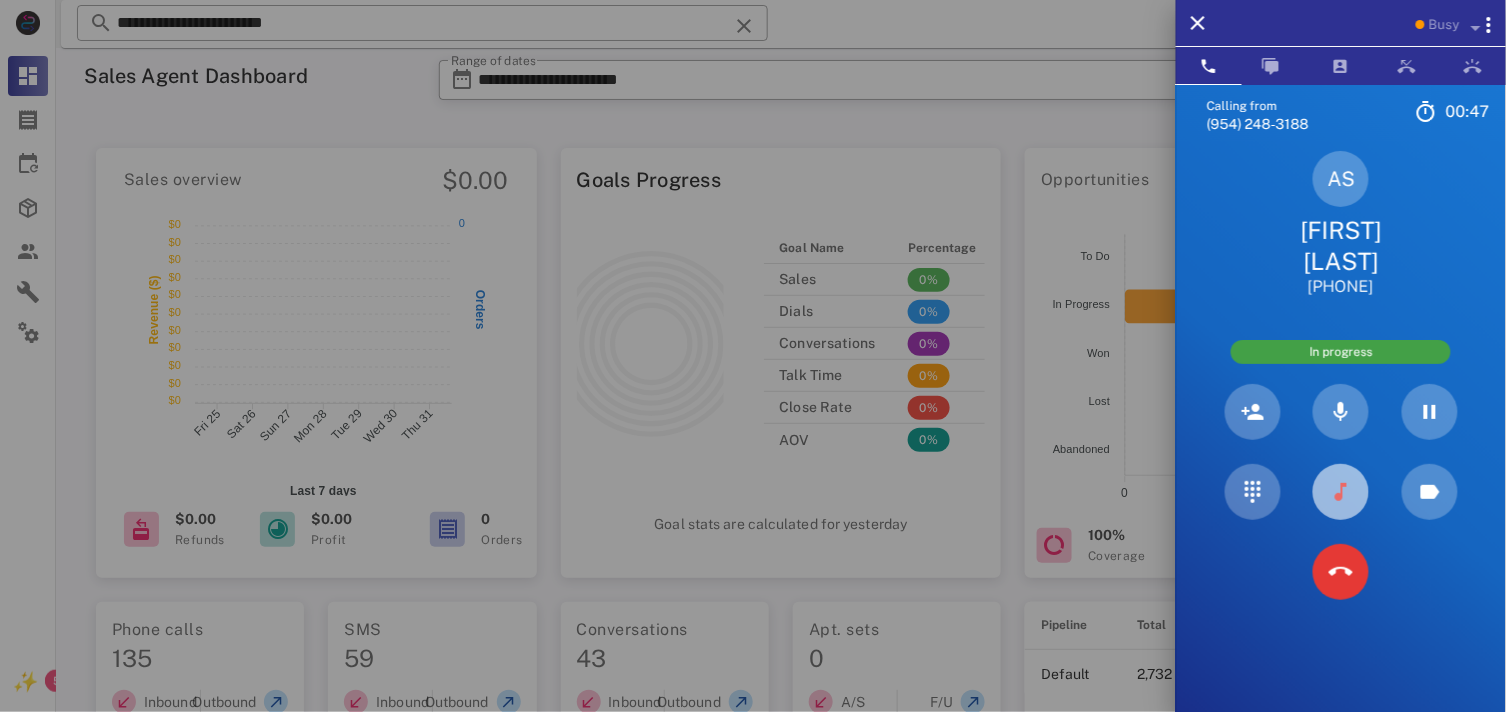 click at bounding box center [1341, 492] 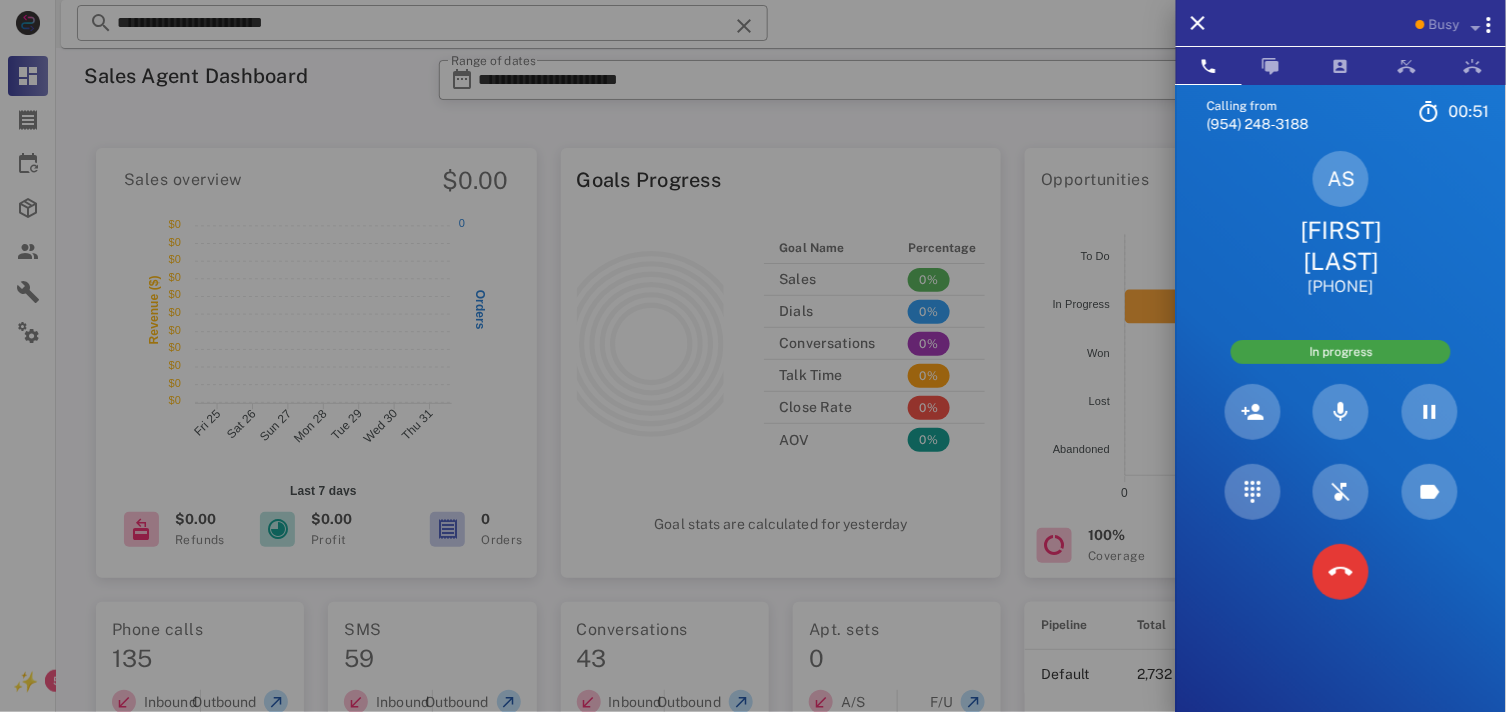 click on "[FIRST] [LAST]" at bounding box center (1341, 246) 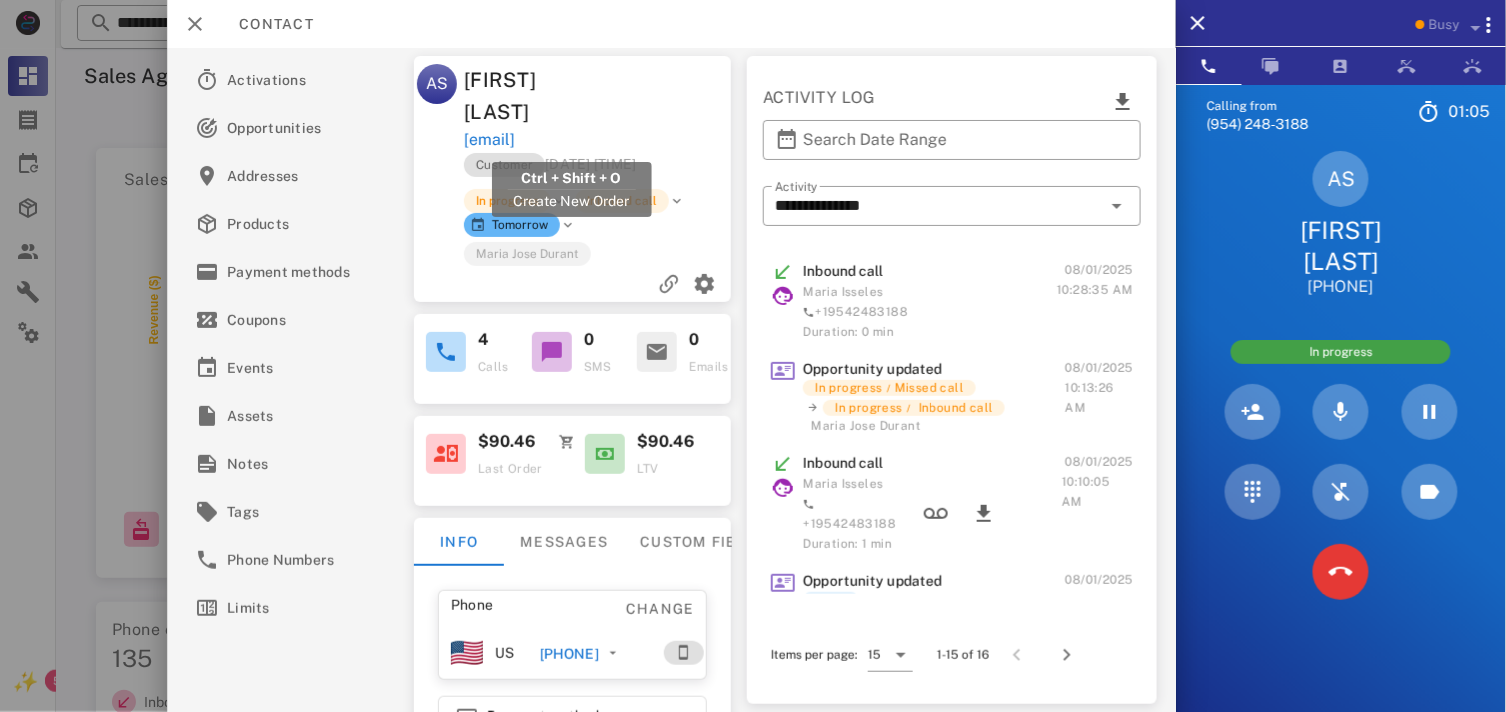 drag, startPoint x: 686, startPoint y: 133, endPoint x: 462, endPoint y: 143, distance: 224.2231 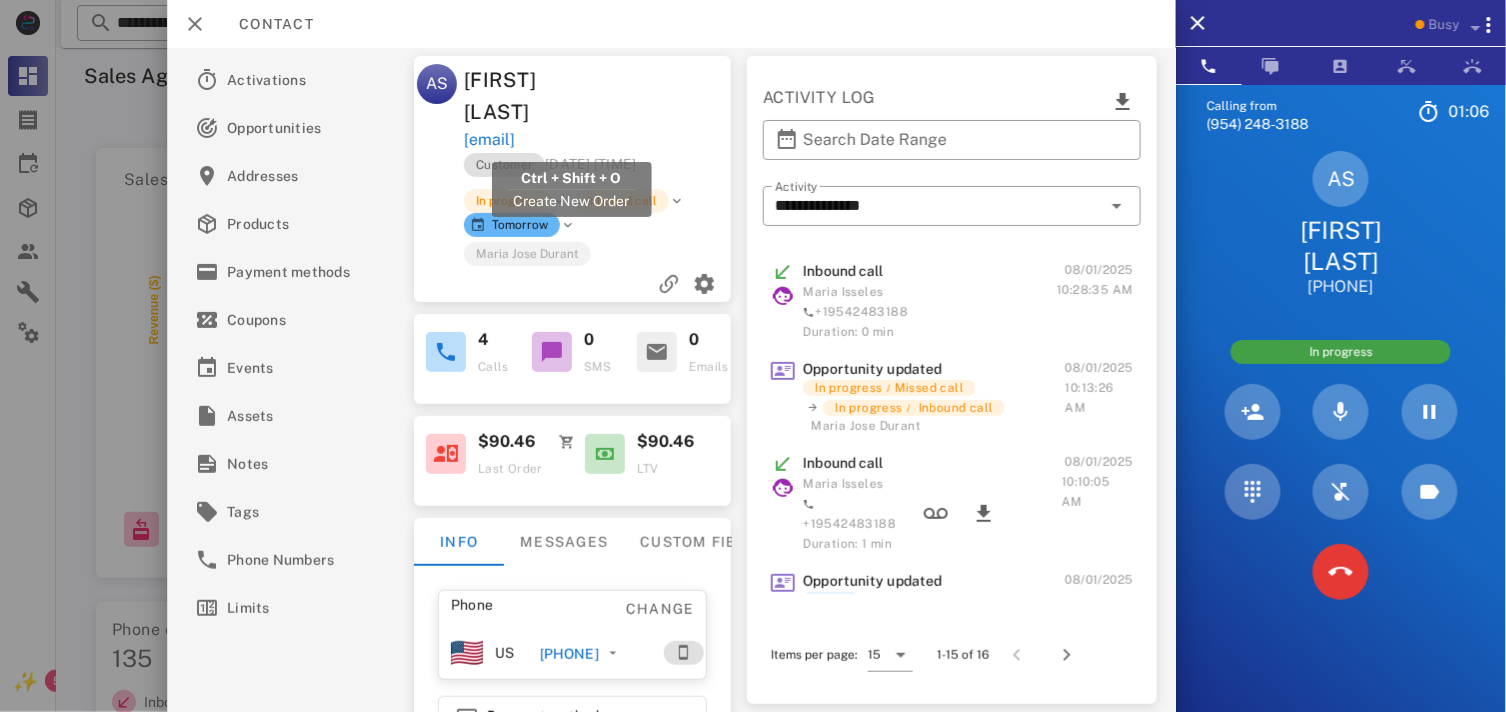 copy on "[EMAIL]" 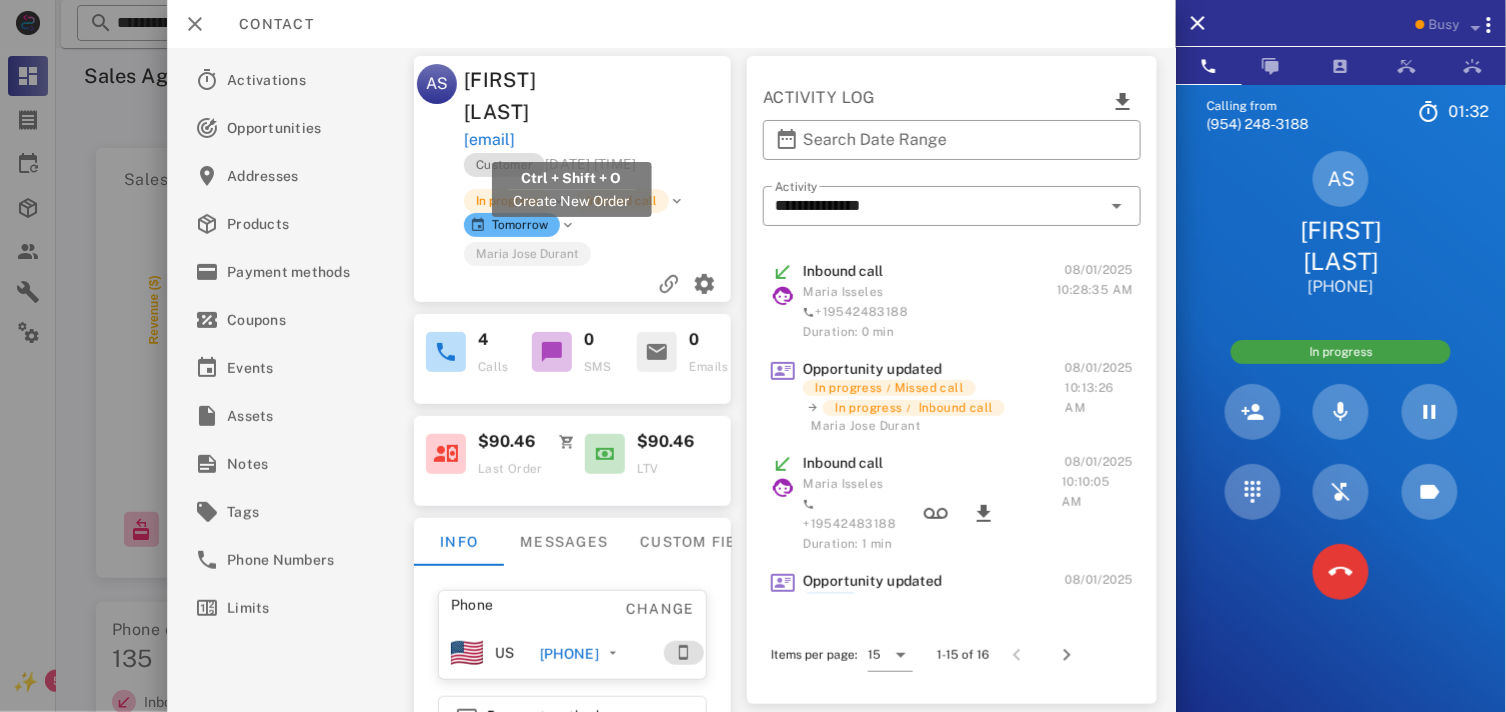 copy on "[EMAIL]" 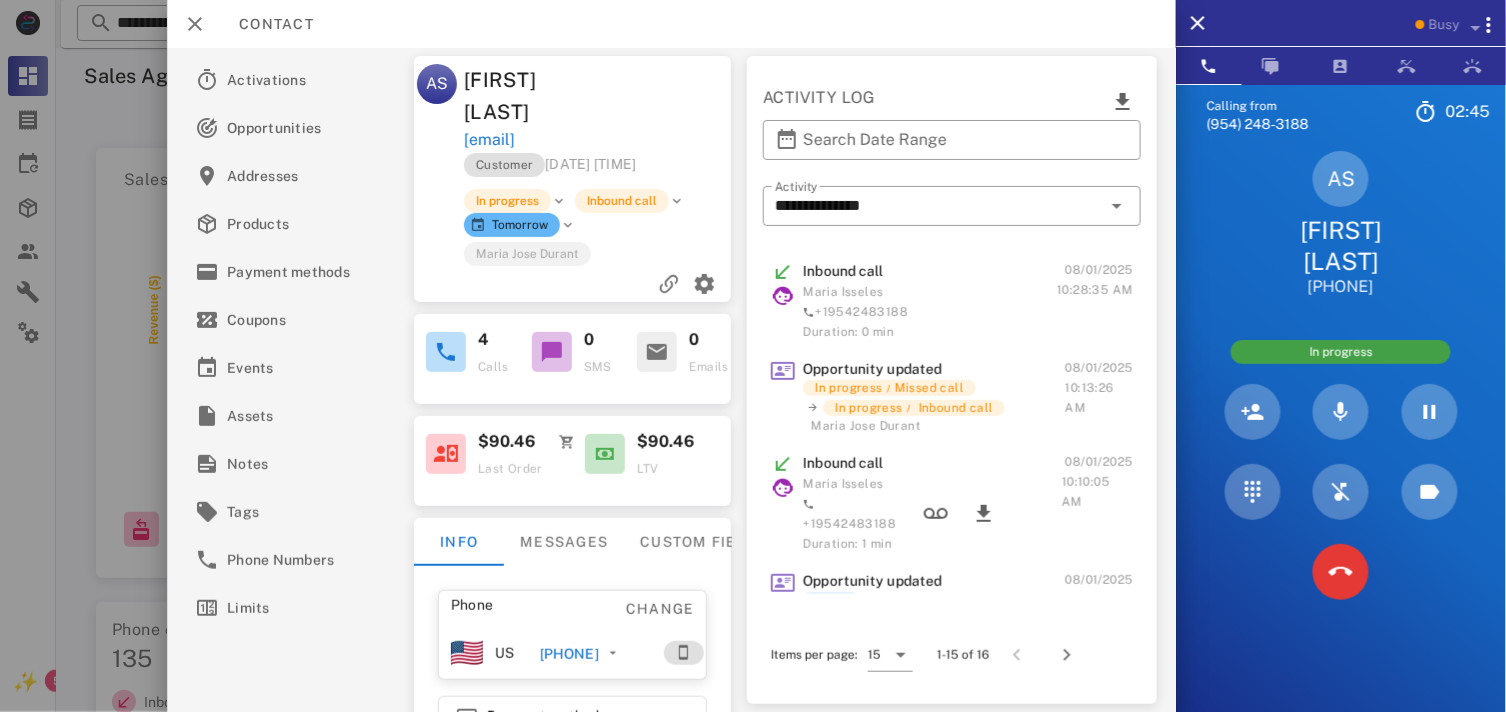 click on "$90.46 Last Order $90.46 LTV" at bounding box center [573, 455] 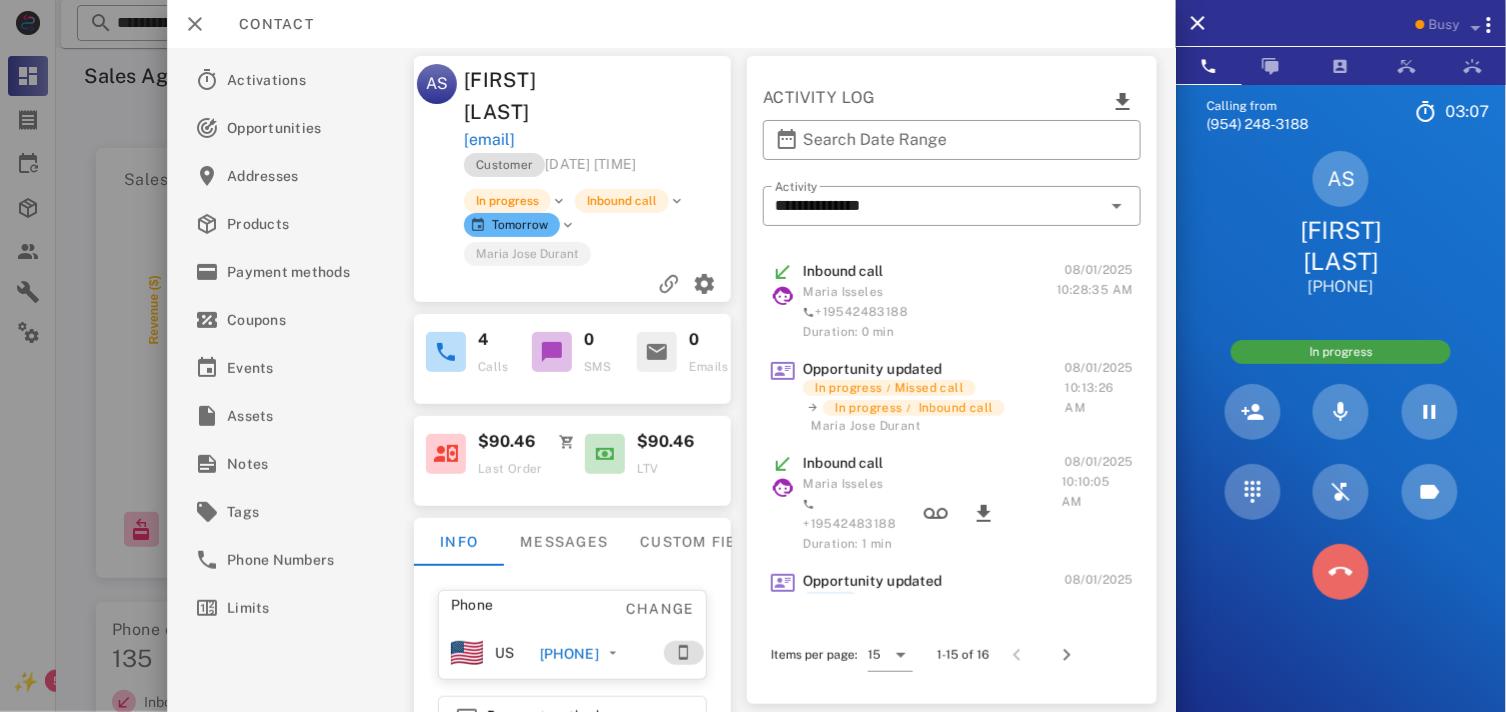 click at bounding box center (1341, 572) 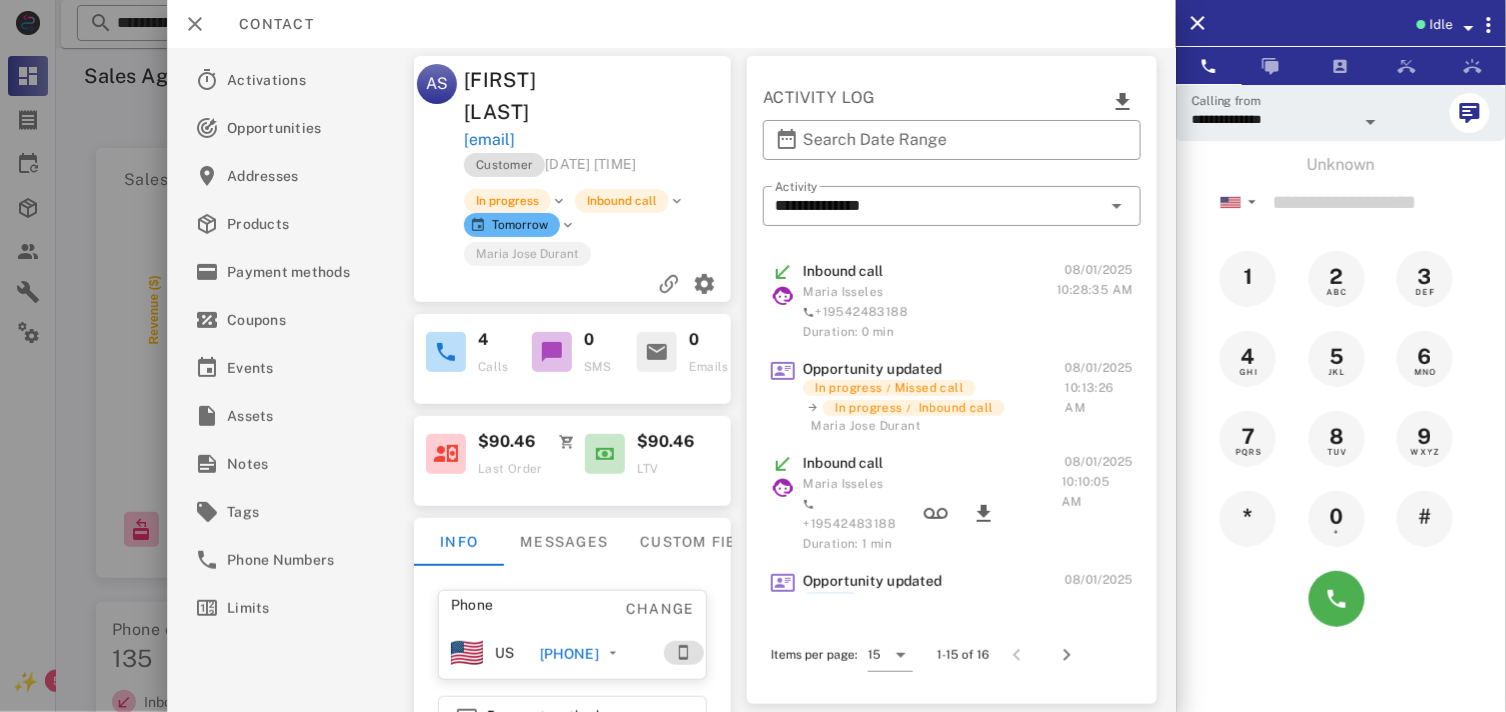drag, startPoint x: 701, startPoint y: 155, endPoint x: 651, endPoint y: 137, distance: 53.14132 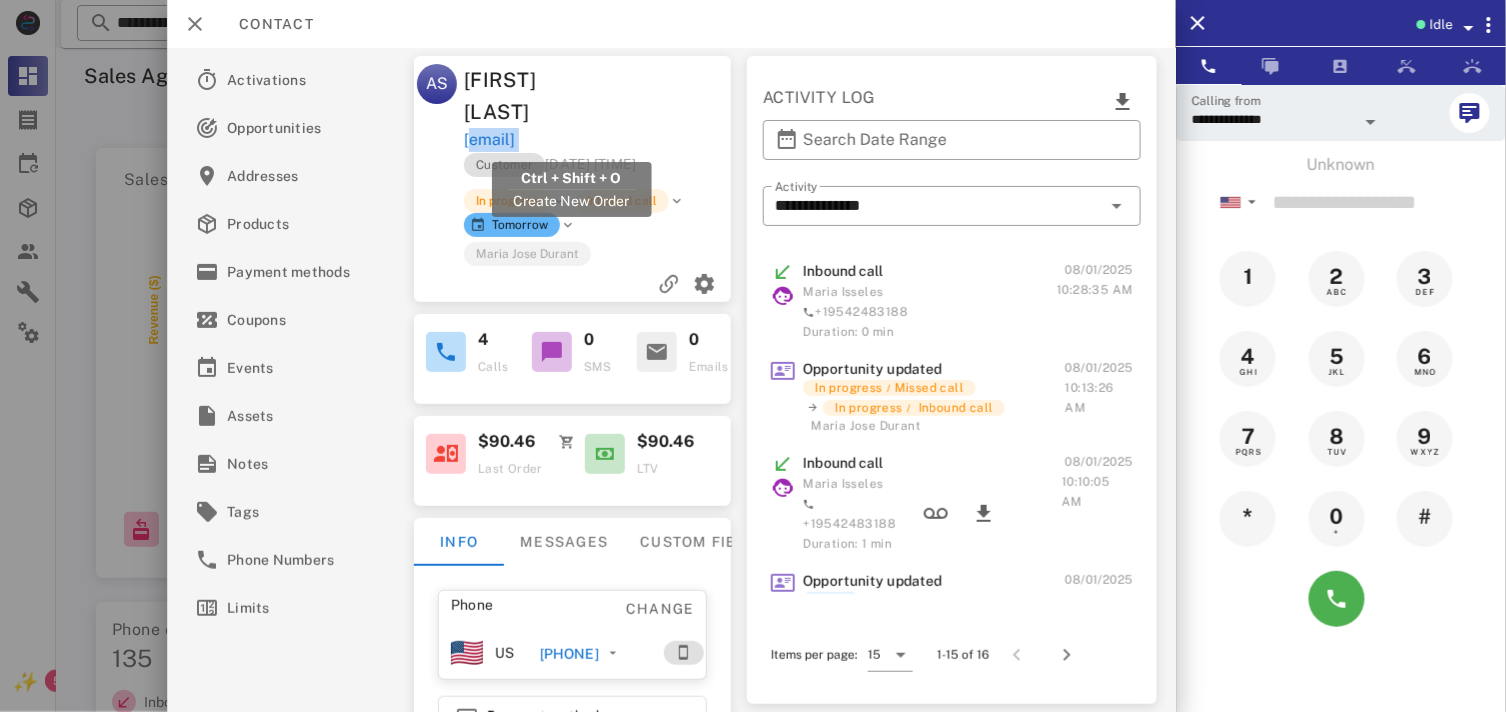 drag, startPoint x: 703, startPoint y: 145, endPoint x: 487, endPoint y: 138, distance: 216.1134 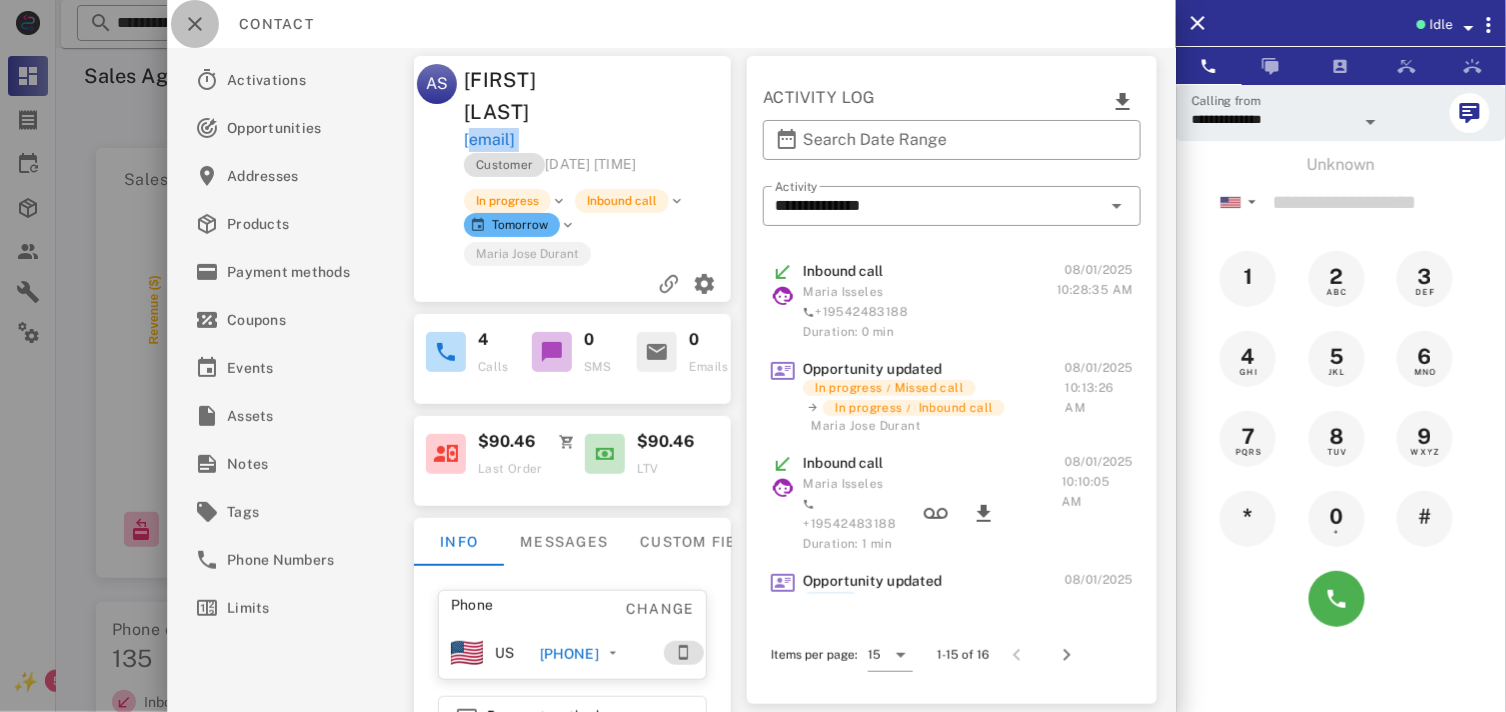 click at bounding box center [195, 24] 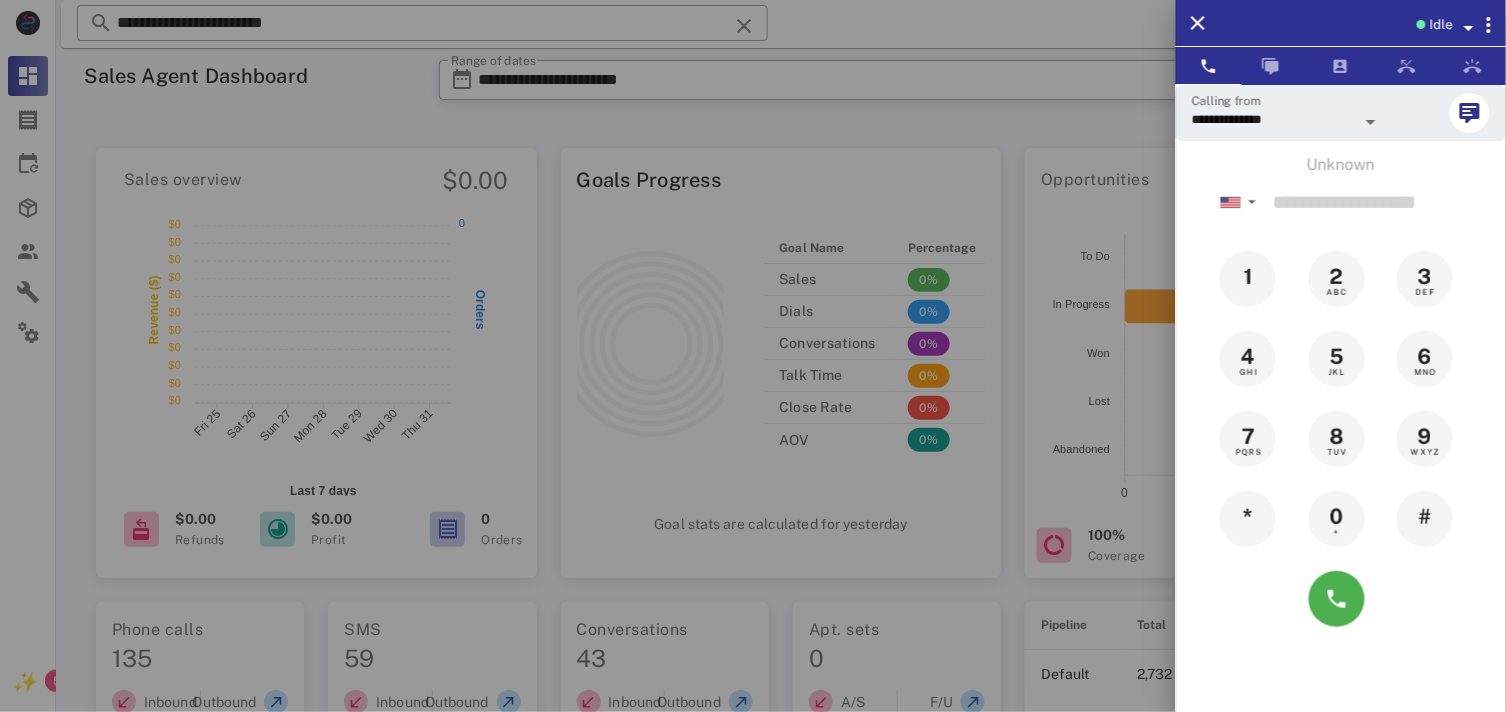 click at bounding box center (753, 356) 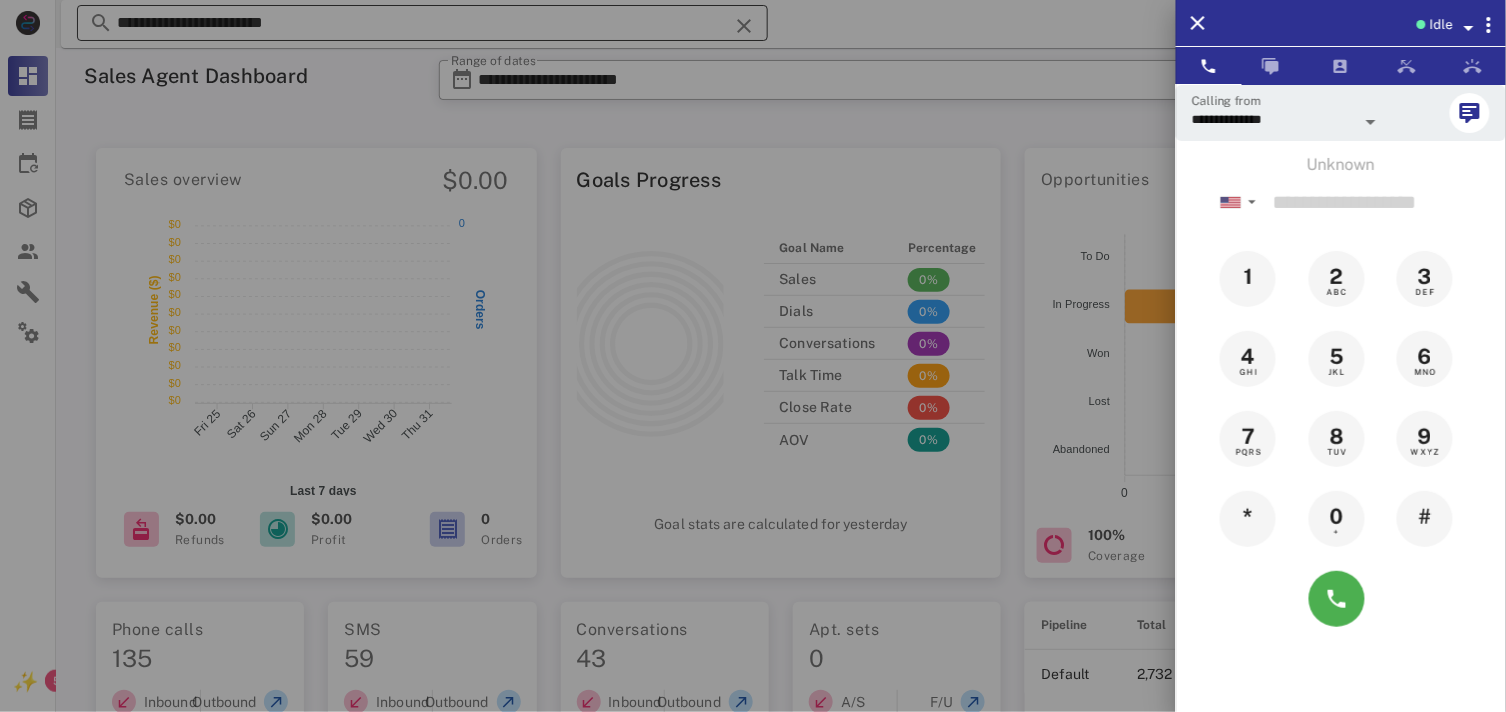 click at bounding box center [744, 26] 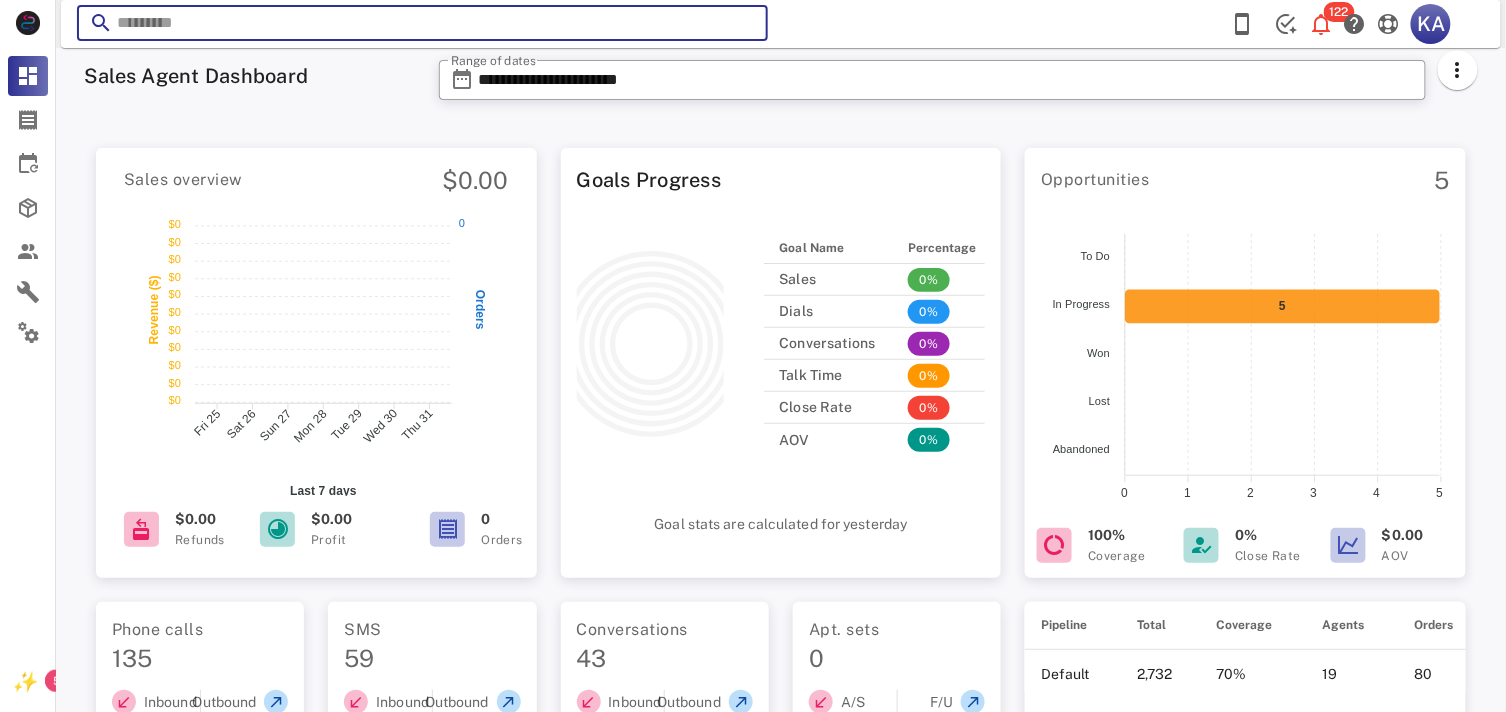 click at bounding box center (744, 26) 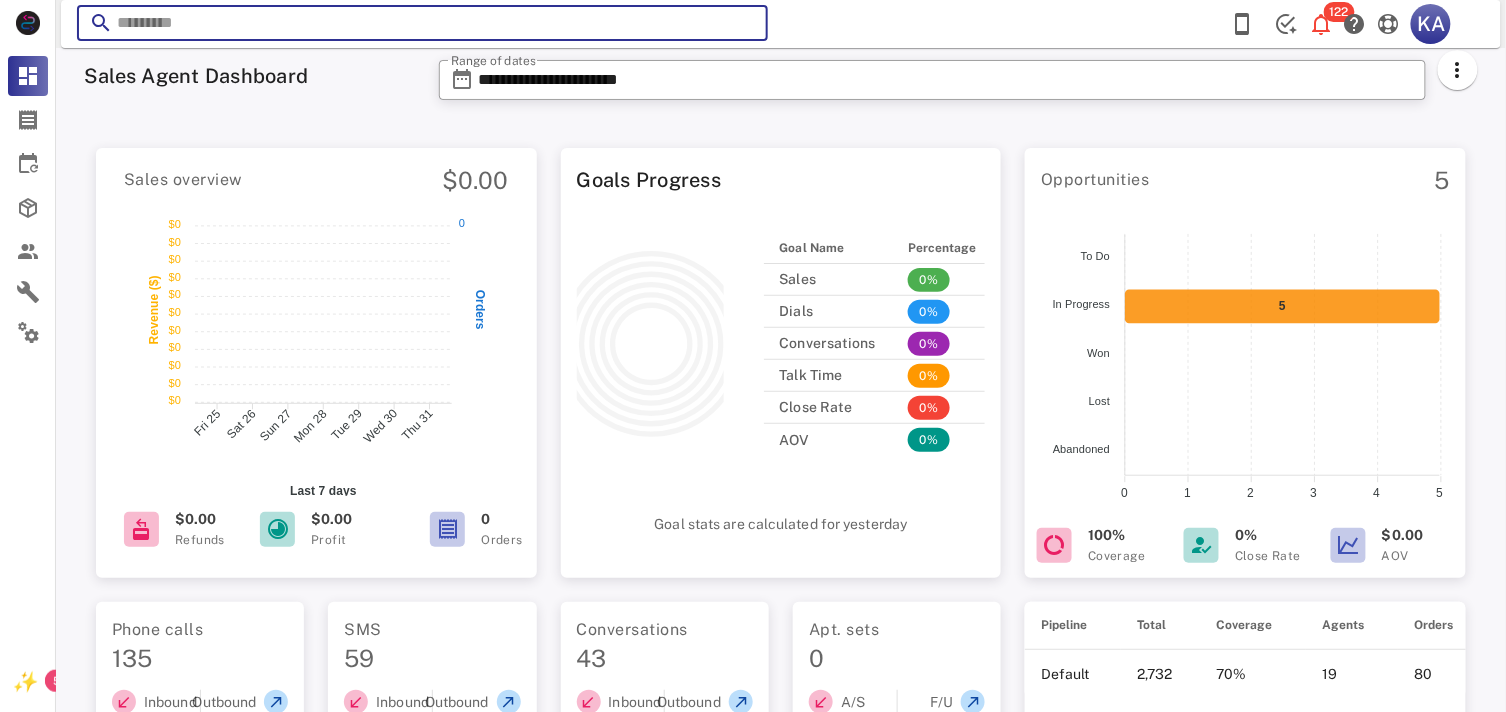 paste on "**********" 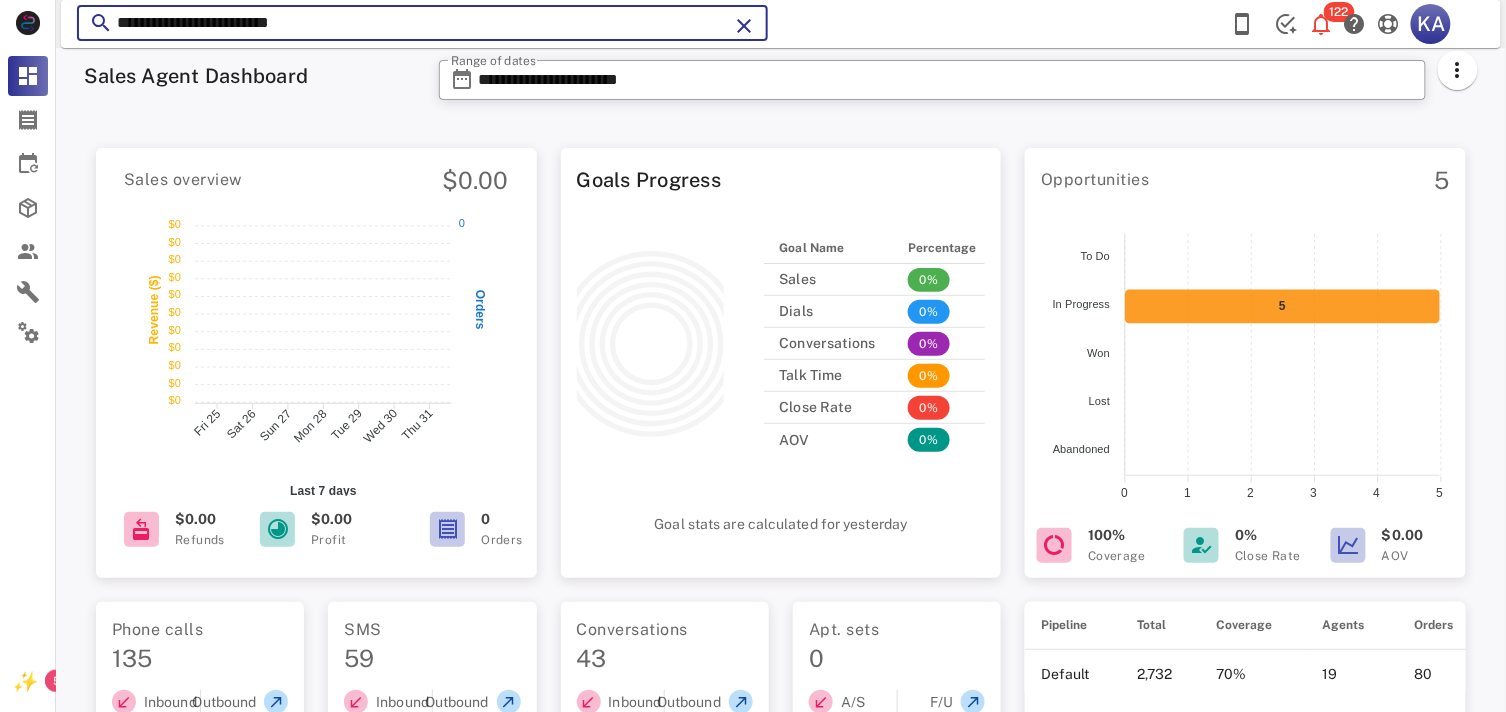 type on "**********" 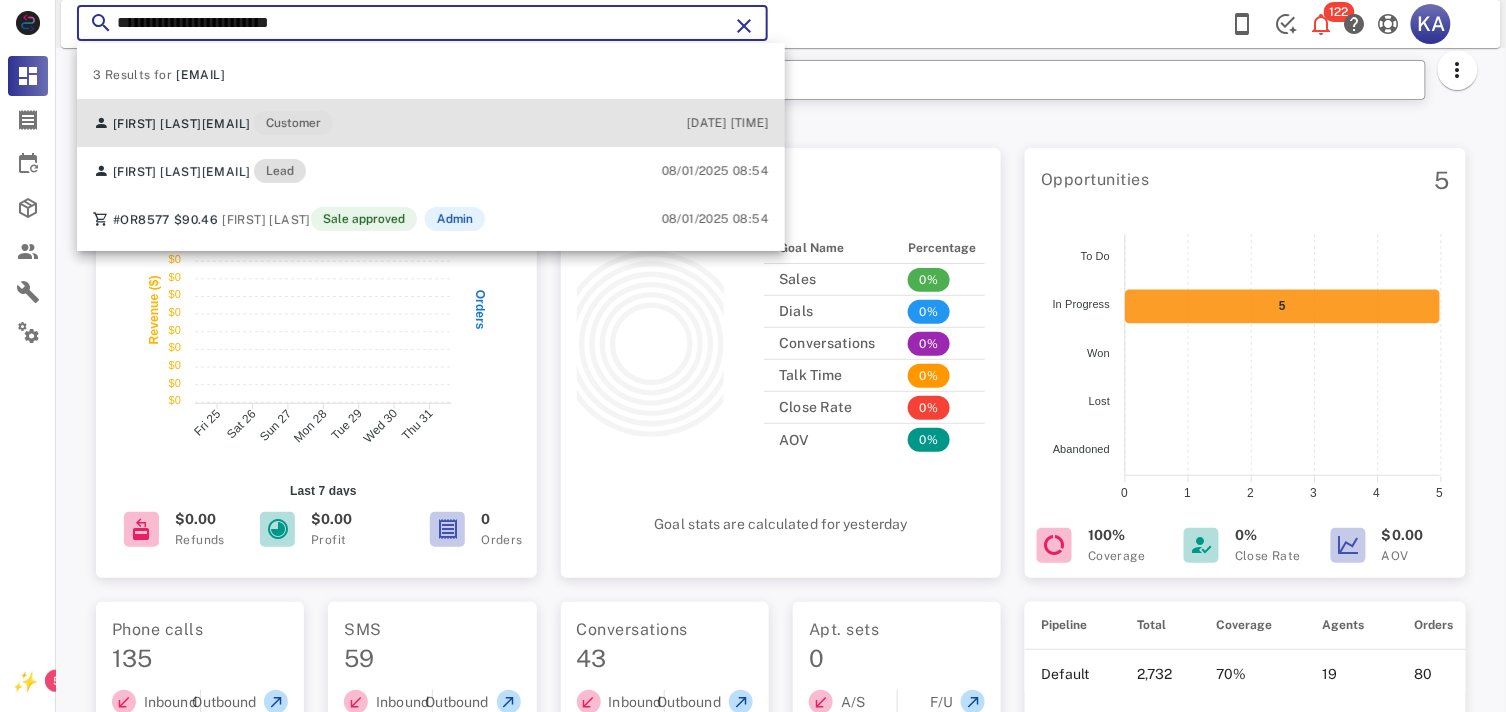 click on "[FIRST] [LAST]   [EMAIL]   Customer   [DATE] [TIME]" at bounding box center [431, 123] 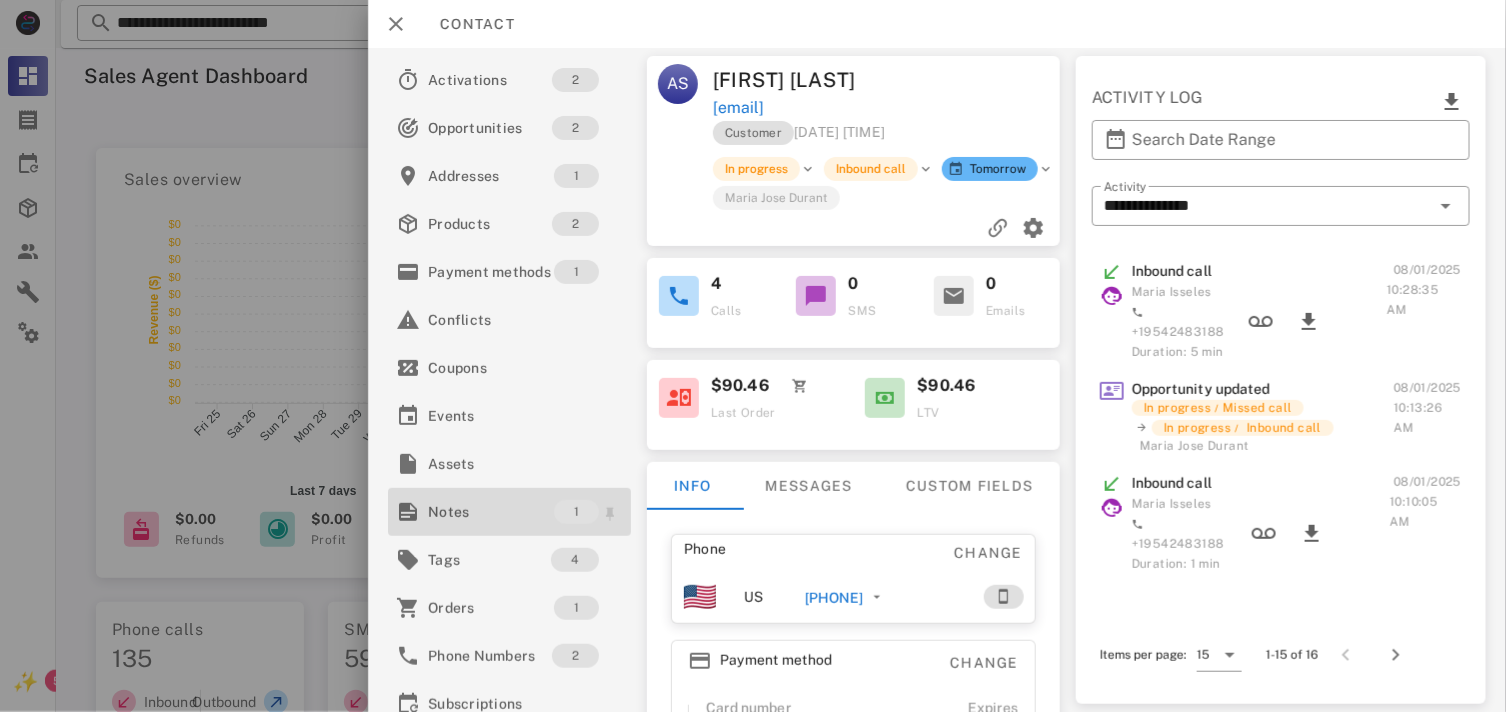 click on "Notes" at bounding box center (491, 512) 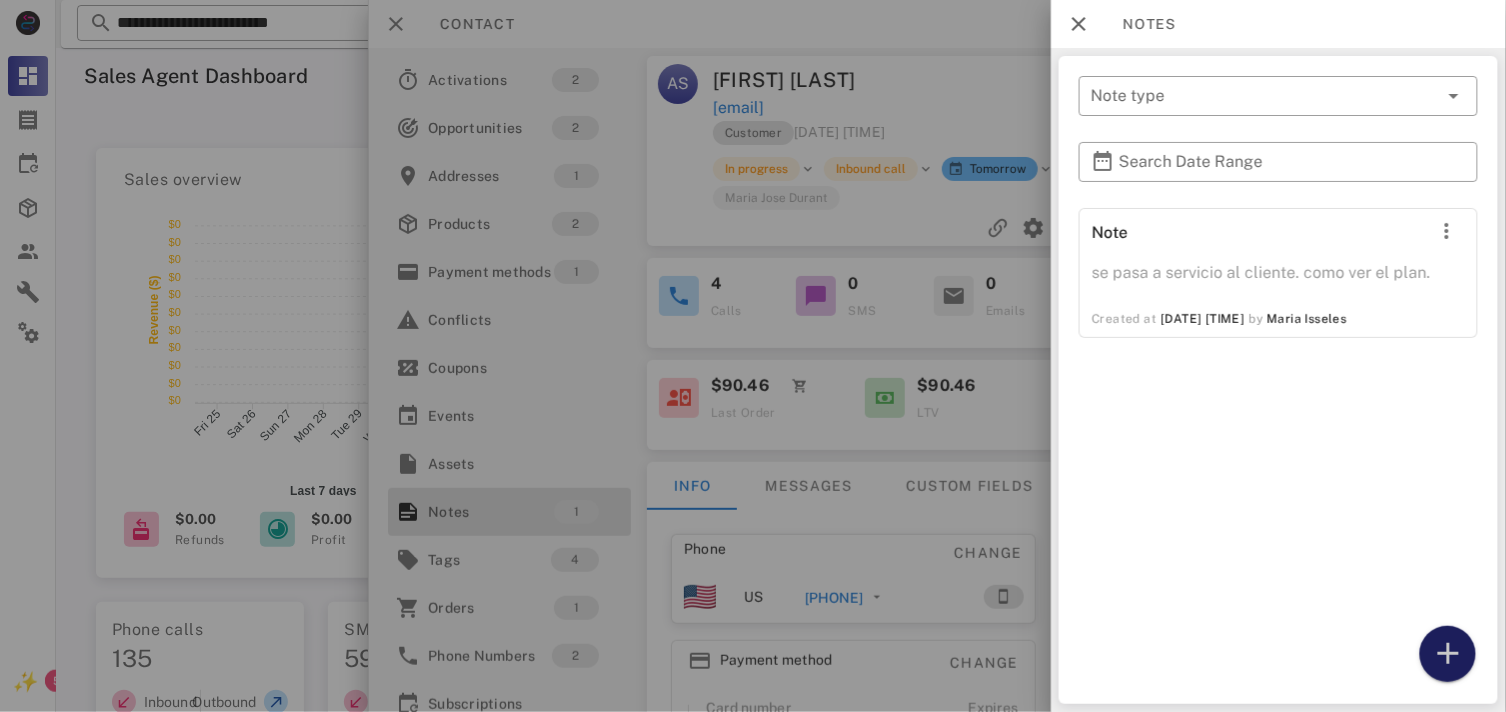 click at bounding box center (1448, 654) 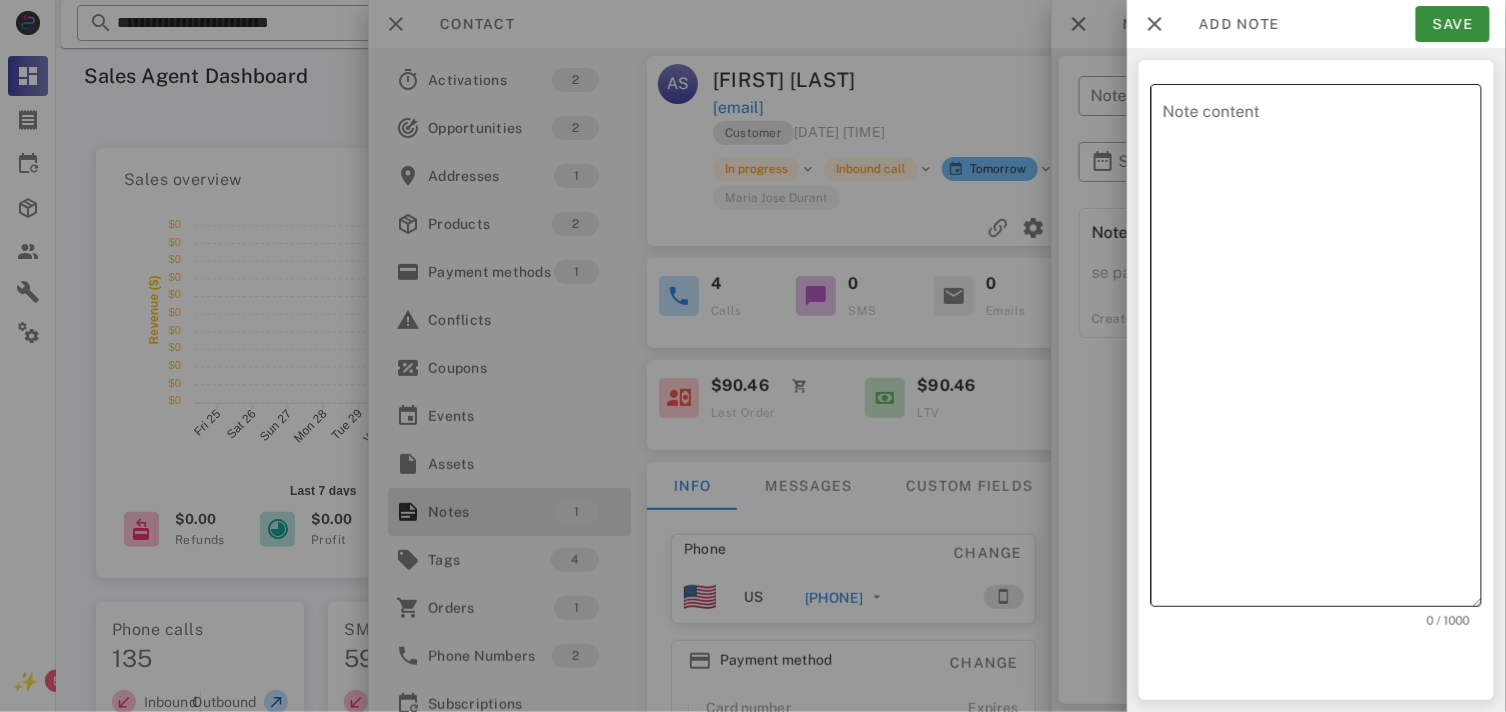 click on "Note content" at bounding box center [1322, 350] 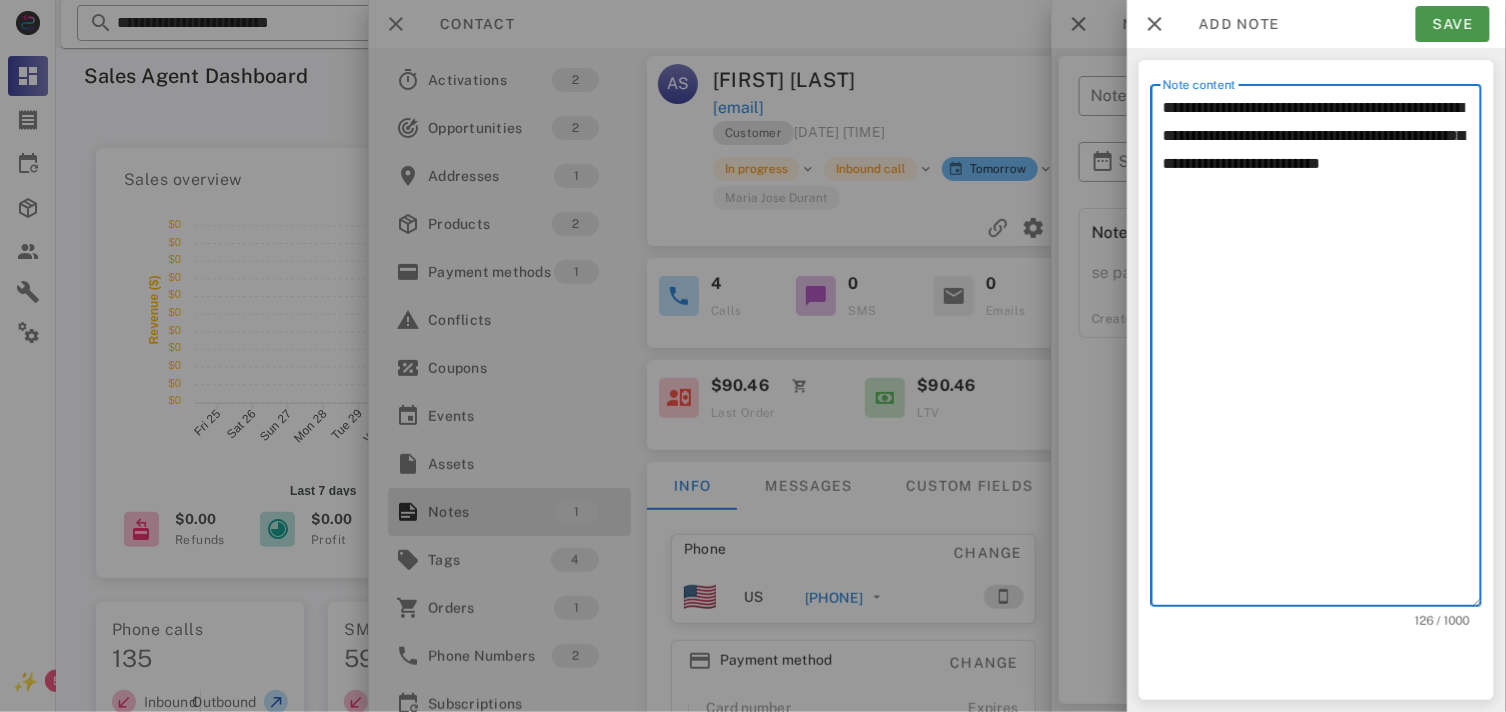 type on "**********" 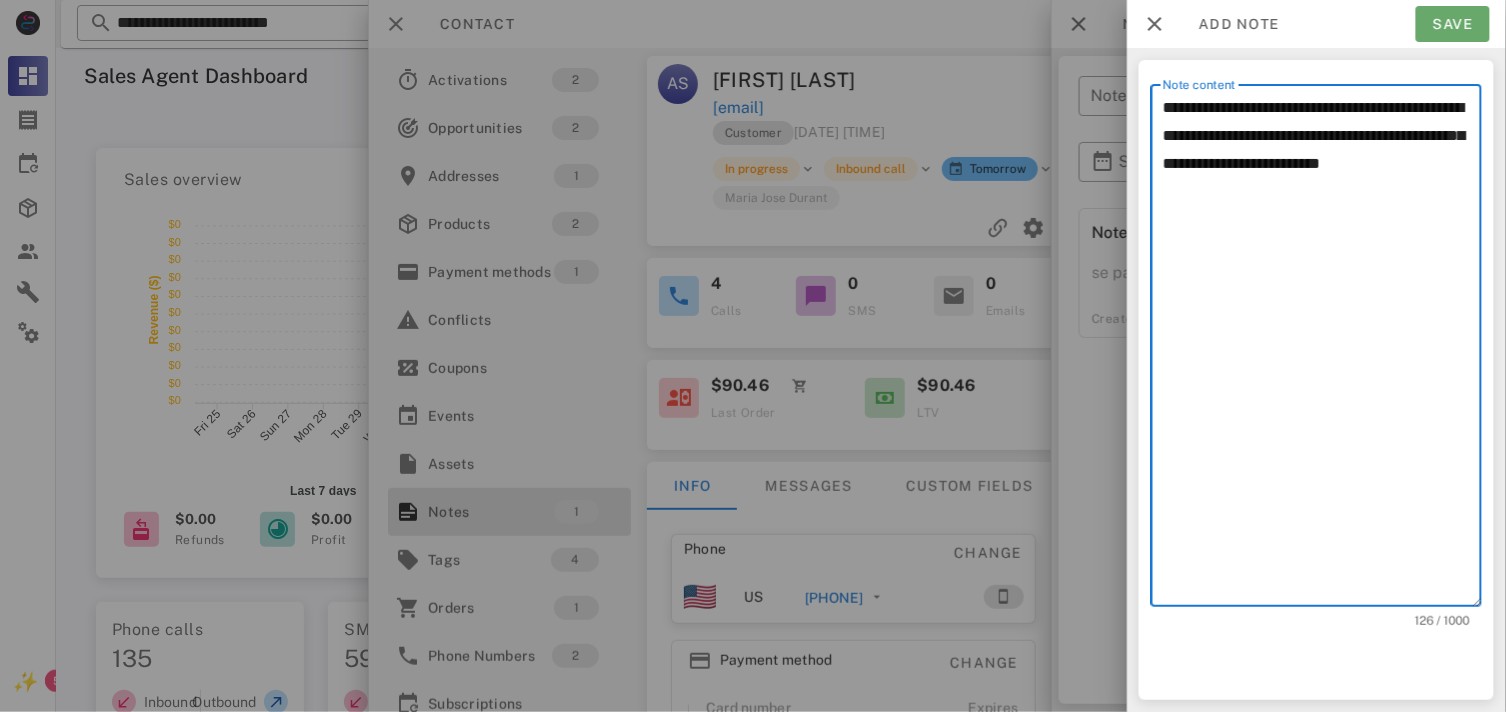 click on "Save" at bounding box center [1453, 24] 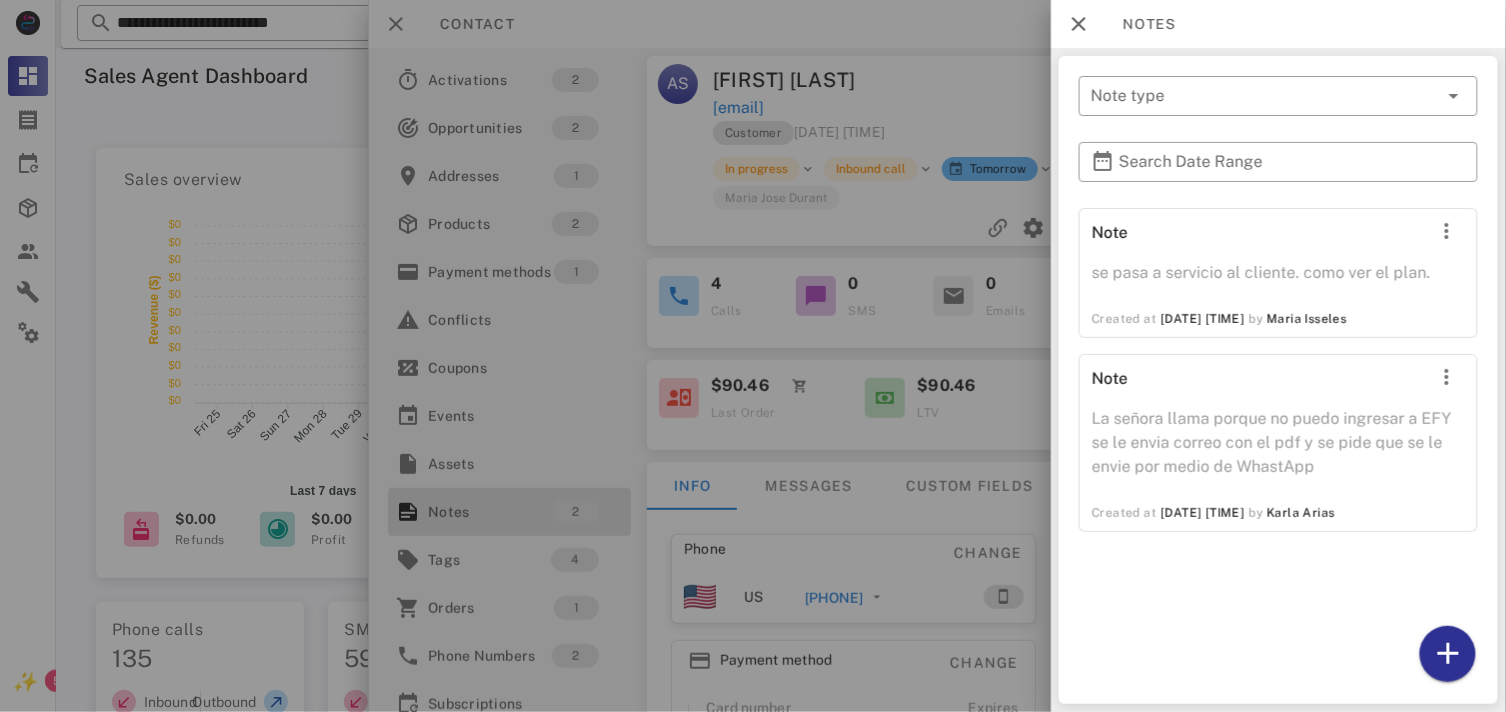 click at bounding box center [753, 356] 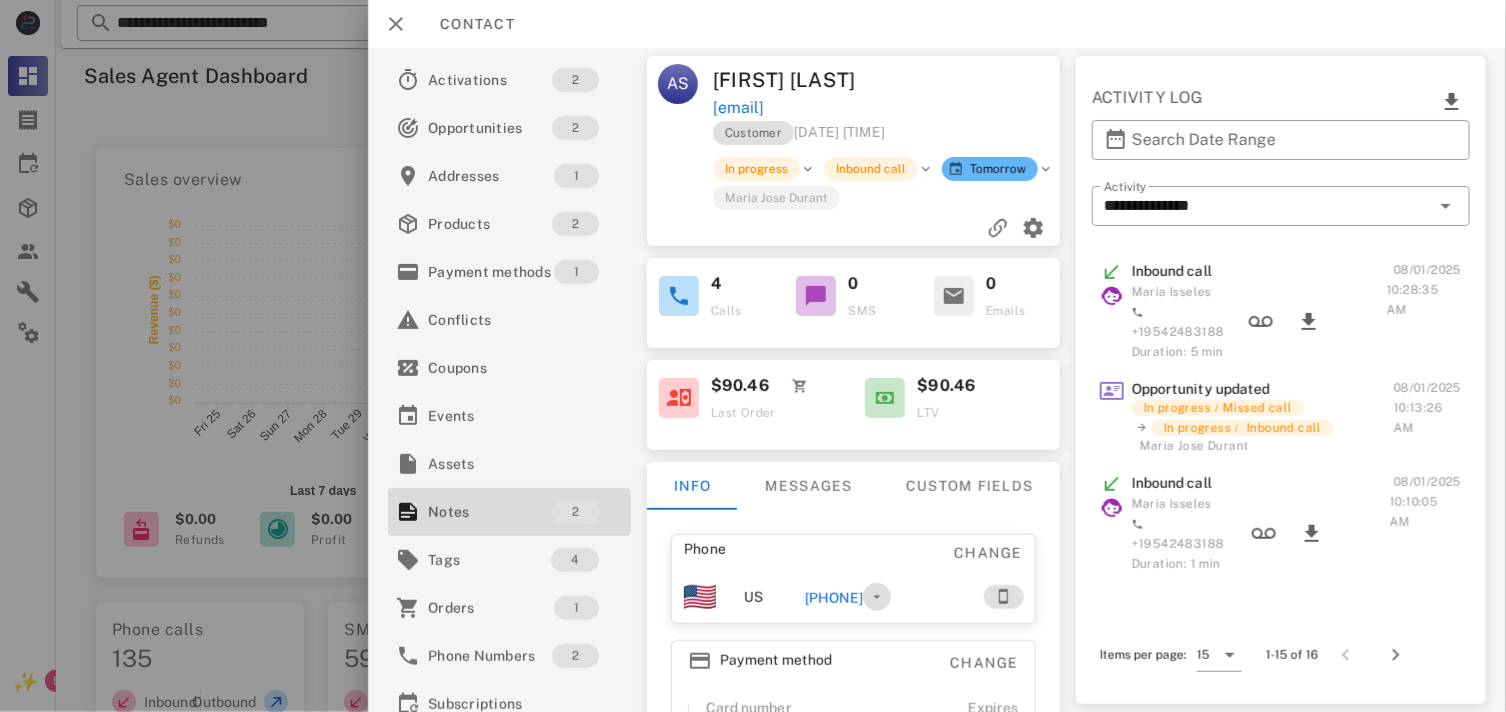 drag, startPoint x: 896, startPoint y: 634, endPoint x: 808, endPoint y: 621, distance: 88.95505 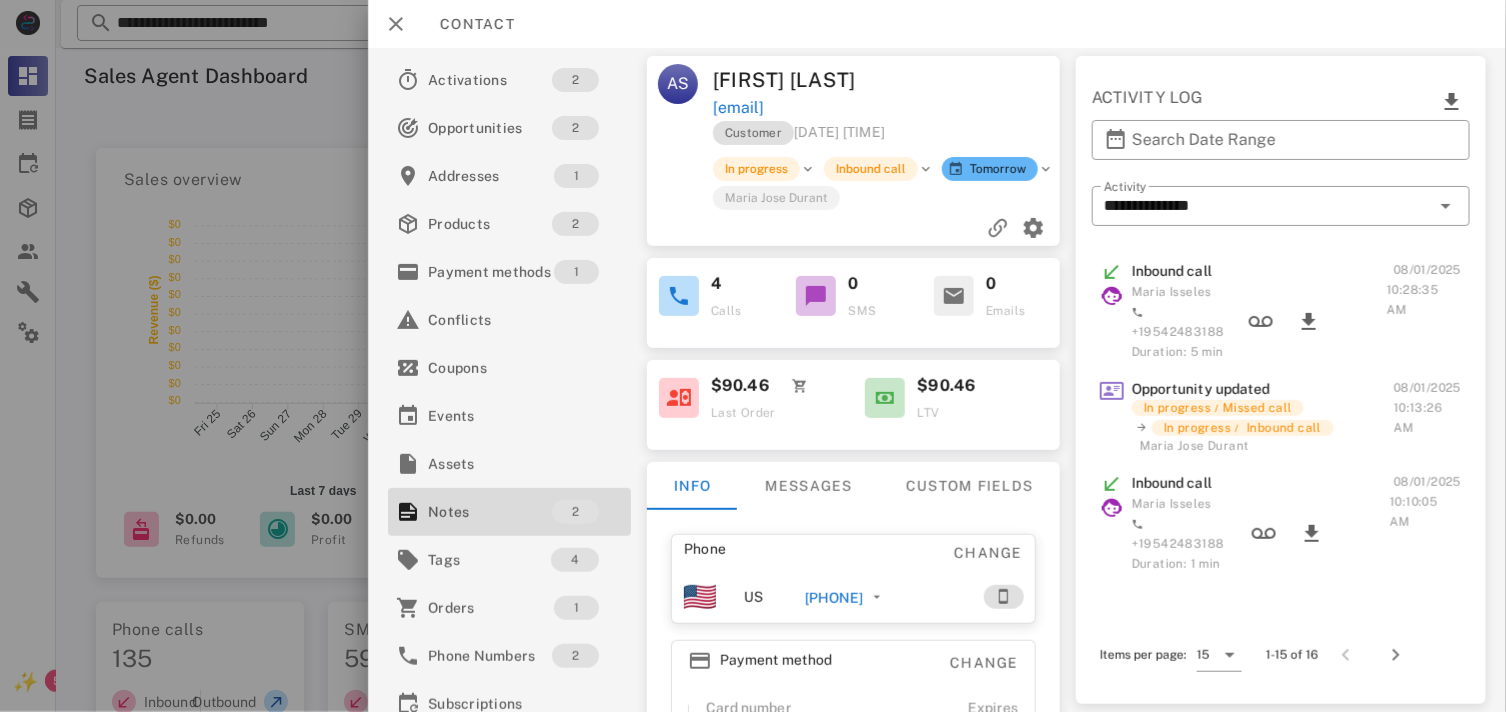 drag, startPoint x: 782, startPoint y: 633, endPoint x: 922, endPoint y: 615, distance: 141.1524 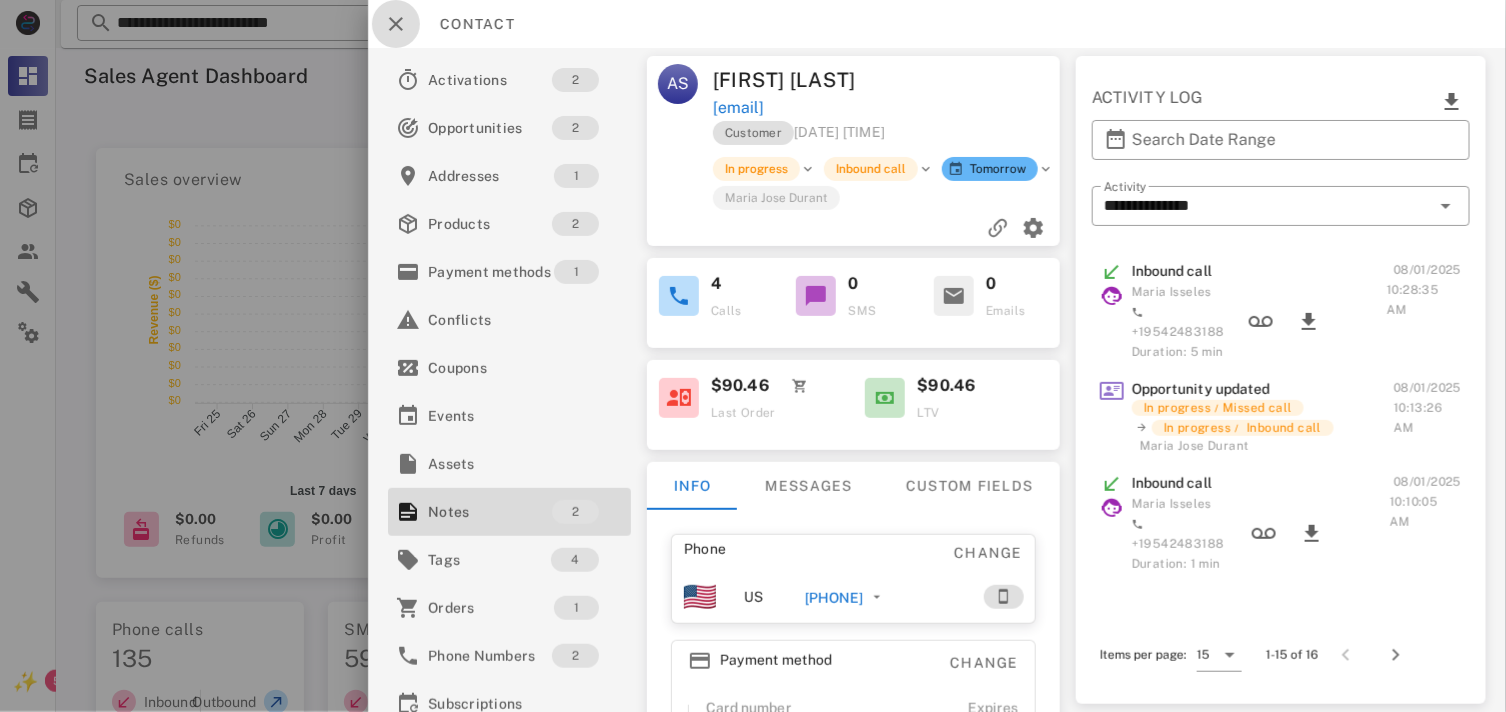 click at bounding box center [396, 24] 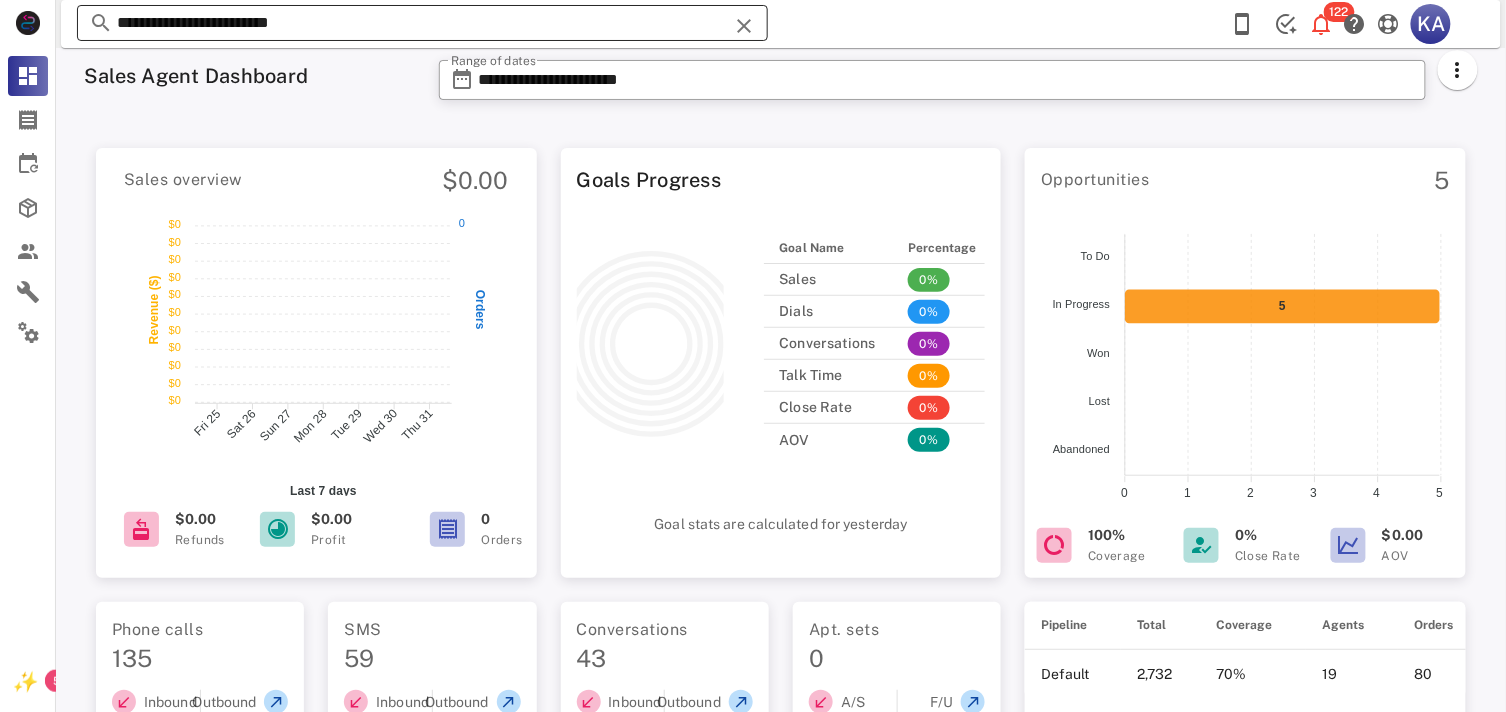 click at bounding box center [744, 26] 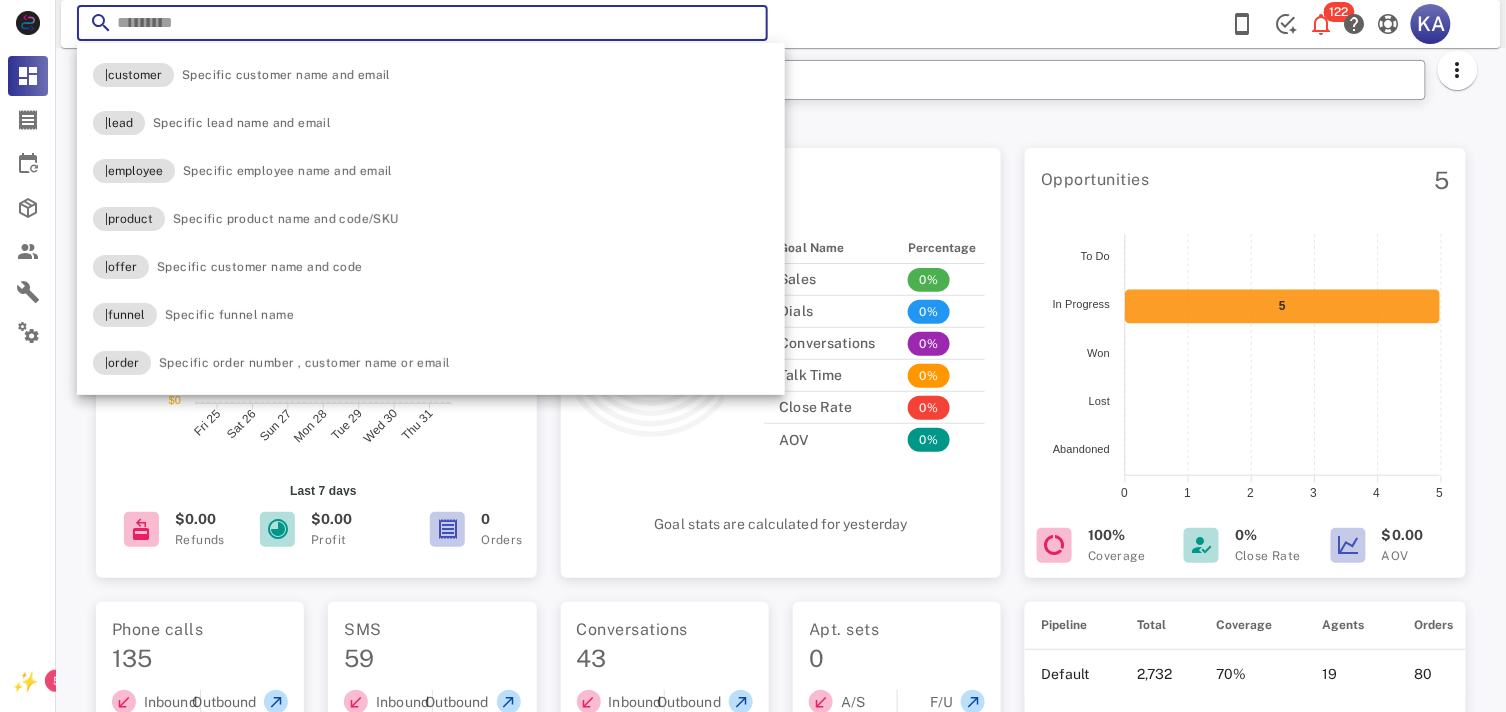 click at bounding box center [744, 26] 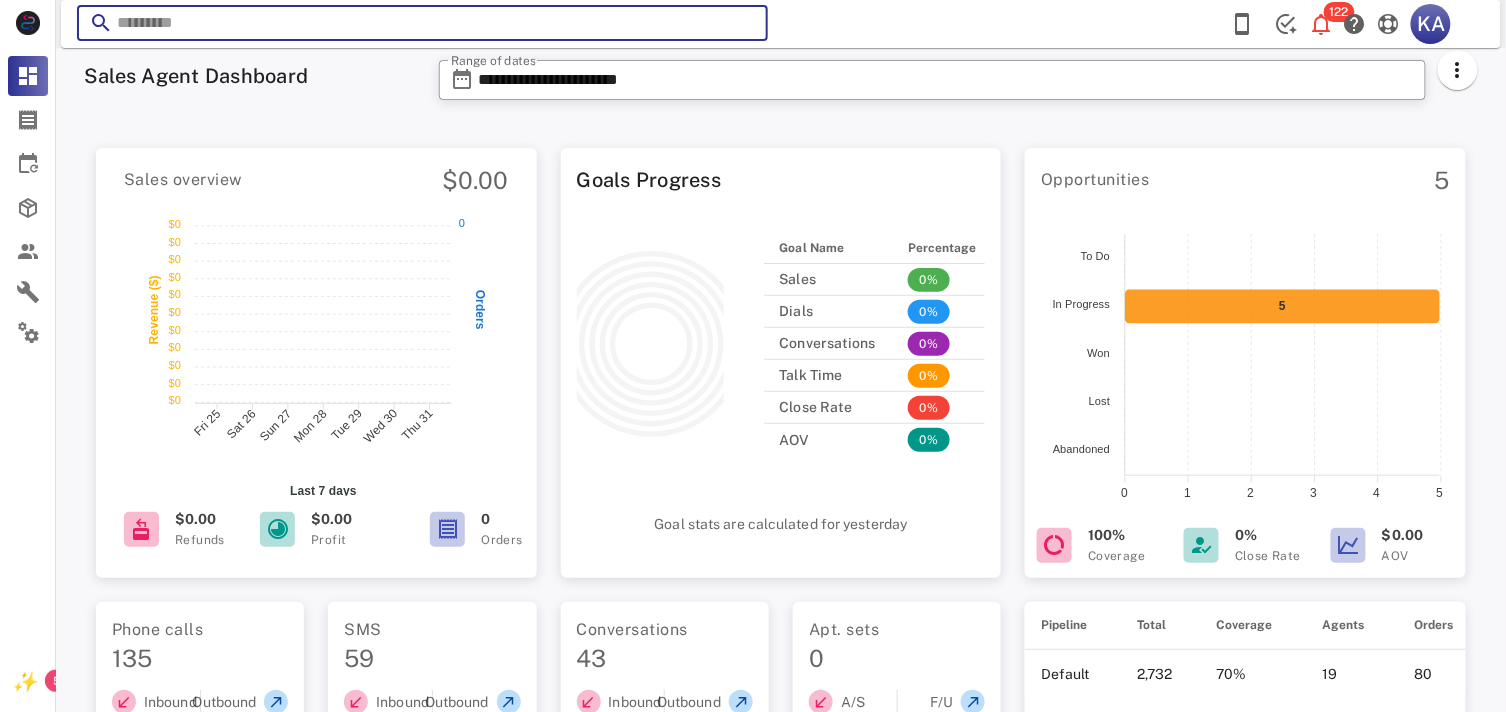 click at bounding box center [422, 23] 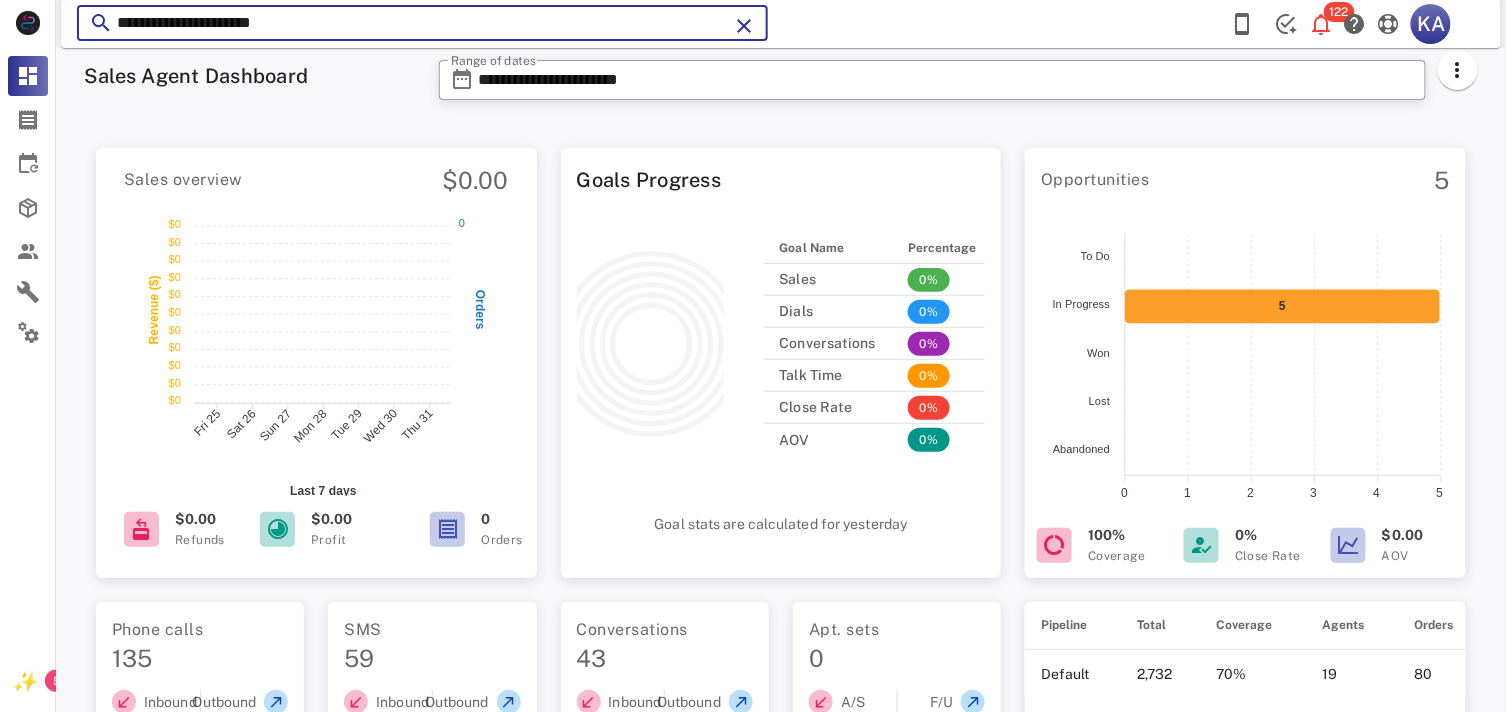 type on "**********" 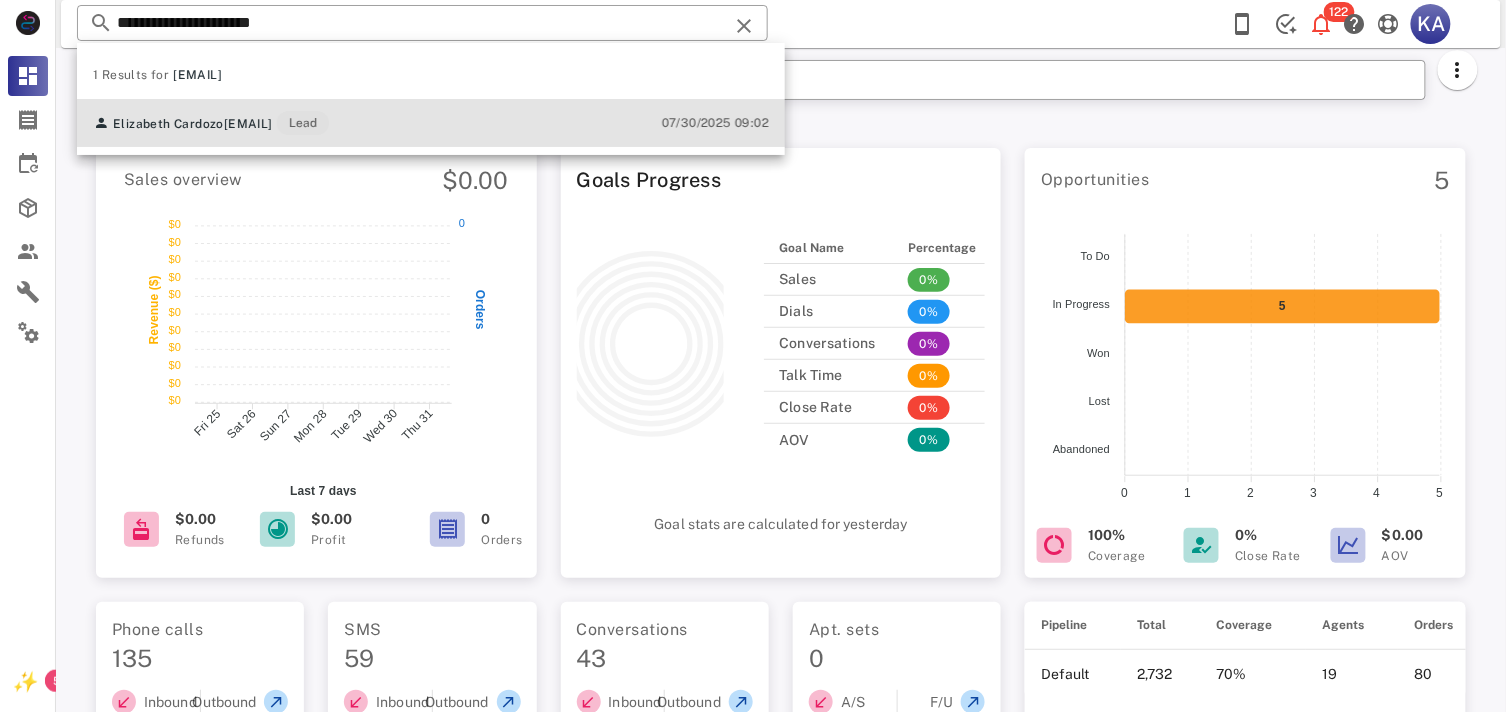 click on "Elizabeth Cardozo   rlcardozo@hotmail.com   Lead   07/30/2025 09:02" at bounding box center [431, 123] 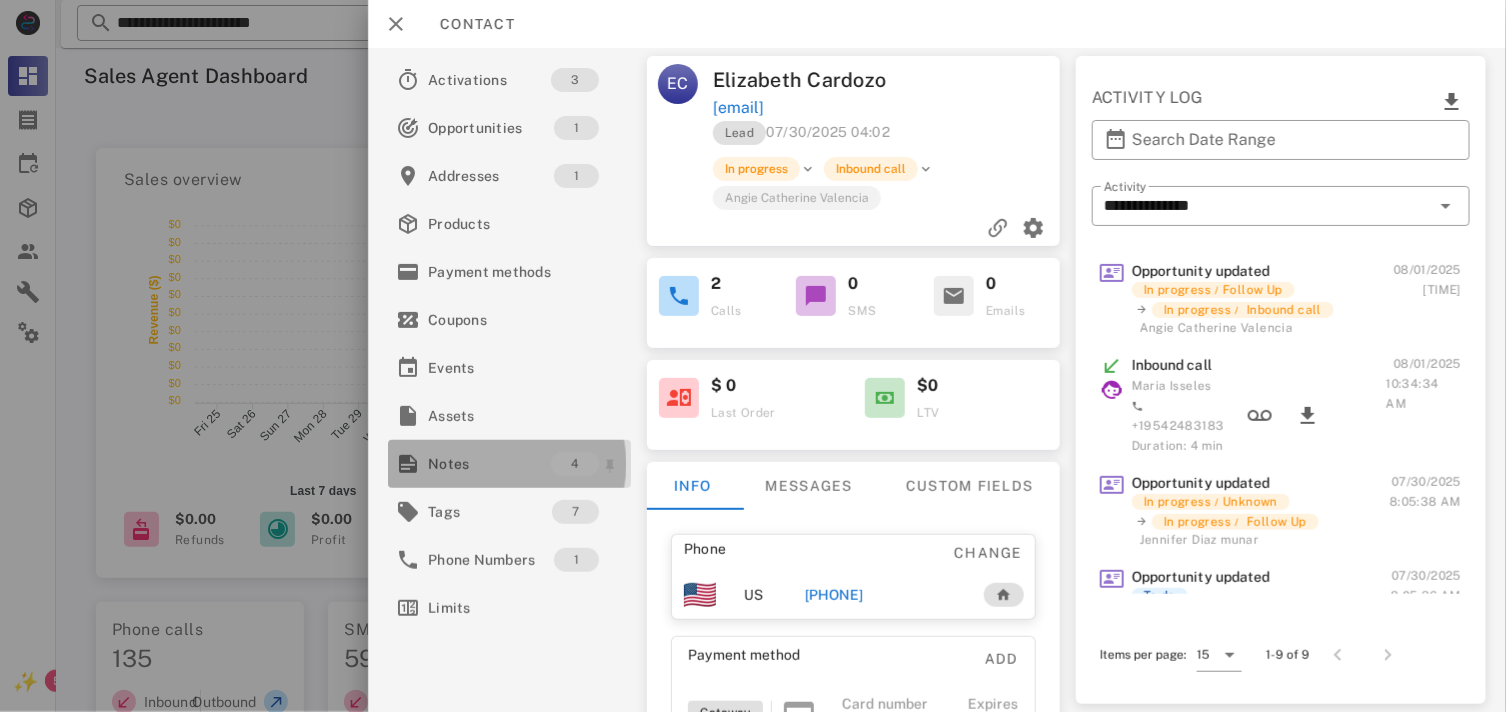 click on "Notes  4" at bounding box center (509, 464) 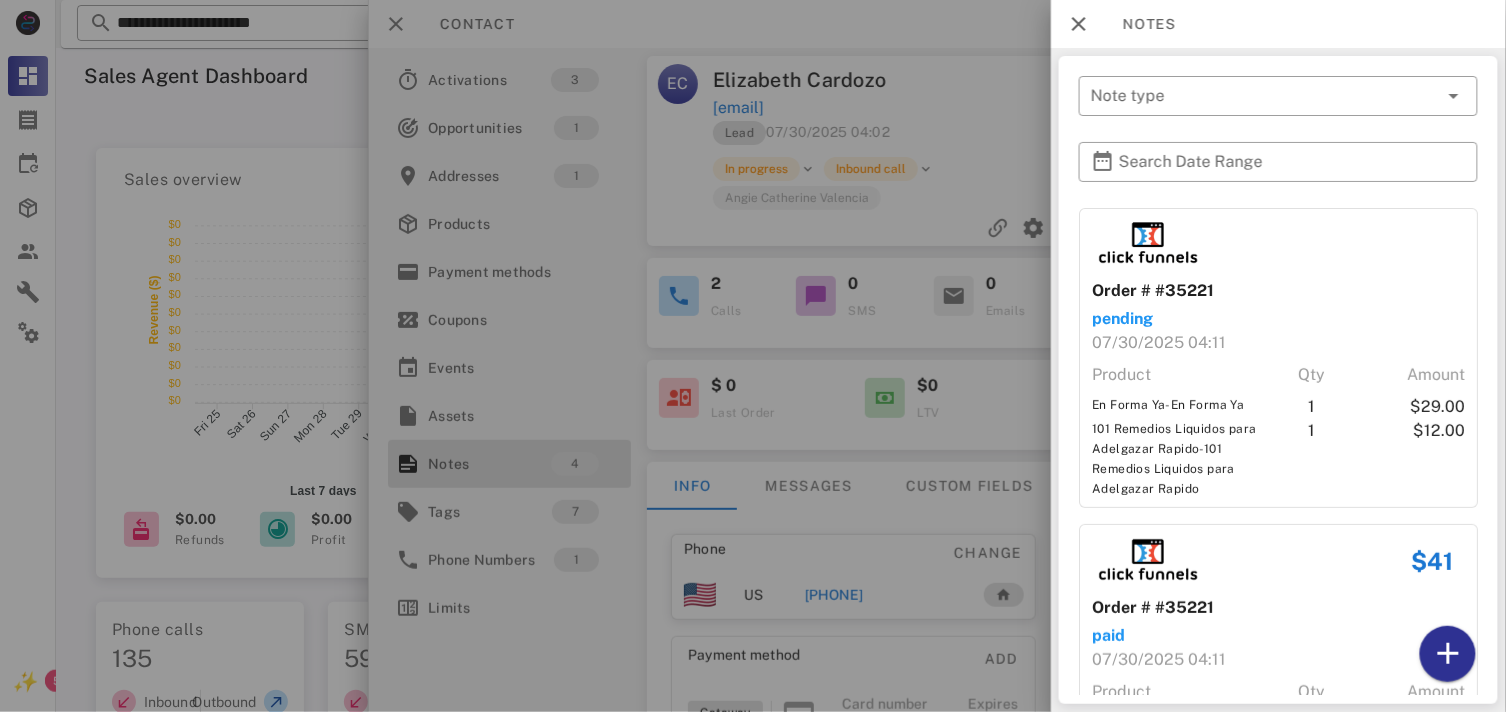 click on "Order # #35221   pending   [DATE] [TIME]   Product Qty Amount  En Forma Ya-En Forma Ya  1 $29.00  101 Remedios Liquidos para Adelgazar Rapido-101 Remedios Liquidos para Adelgazar Rapido  1 $12.00  $41   Order # #35221   paid   [DATE] [TIME]   Product Qty Amount  En Forma Ya-En Forma Ya  1 $29.00  101 Remedios Liquidos para Adelgazar Rapido-101 Remedios Liquidos para Adelgazar Rapido  1 $12.00  Note  Se realiza llamada de bienvenida manifiesta desea cancela el programa índica nos comuniquemos después, ya que está trabajando, no puede hablar, se envian politicas de garantia  Created at   [DATE] [TIME]   by   [FIRST] [LAST]   Note   Created at   [DATE] [TIME]   by   [FIRST] [LAST]" at bounding box center (1278, 451) 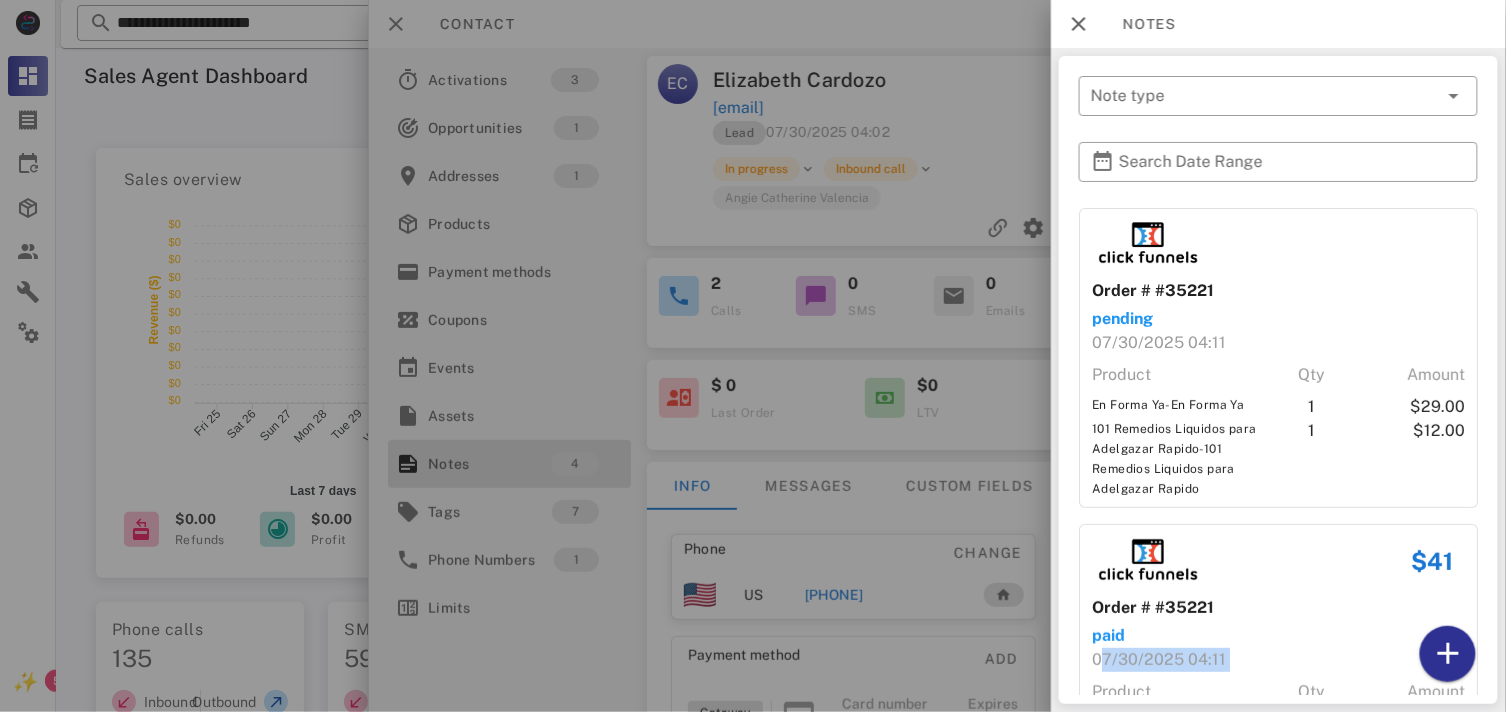 click on "Order # #35221   pending   [DATE] [TIME]   Product Qty Amount  En Forma Ya-En Forma Ya  1 $29.00  101 Remedios Liquidos para Adelgazar Rapido-101 Remedios Liquidos para Adelgazar Rapido  1 $12.00  $41   Order # #35221   paid   [DATE] [TIME]   Product Qty Amount  En Forma Ya-En Forma Ya  1 $29.00  101 Remedios Liquidos para Adelgazar Rapido-101 Remedios Liquidos para Adelgazar Rapido  1 $12.00  Note  Se realiza llamada de bienvenida manifiesta desea cancela el programa índica nos comuniquemos después, ya que está trabajando, no puede hablar, se envian politicas de garantia  Created at   [DATE] [TIME]   by   [FIRST] [LAST]   Note   Created at   [DATE] [TIME]   by   [FIRST] [LAST]" at bounding box center [1278, 451] 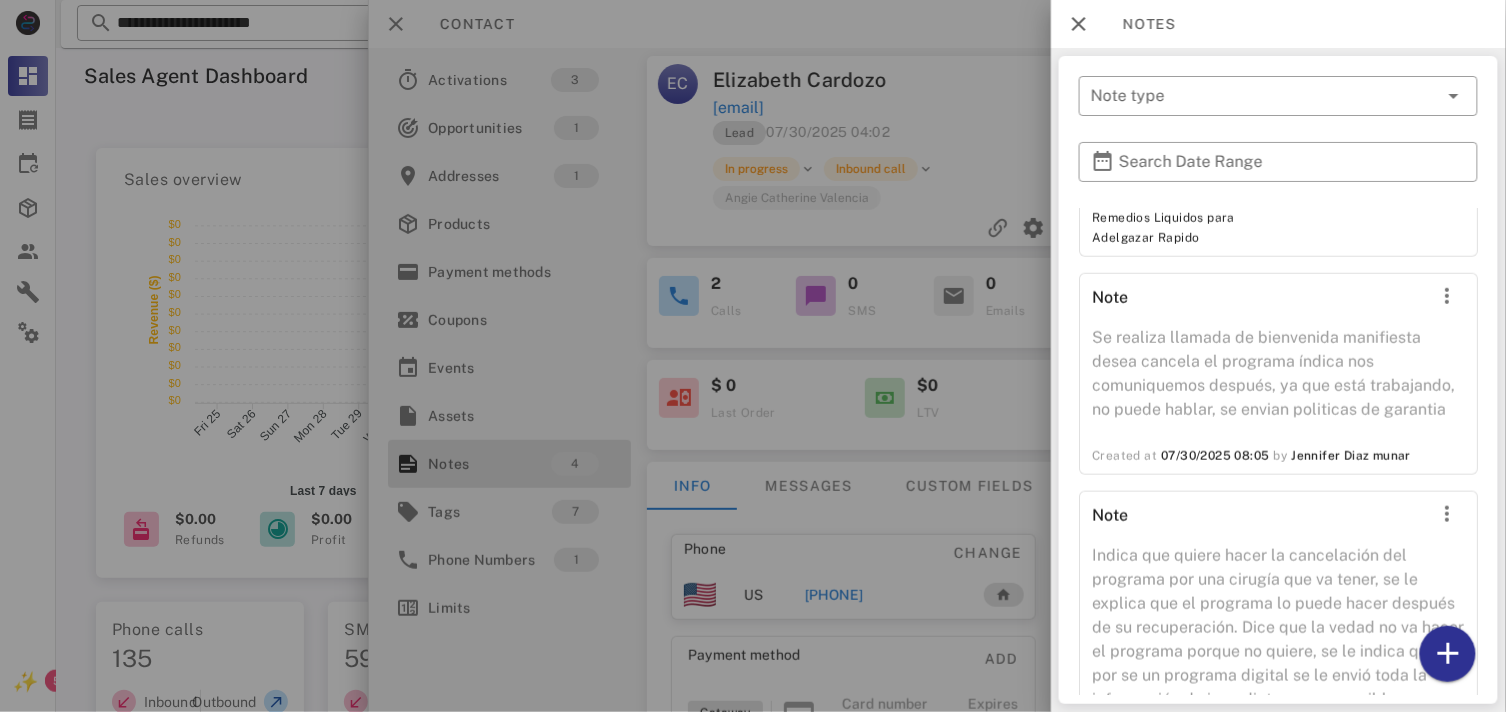 scroll, scrollTop: 711, scrollLeft: 0, axis: vertical 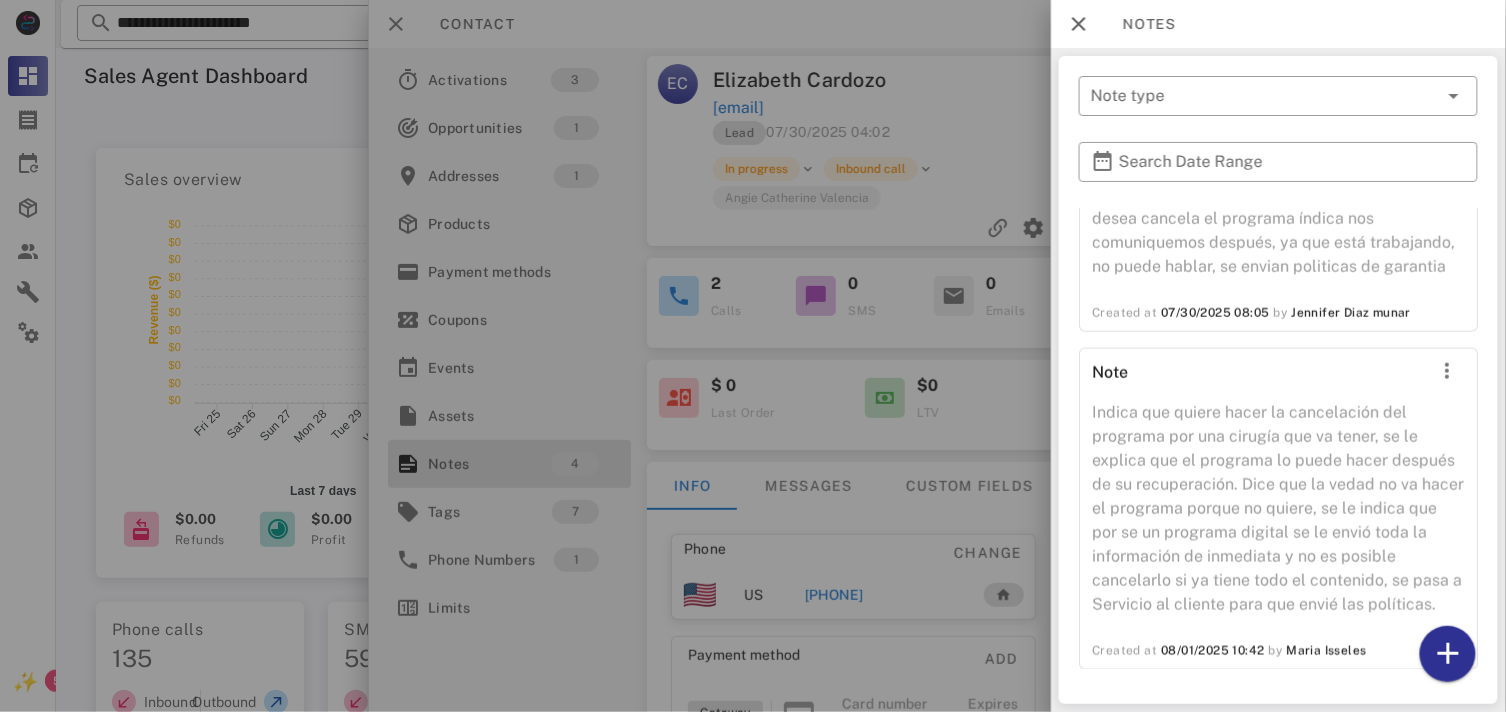 drag, startPoint x: 906, startPoint y: 610, endPoint x: 881, endPoint y: 620, distance: 26.925823 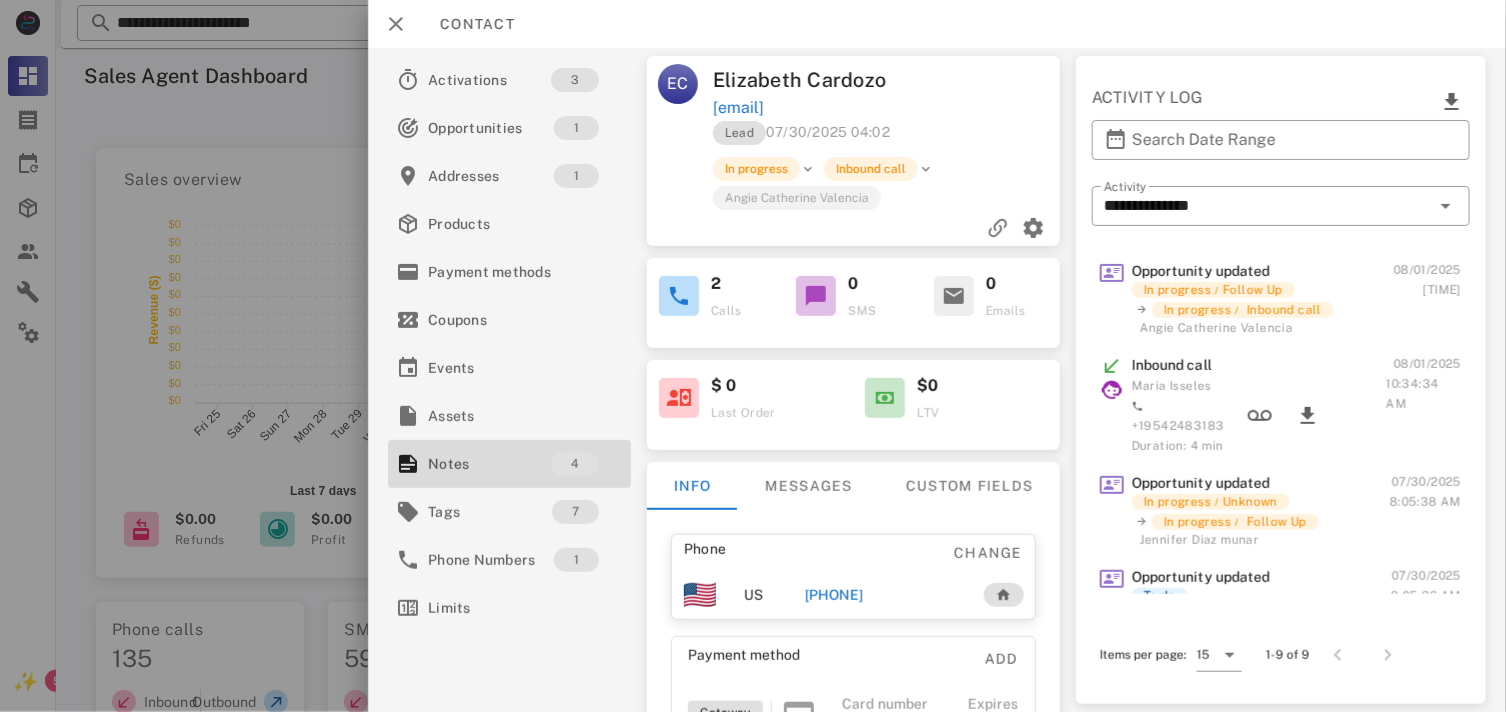click on "[PHONE]" at bounding box center [834, 595] 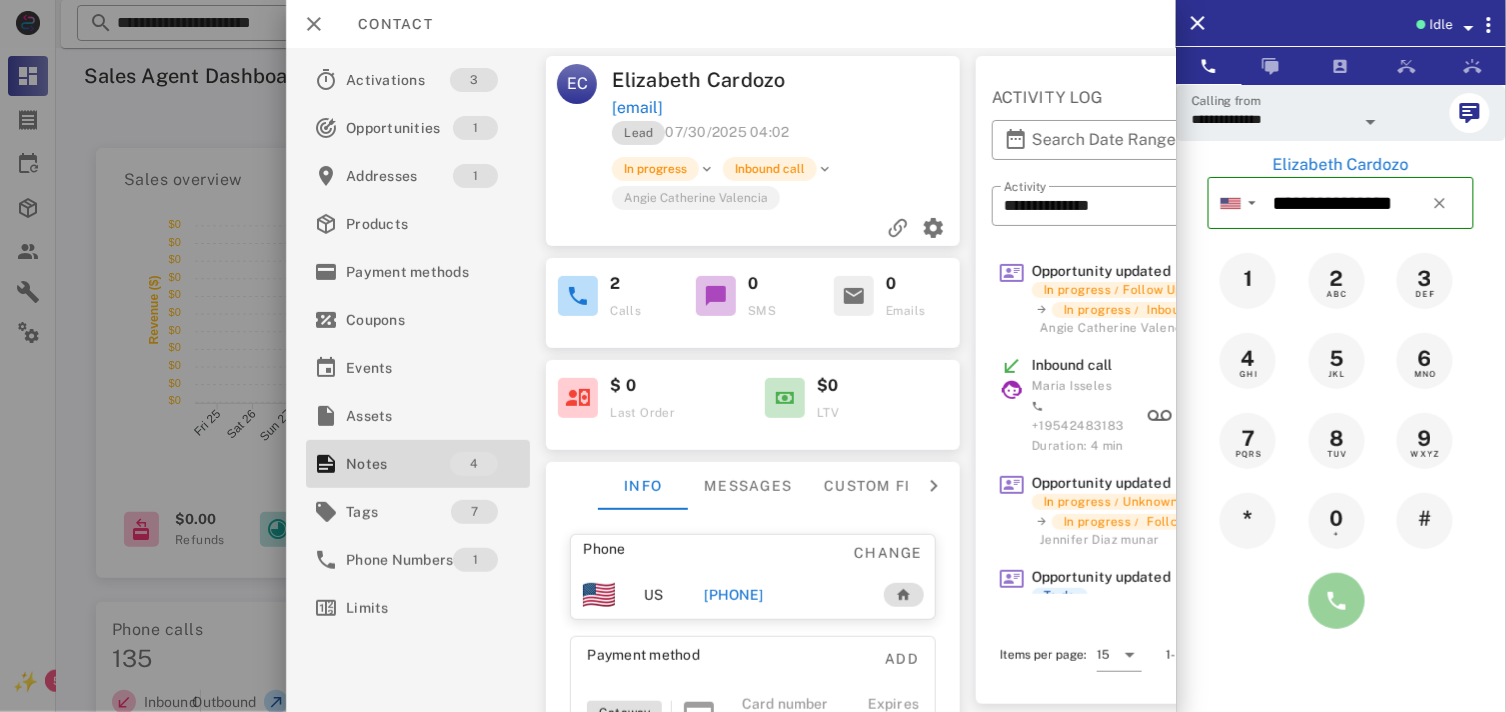 click at bounding box center (1337, 601) 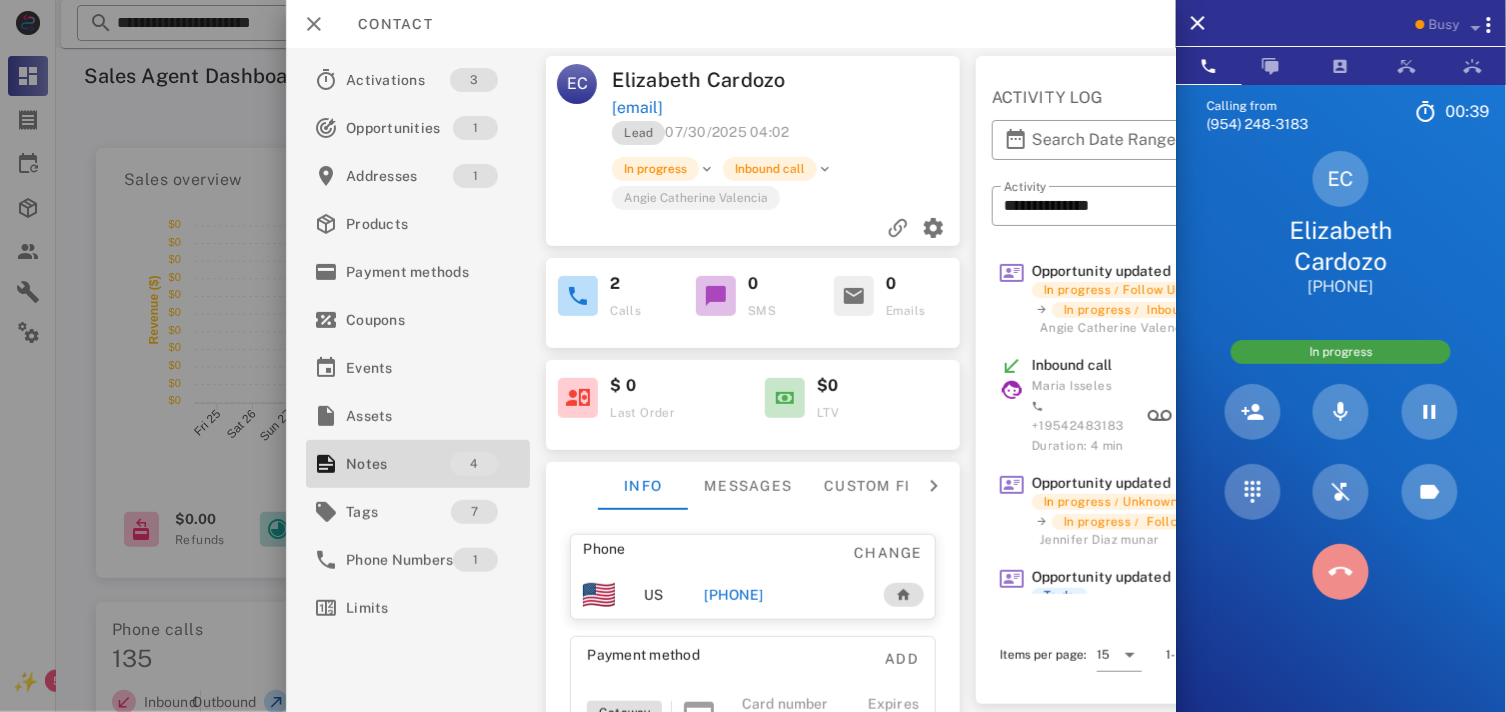 click at bounding box center (1341, 572) 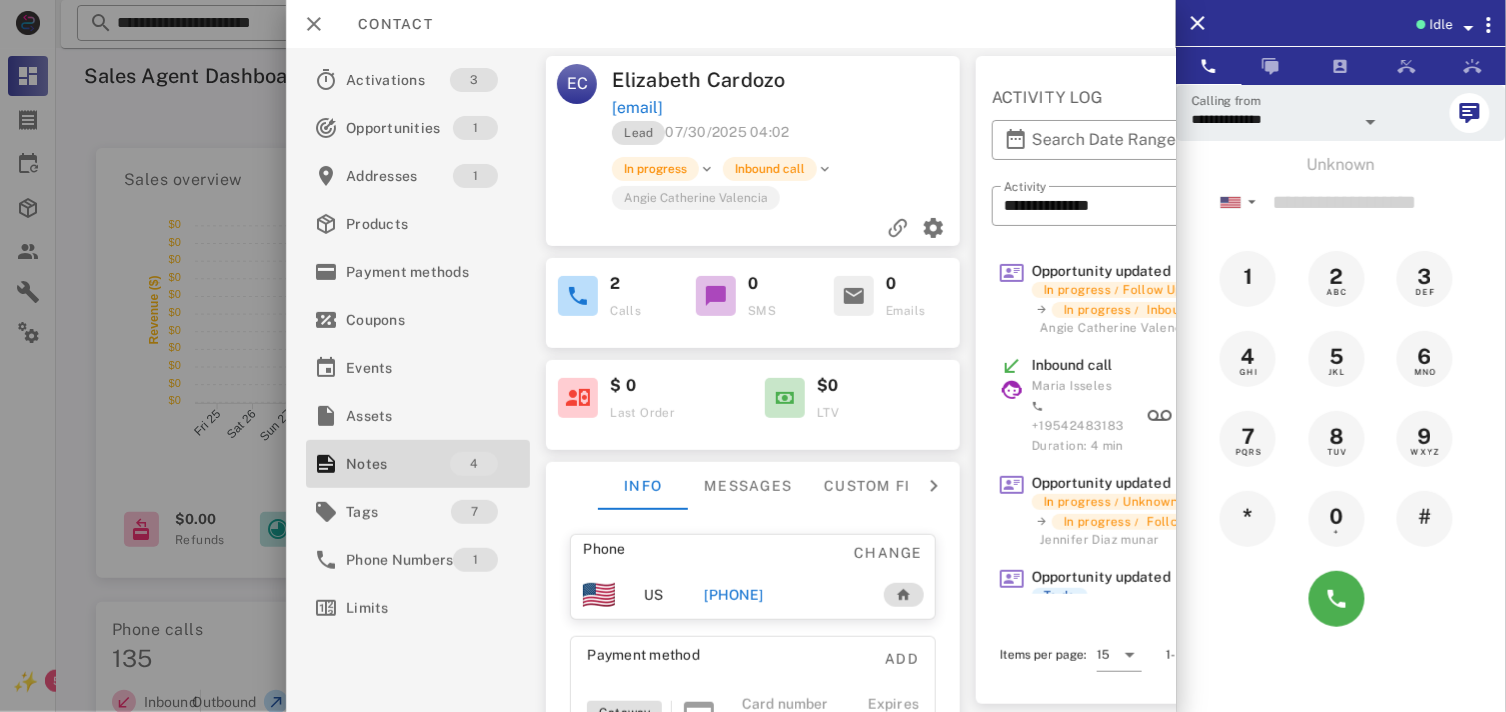 click on "[PHONE]" at bounding box center [783, 595] 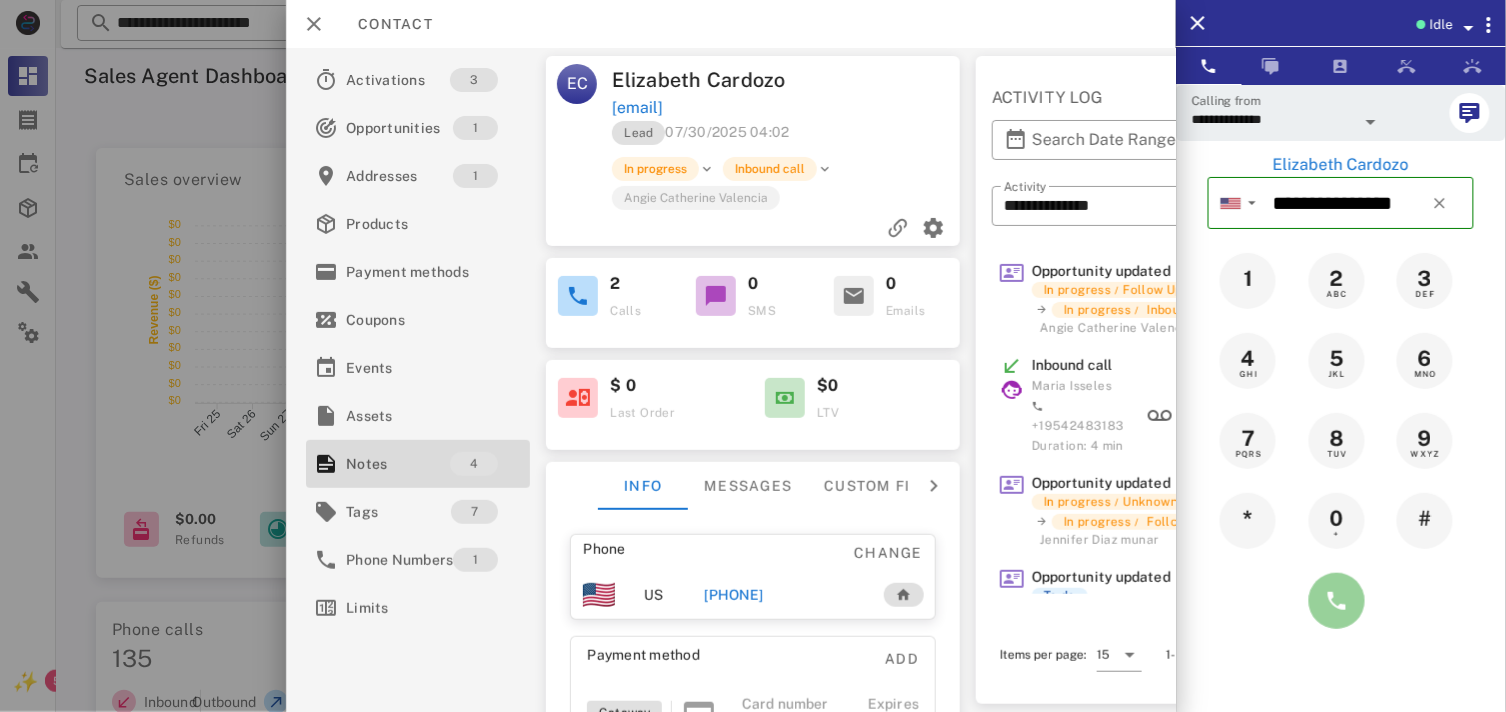 click at bounding box center (1337, 601) 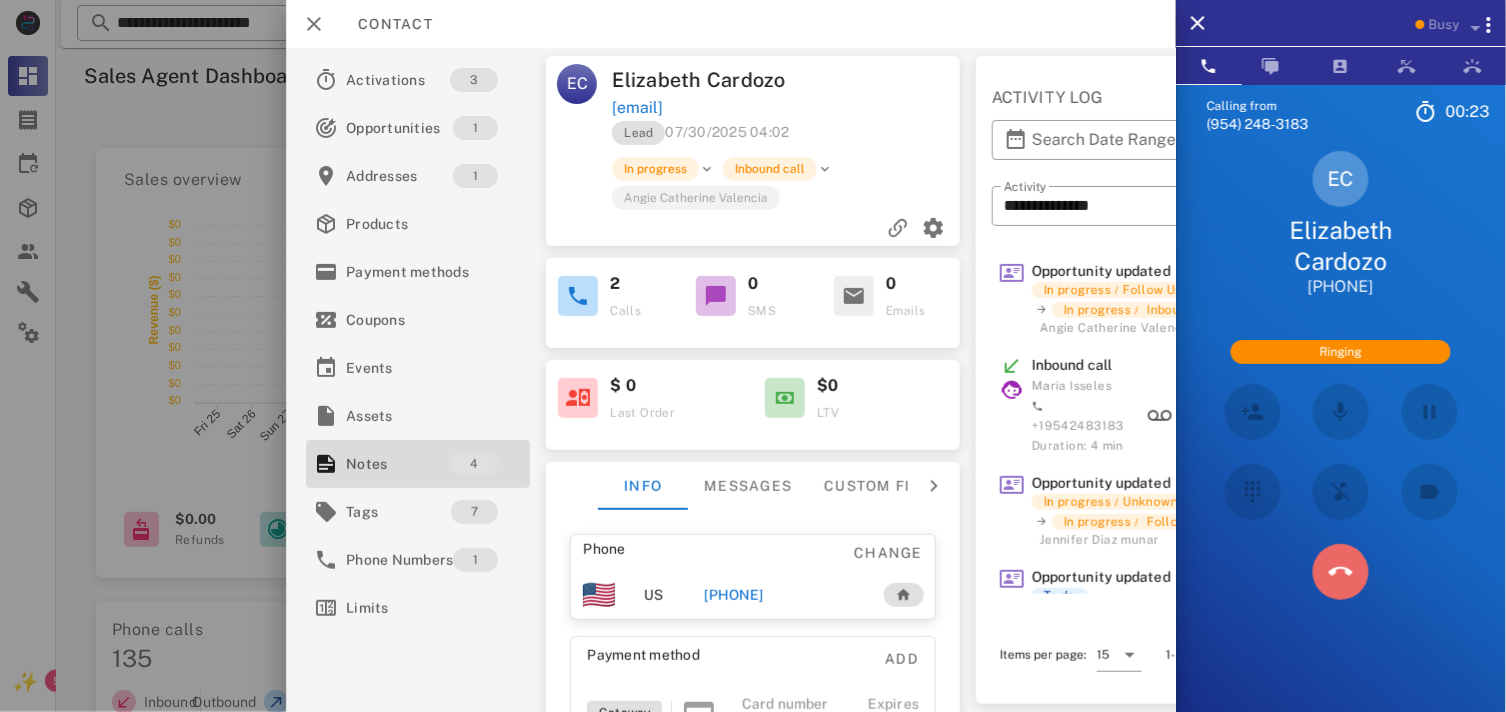 click at bounding box center [1341, 572] 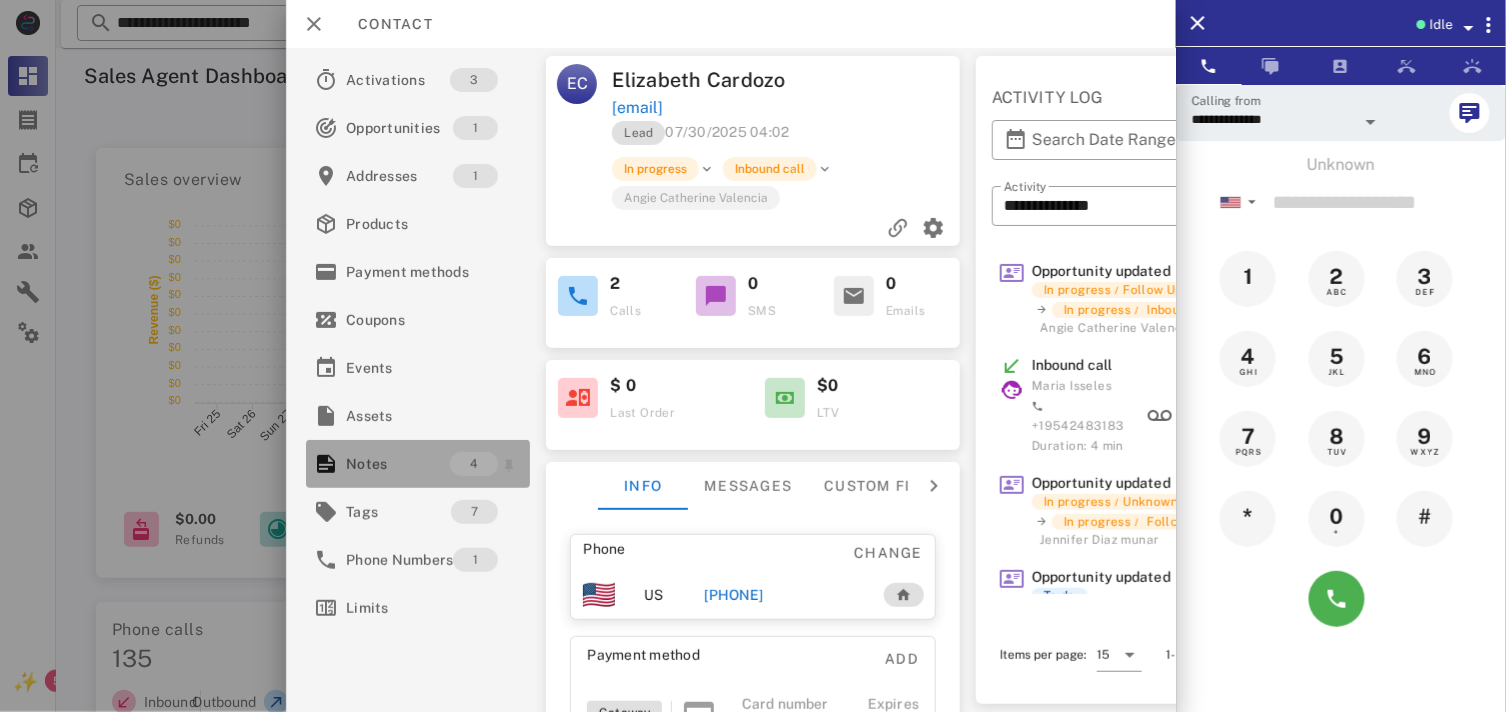 click on "Notes  4" at bounding box center (418, 464) 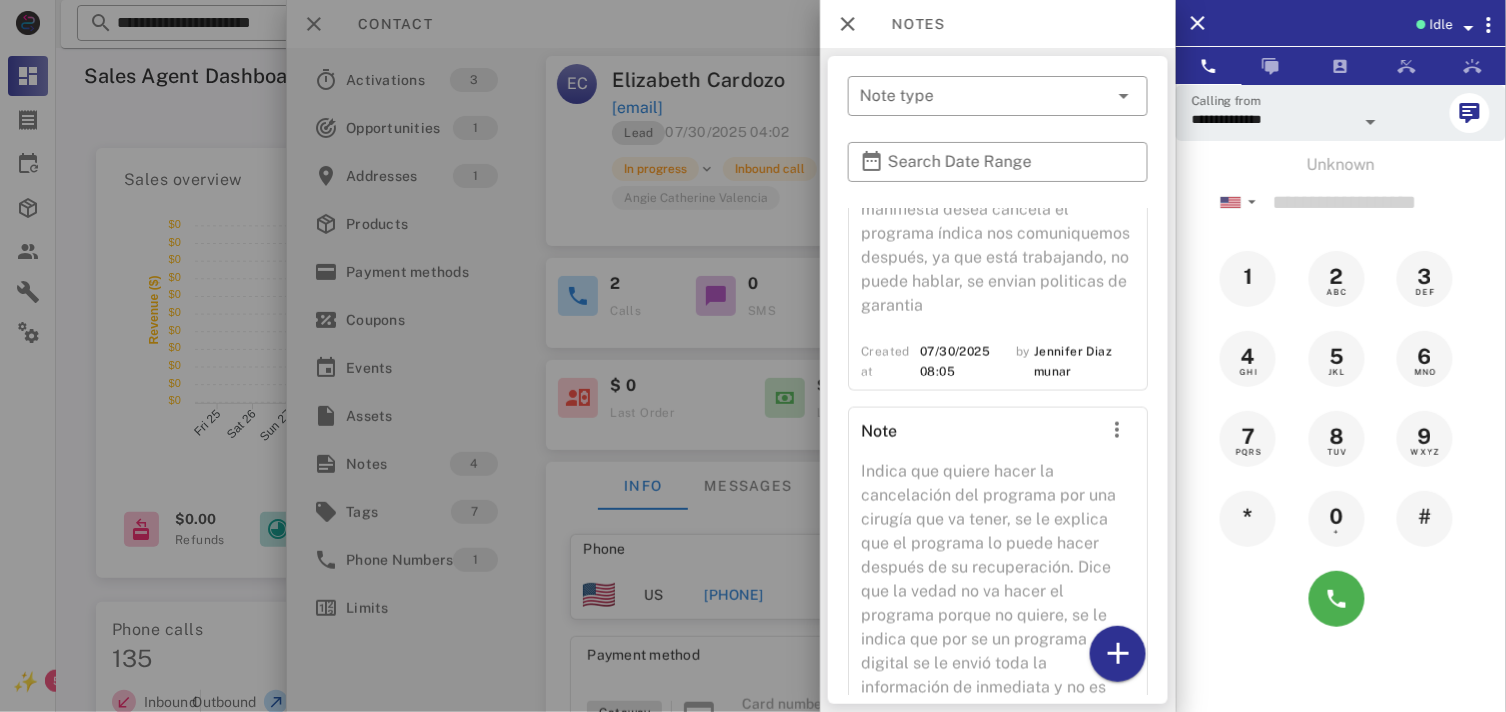 scroll, scrollTop: 1028, scrollLeft: 0, axis: vertical 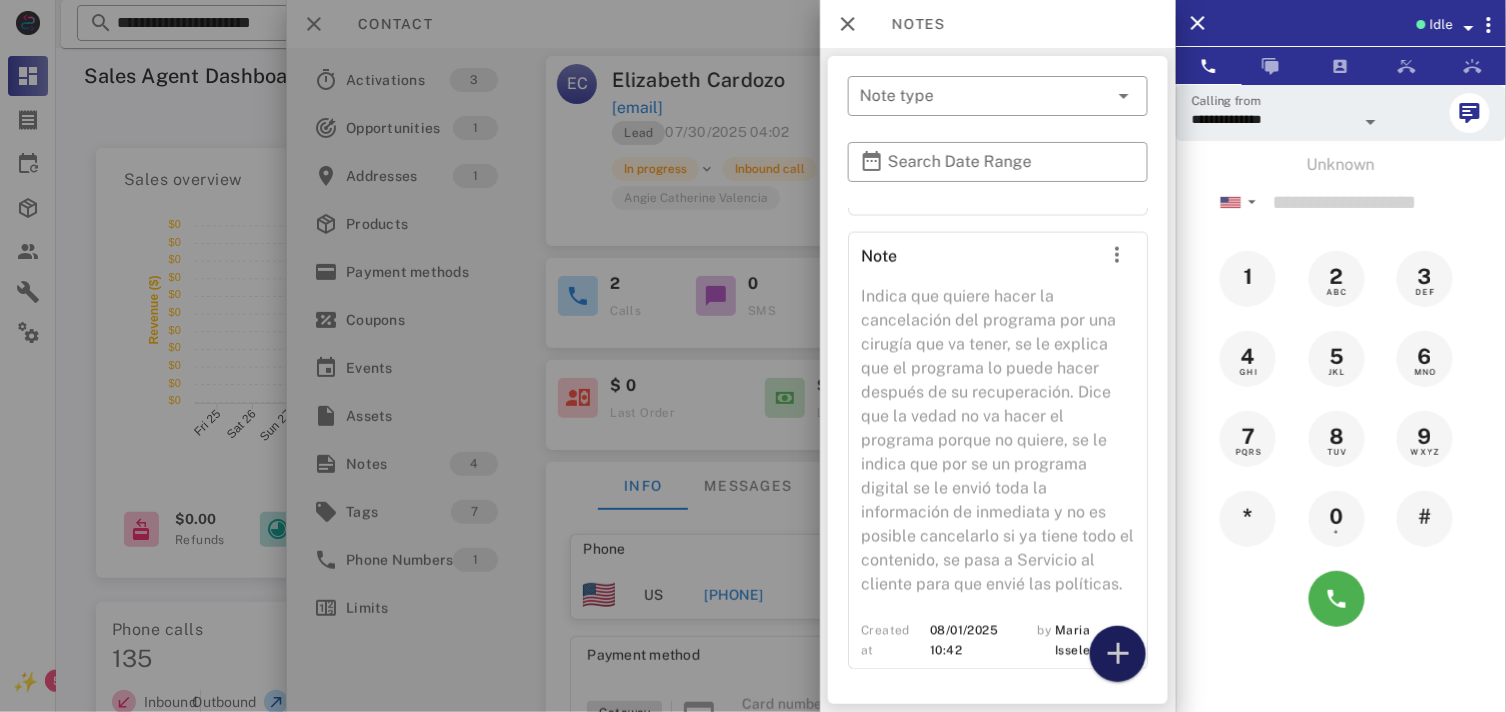 click at bounding box center (1118, 654) 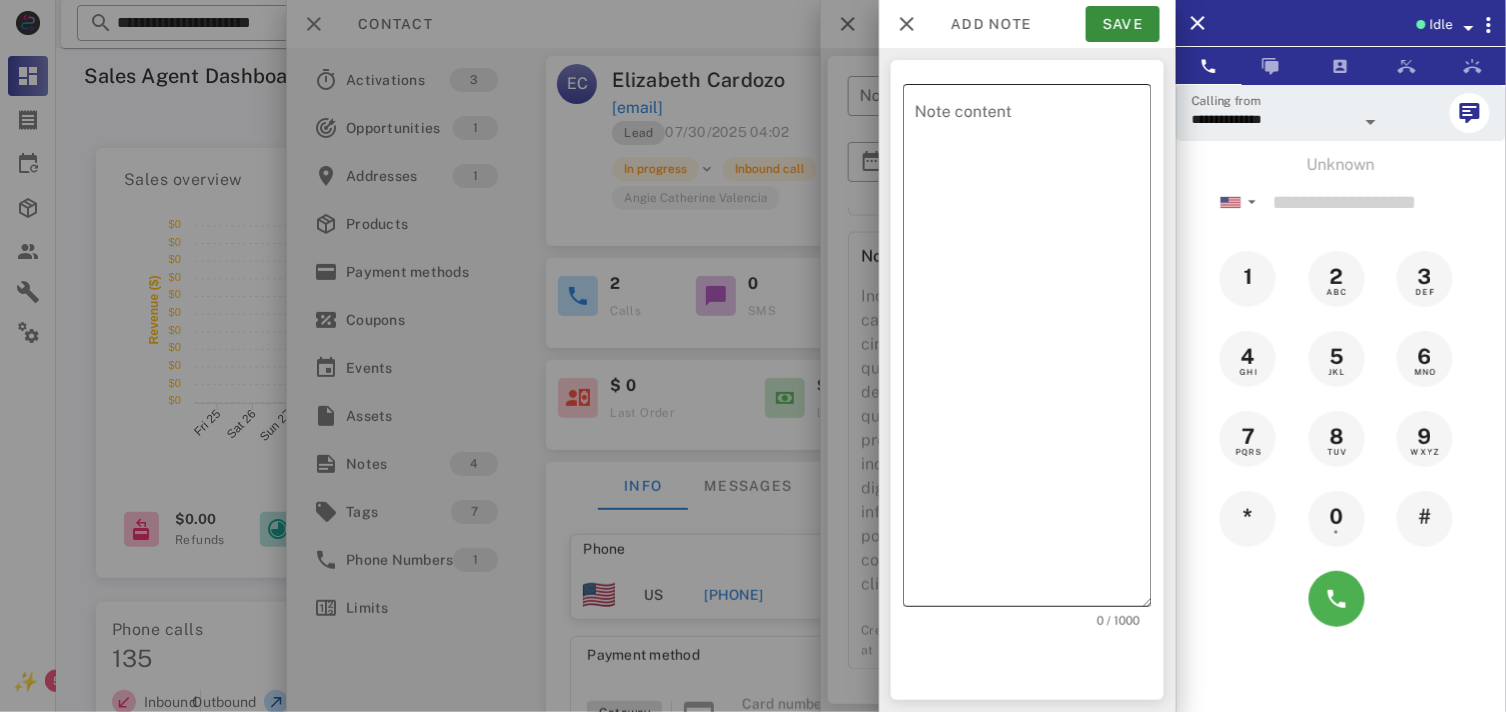 click on "Note content" at bounding box center [1033, 350] 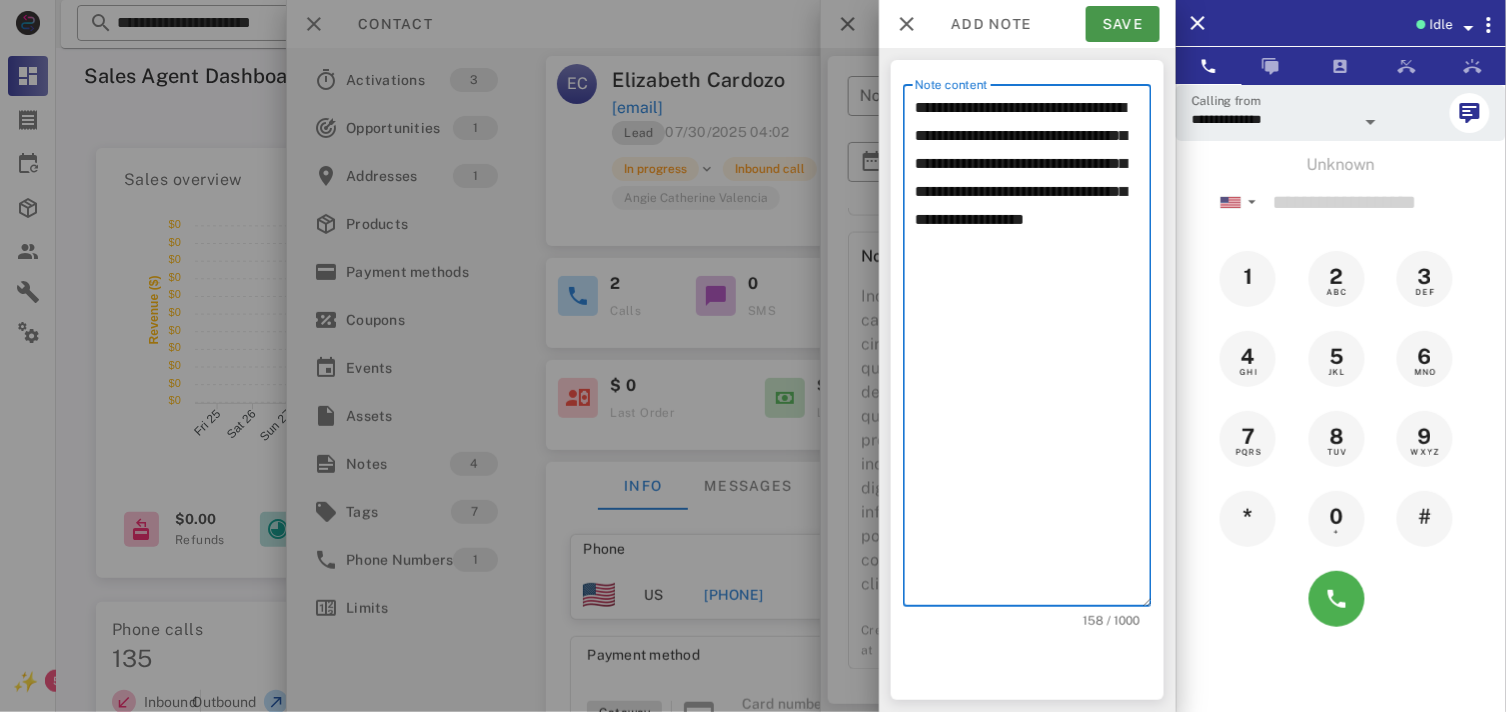 type on "**********" 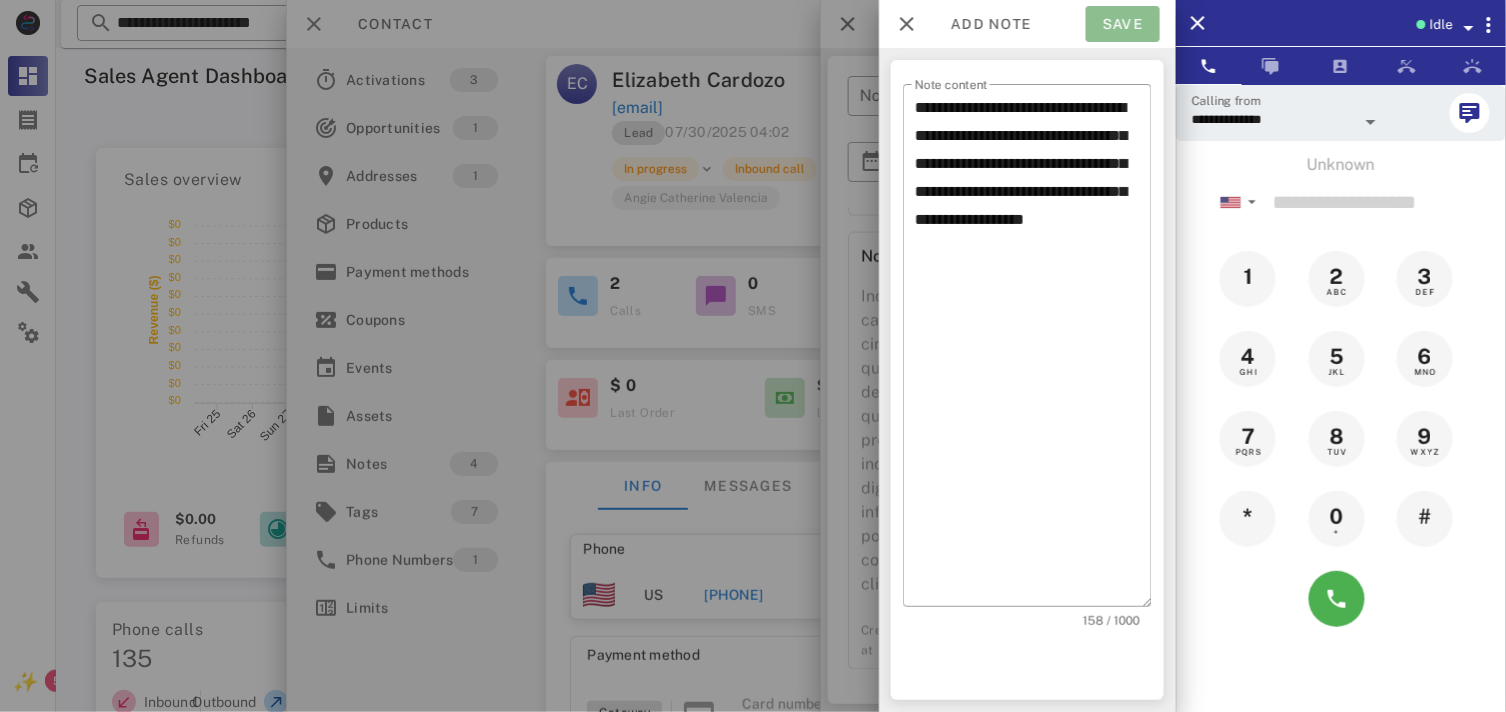 click on "Save" at bounding box center (1123, 24) 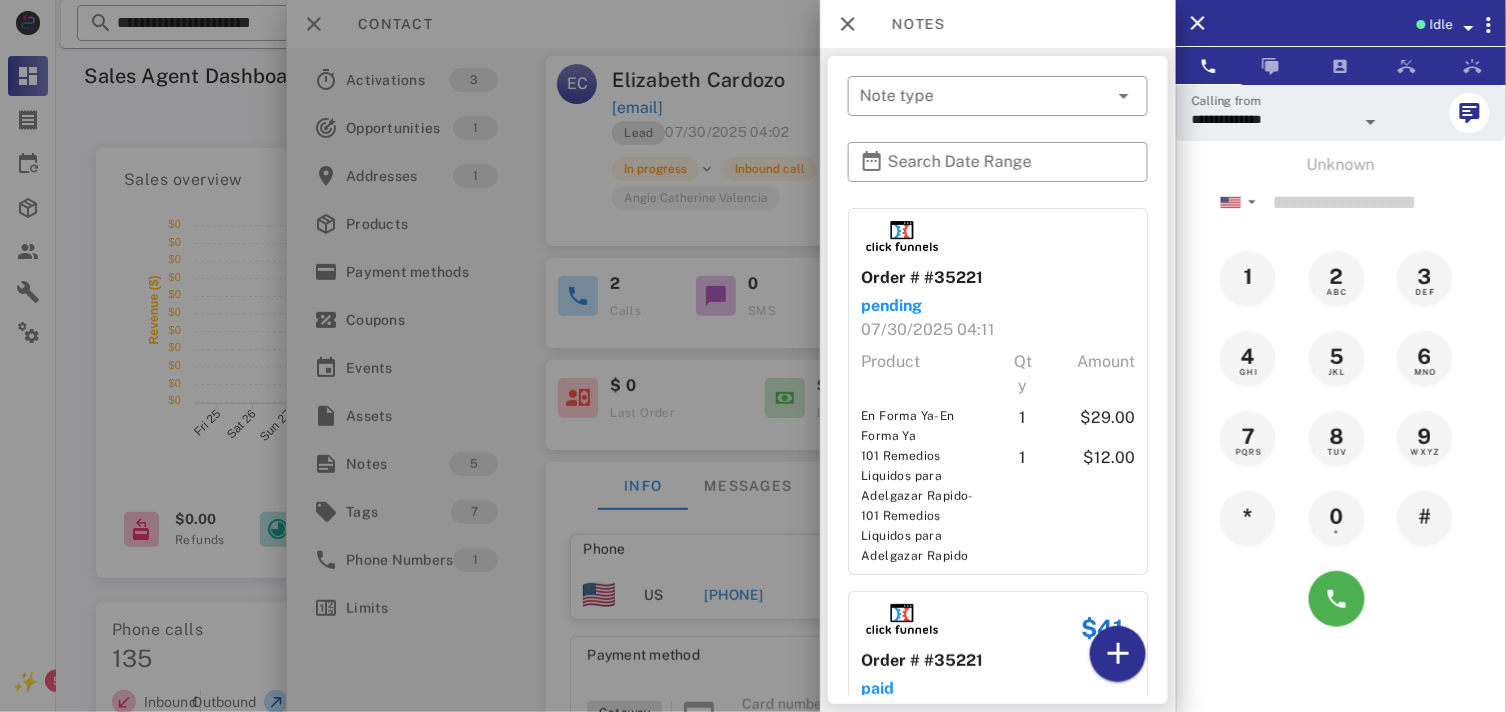 click at bounding box center (753, 356) 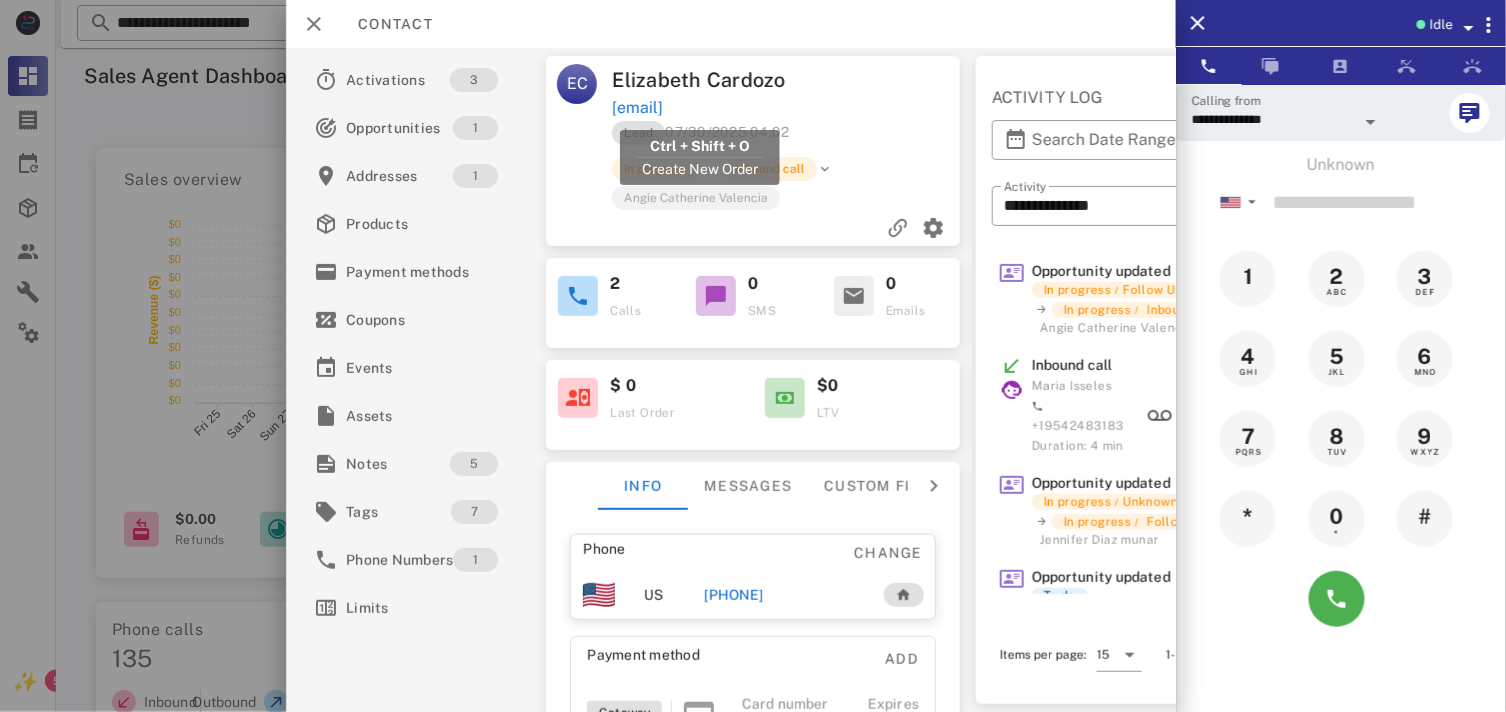 drag, startPoint x: 795, startPoint y: 107, endPoint x: 615, endPoint y: 111, distance: 180.04443 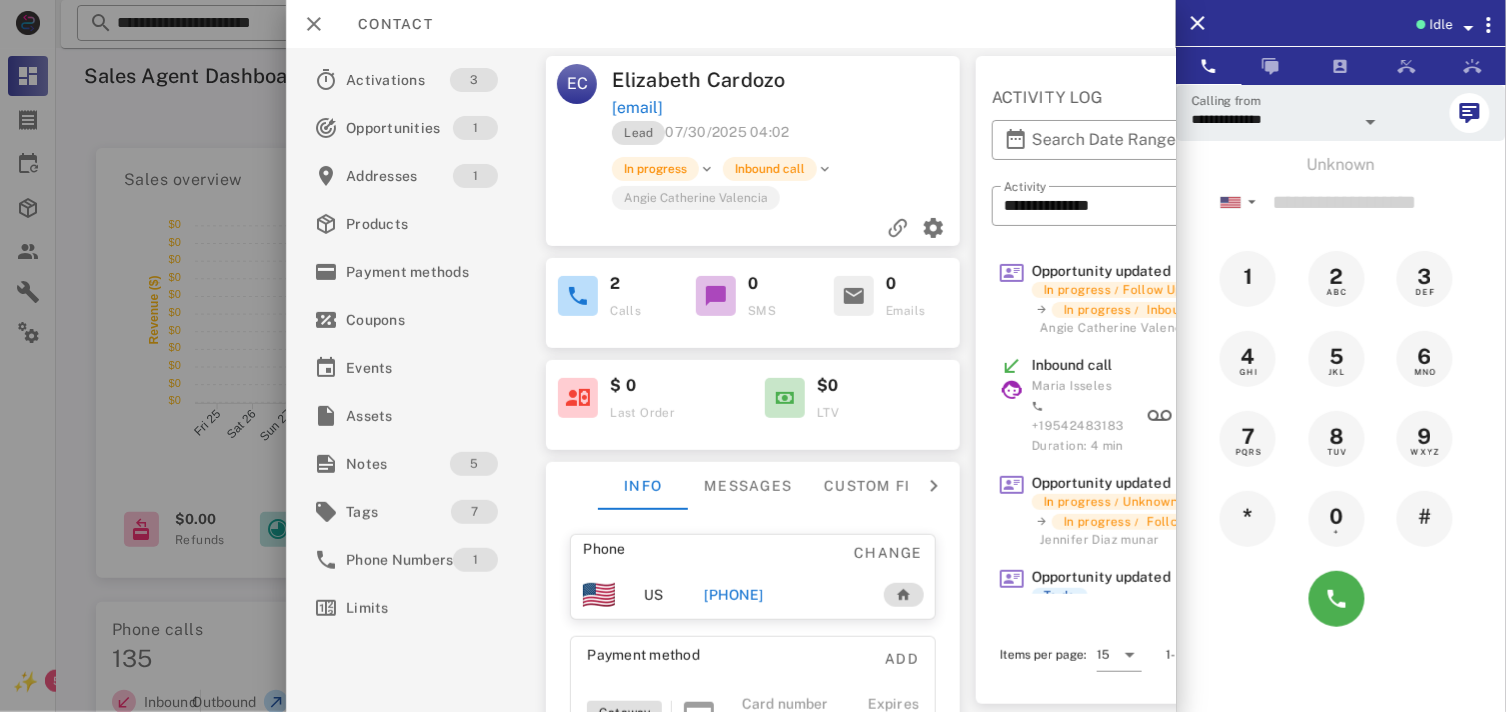copy on "[EMAIL]" 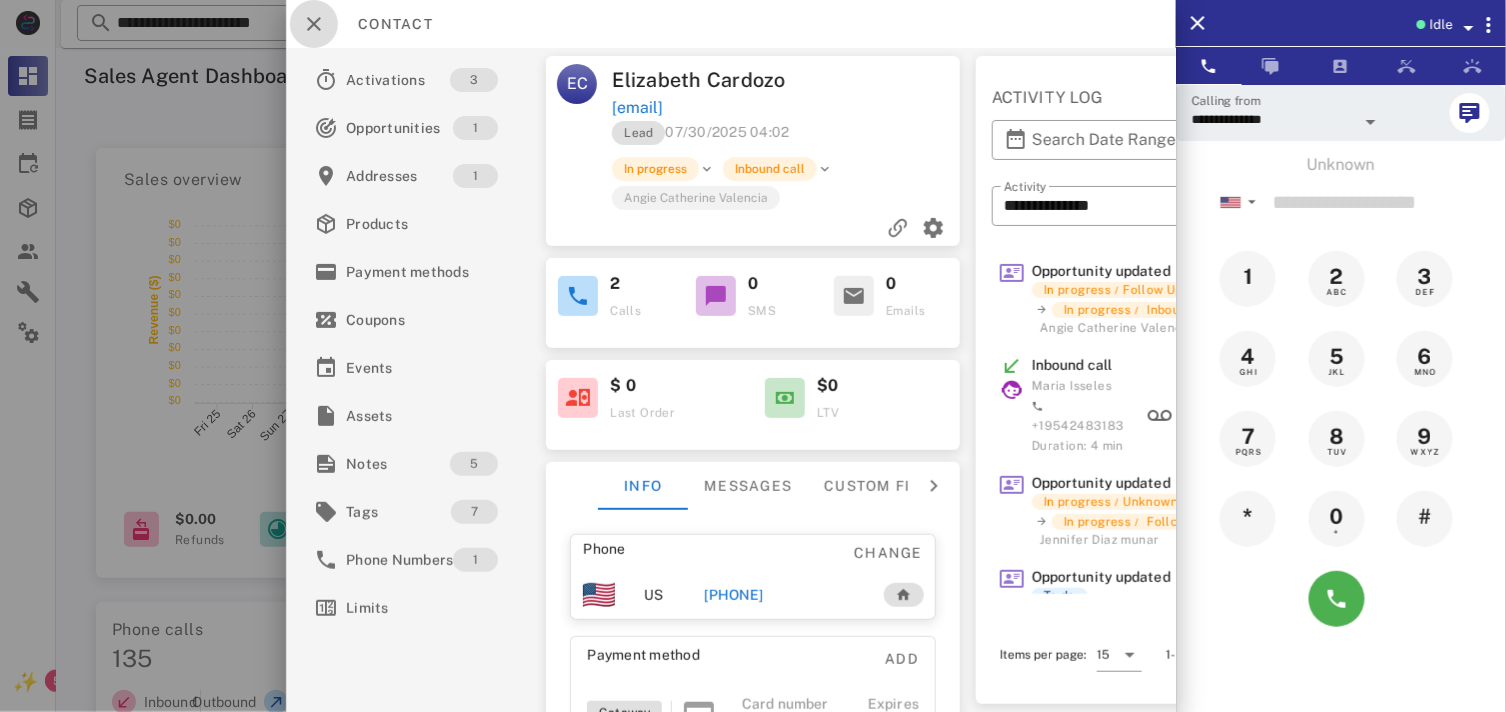 click at bounding box center (314, 24) 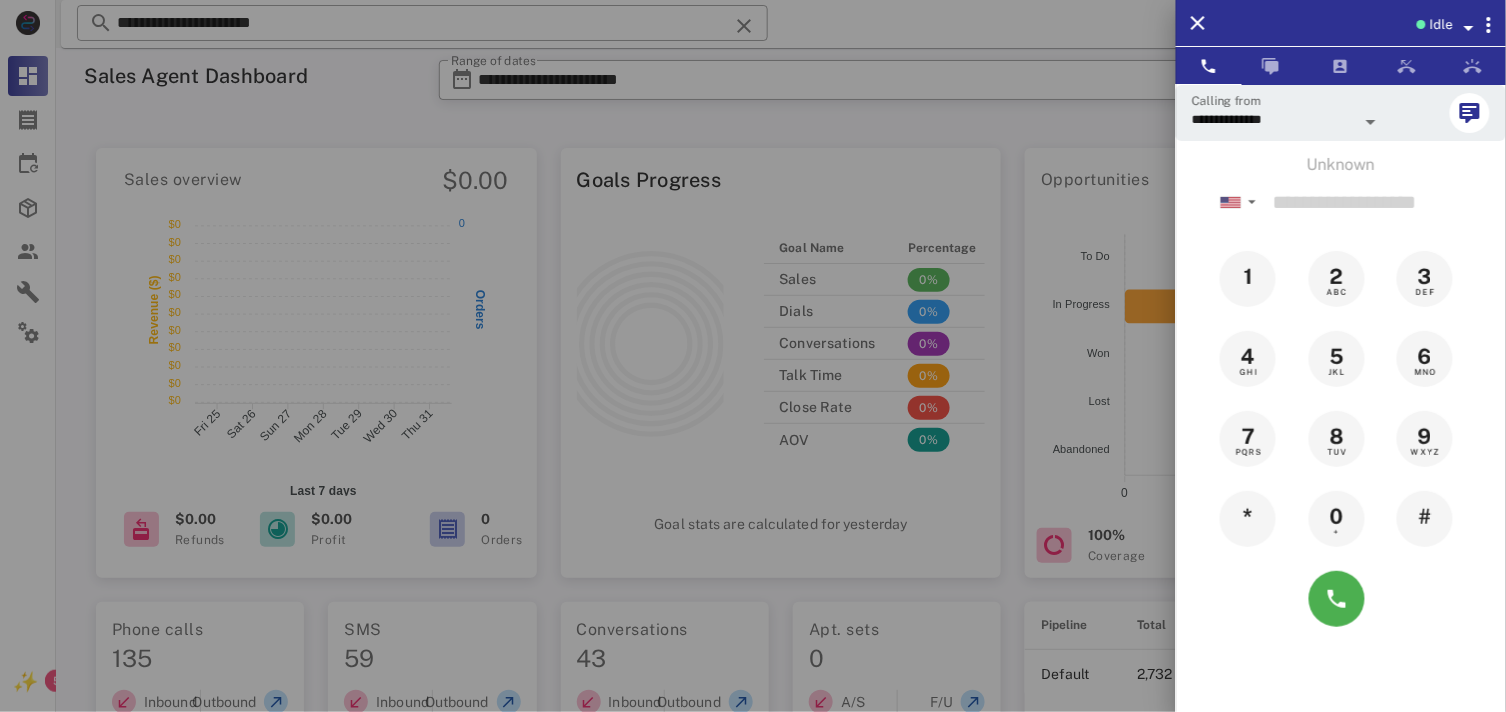 click at bounding box center (753, 356) 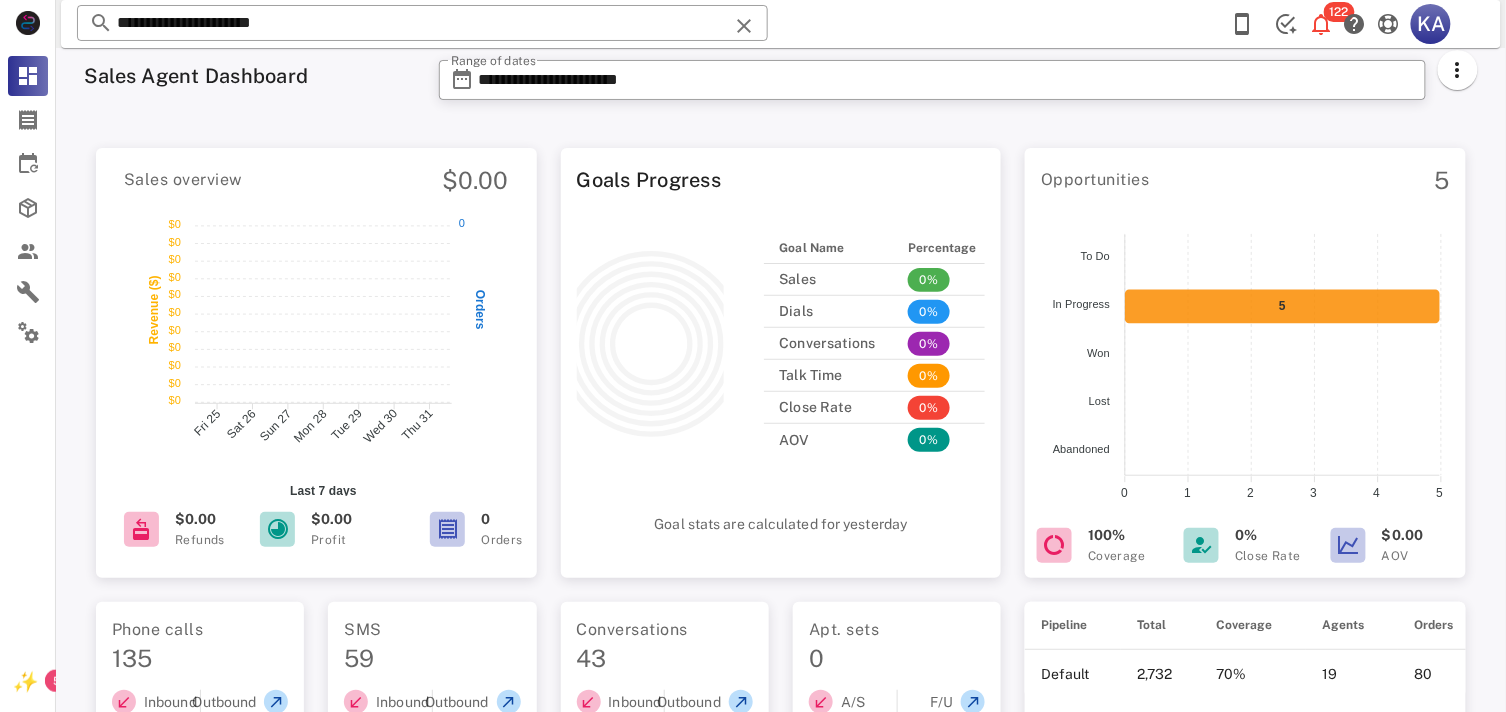 click on "**********" at bounding box center (422, 23) 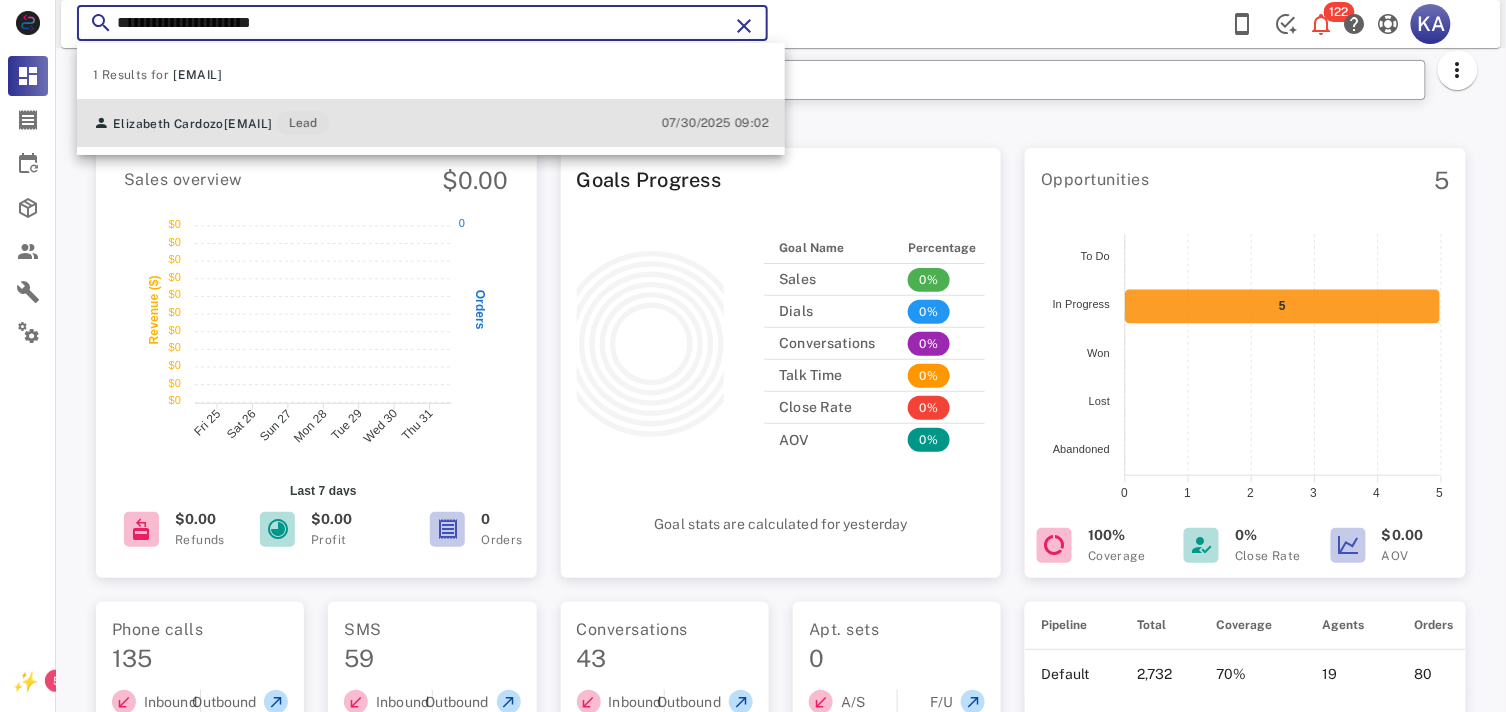 click on "07/30/2025 09:02" at bounding box center (715, 123) 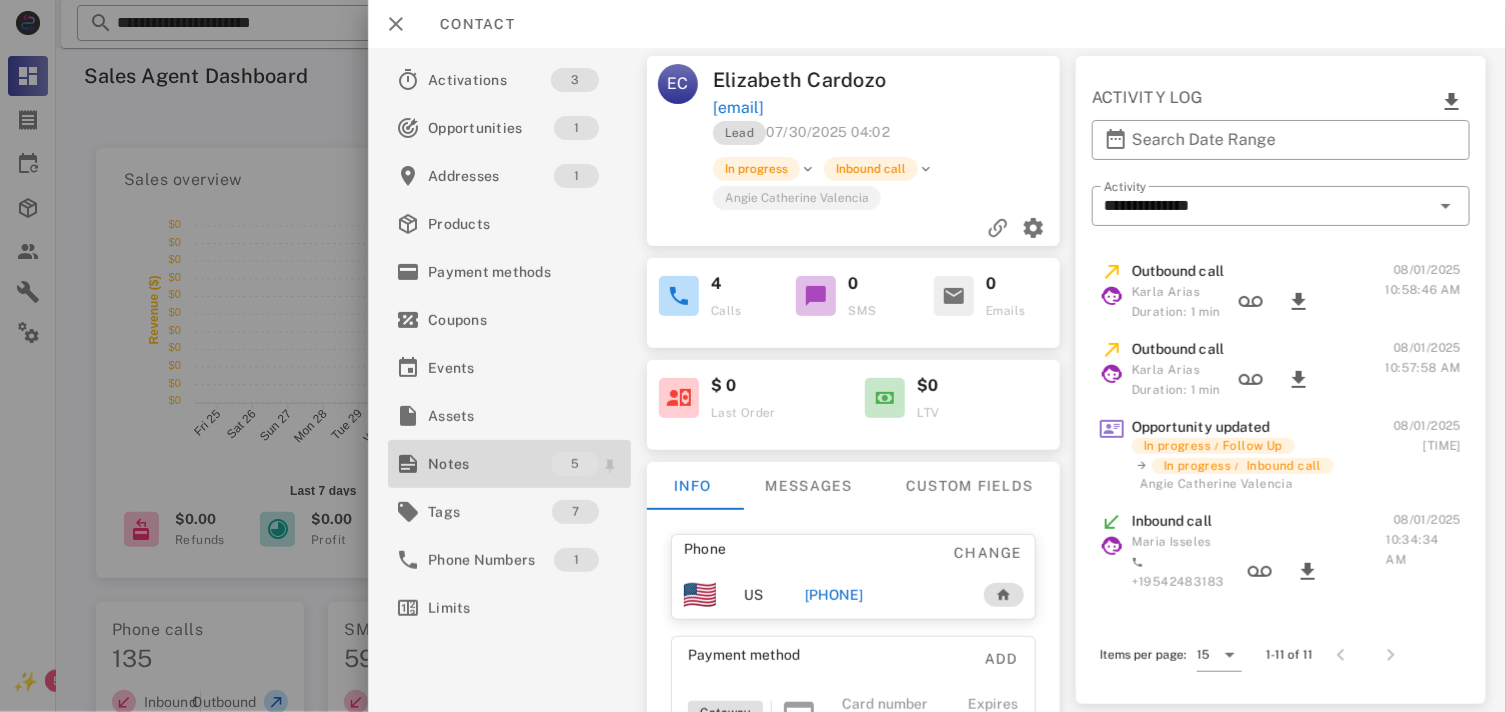 click on "Notes  5" at bounding box center (509, 464) 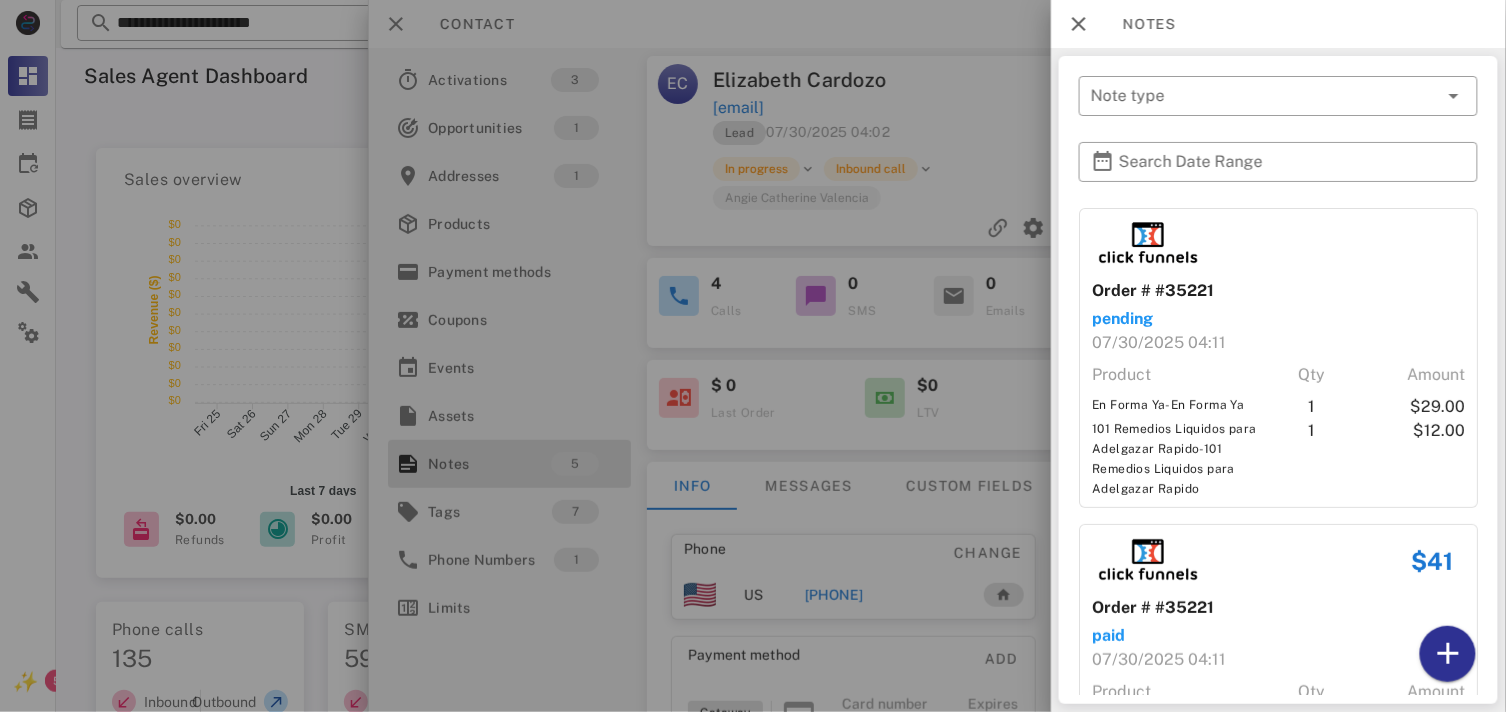 click at bounding box center [753, 356] 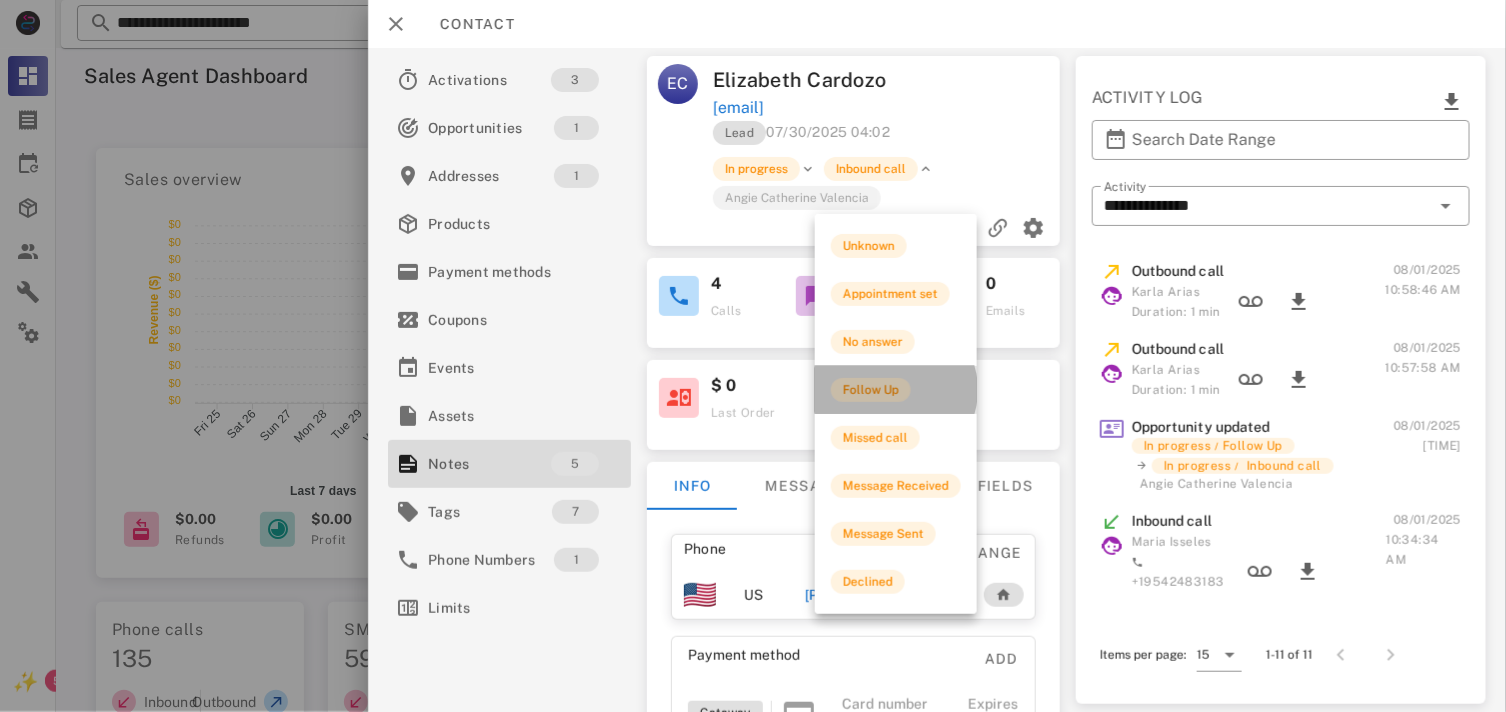 click on "Follow Up" at bounding box center (871, 390) 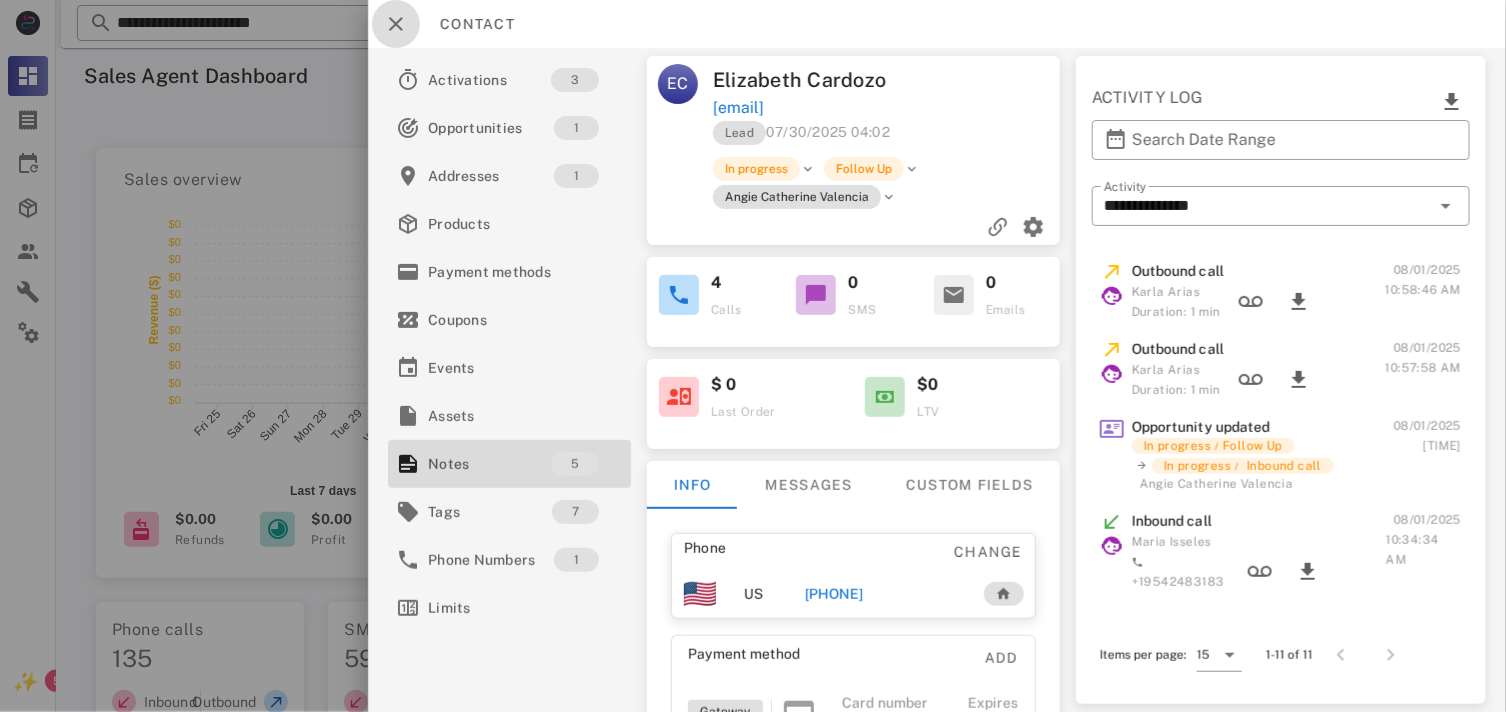 click at bounding box center [396, 24] 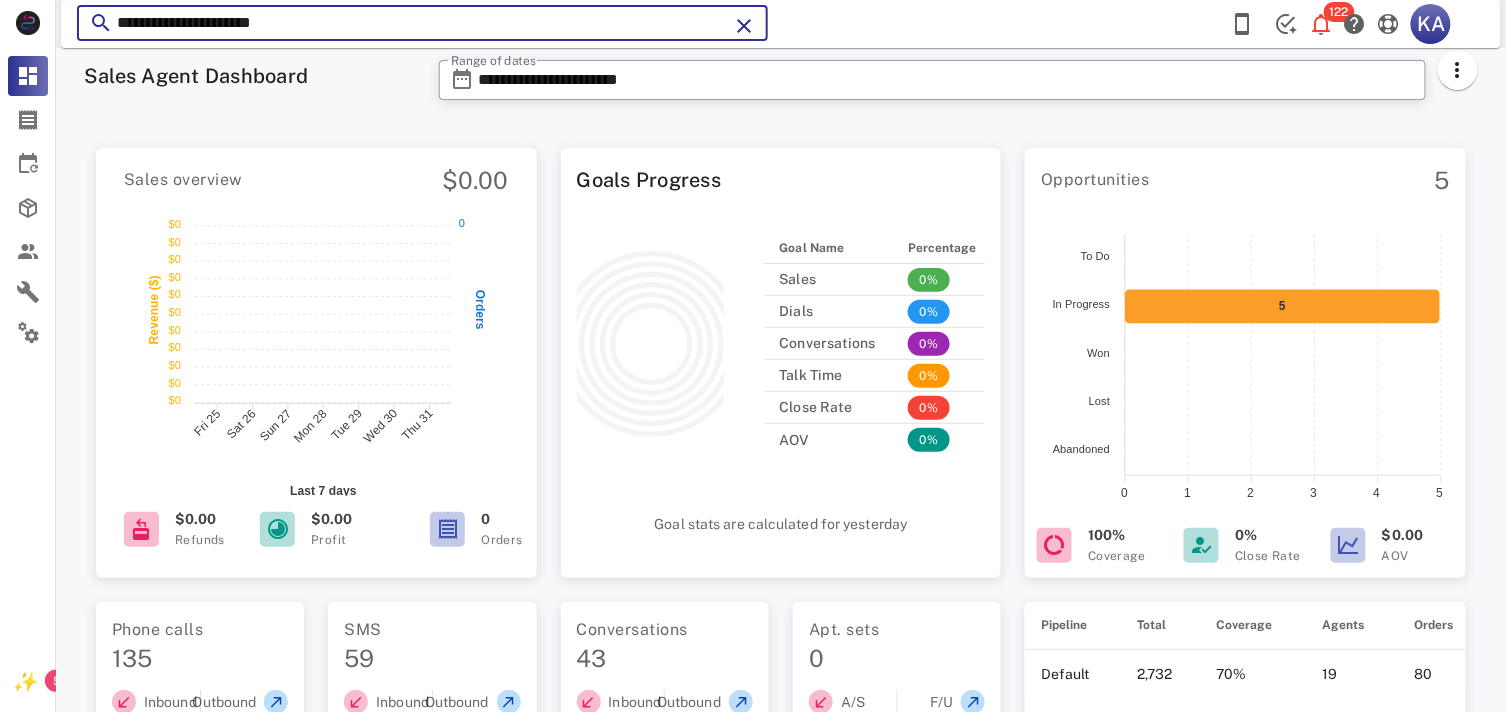 click on "**********" at bounding box center [422, 23] 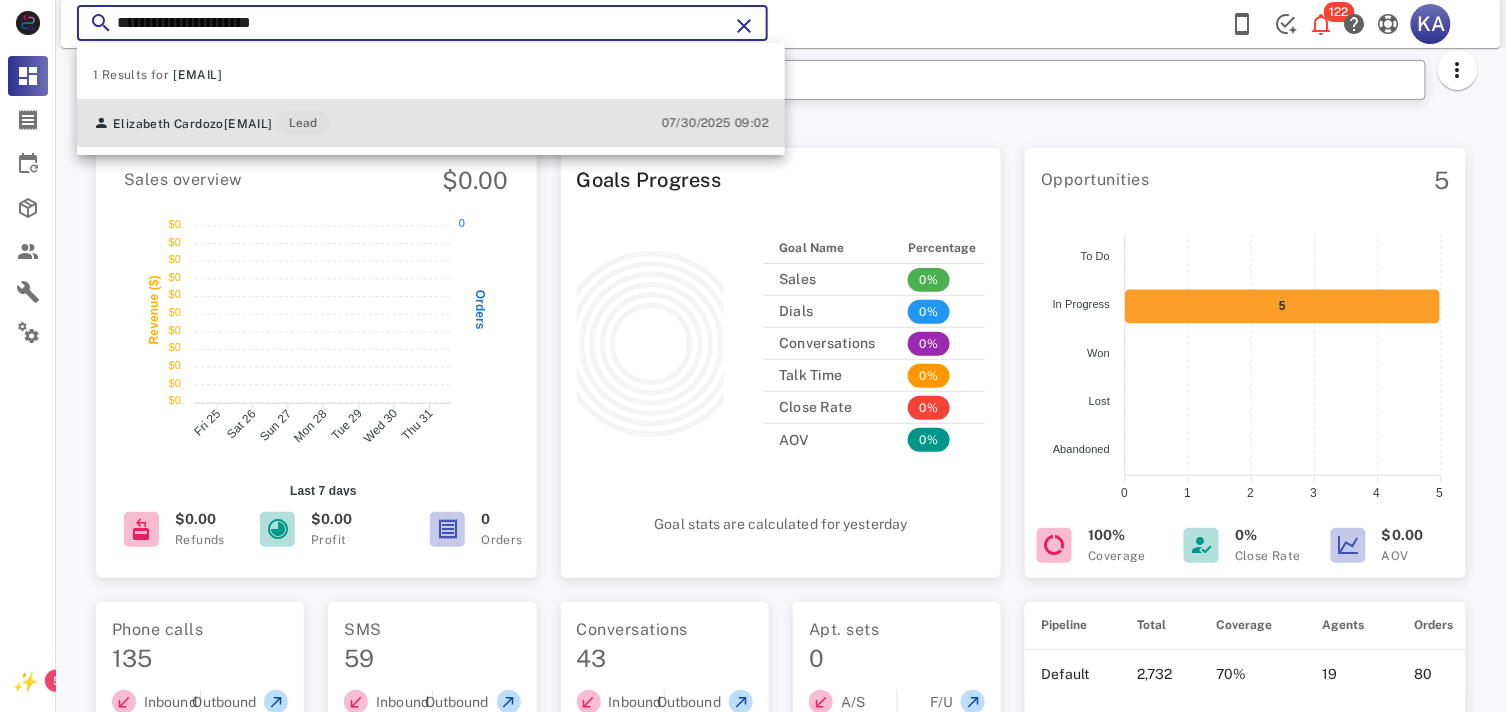 click on "Elizabeth Cardozo   rlcardozo@hotmail.com   Lead   07/30/2025 09:02" at bounding box center (431, 123) 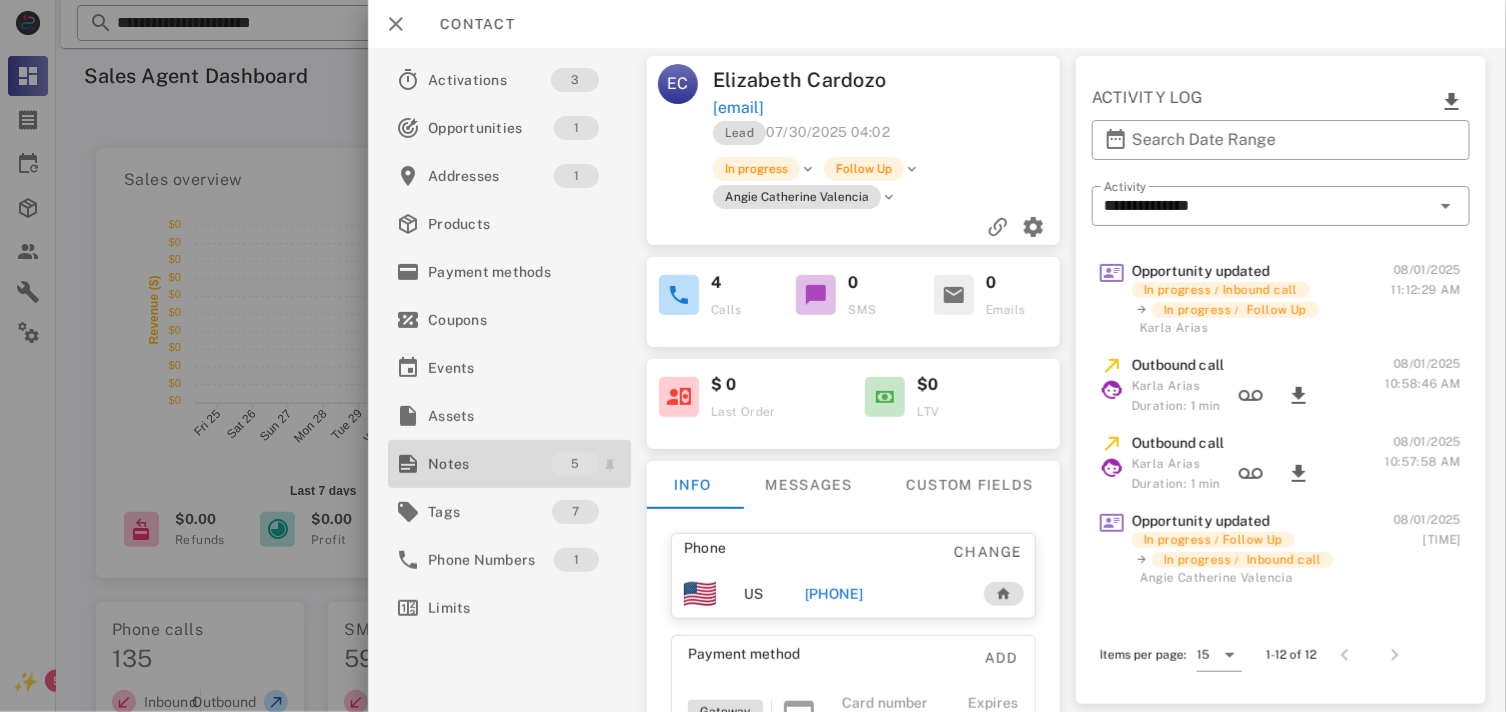 click on "Notes" at bounding box center (489, 464) 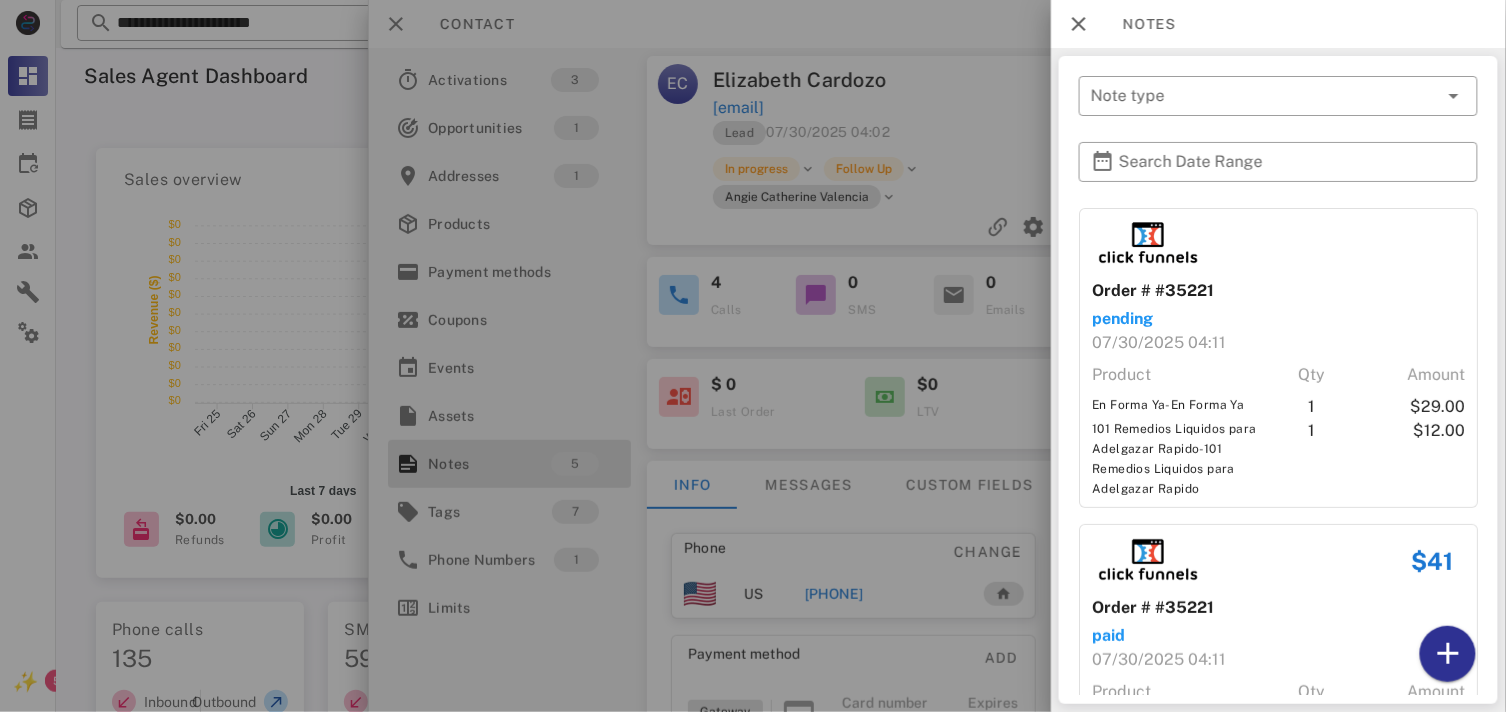 click at bounding box center [753, 356] 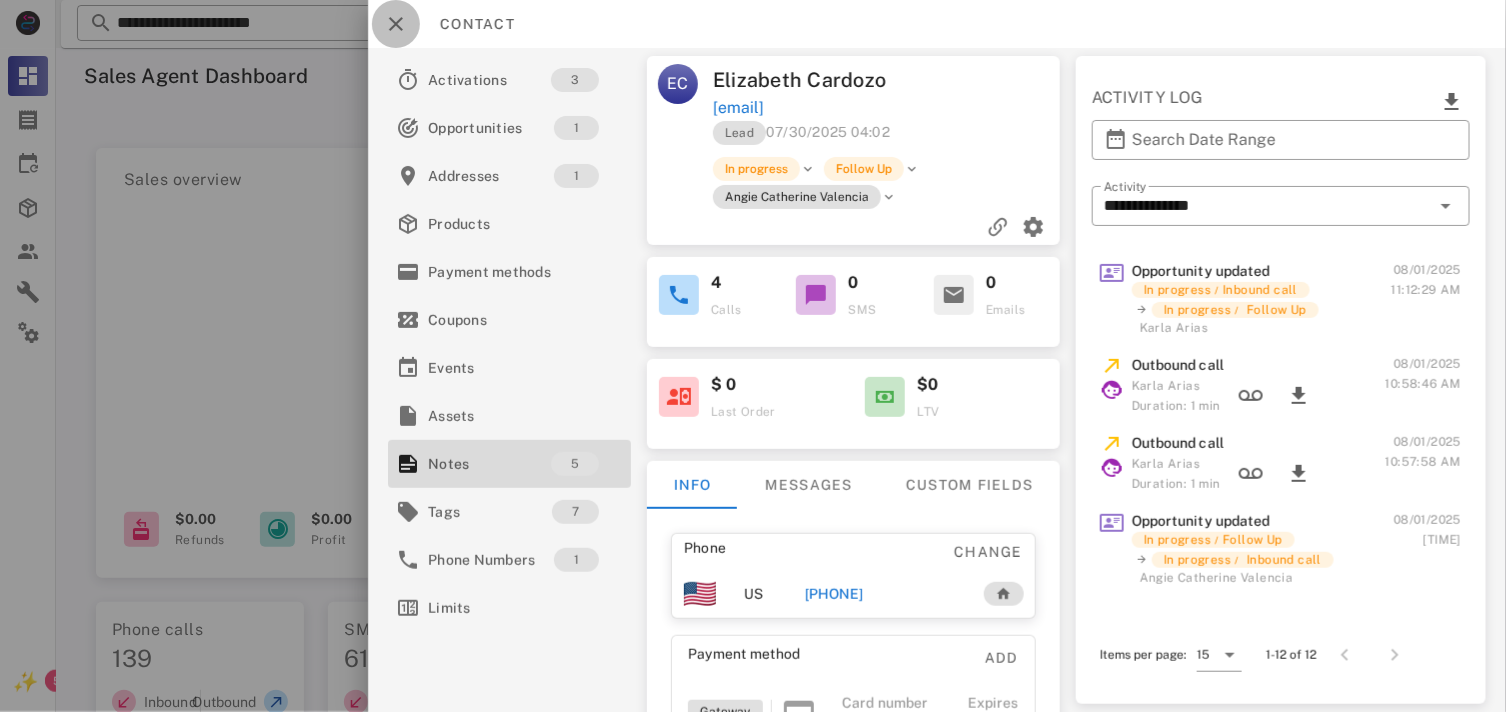 click at bounding box center (396, 24) 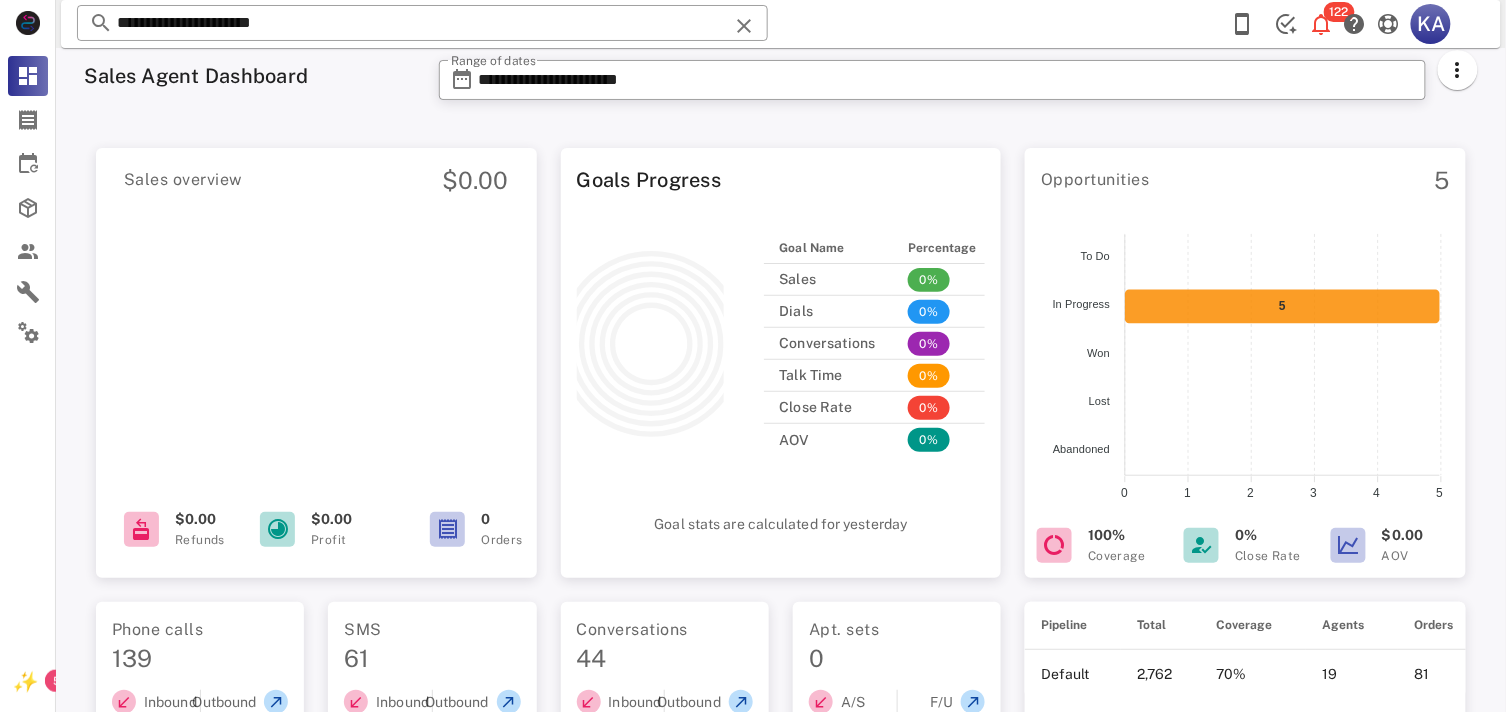click on "?" at bounding box center (1470, 666) 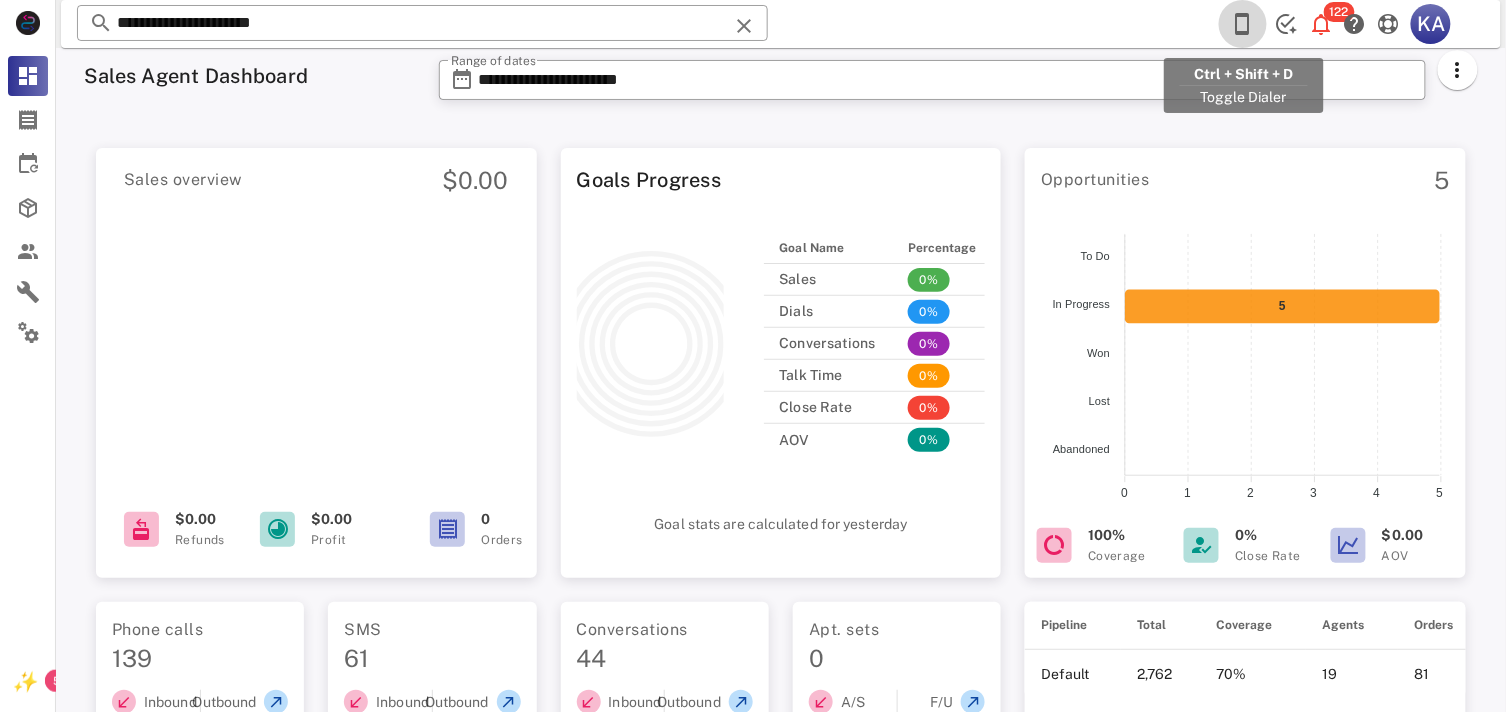 click at bounding box center [1243, 24] 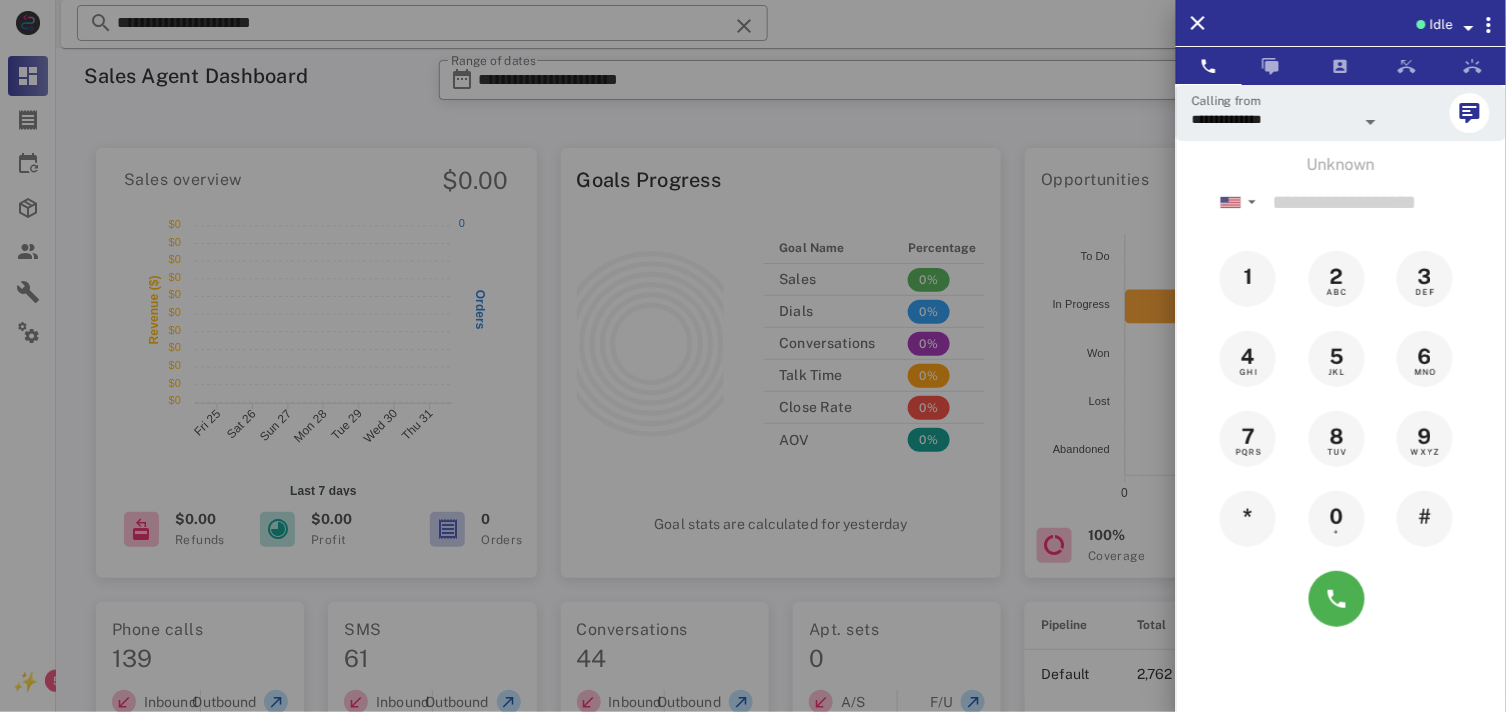 click at bounding box center [753, 356] 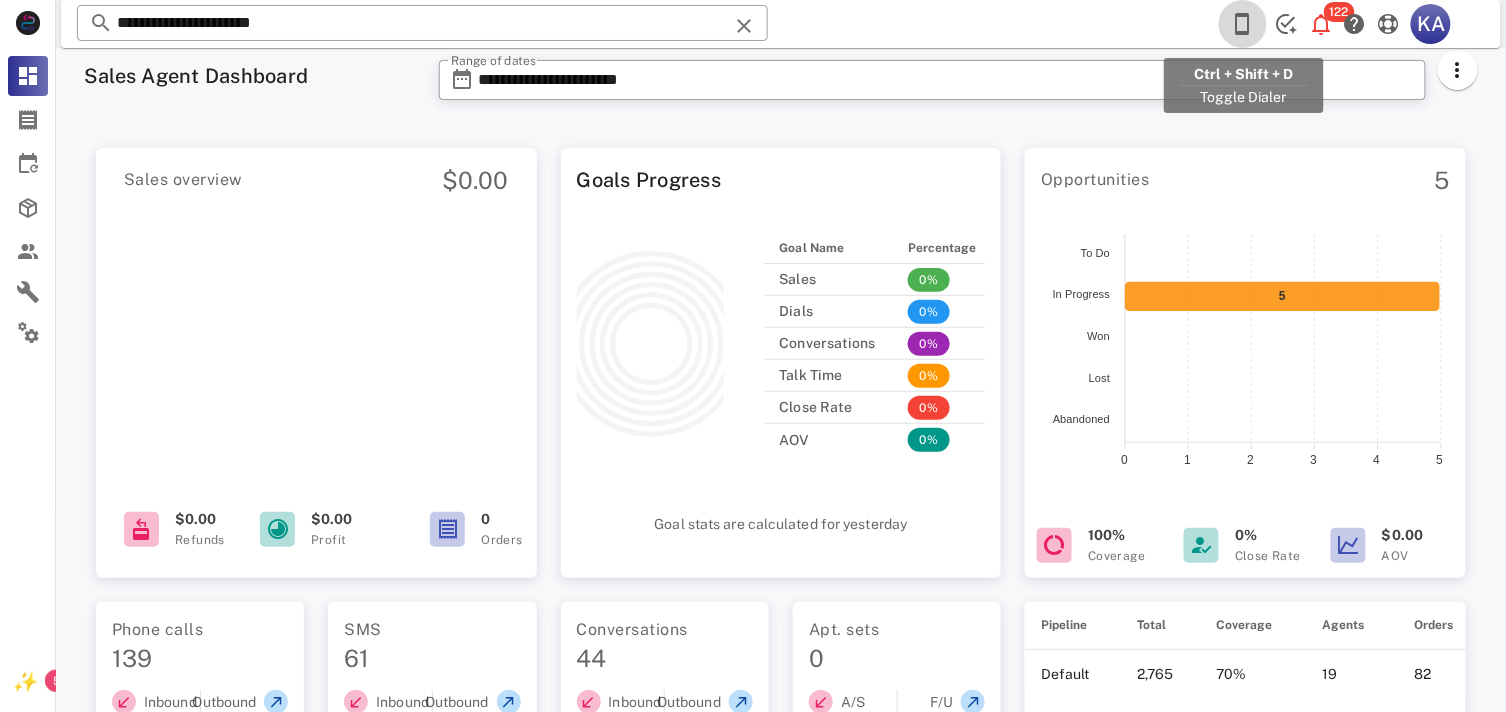 click at bounding box center (1243, 24) 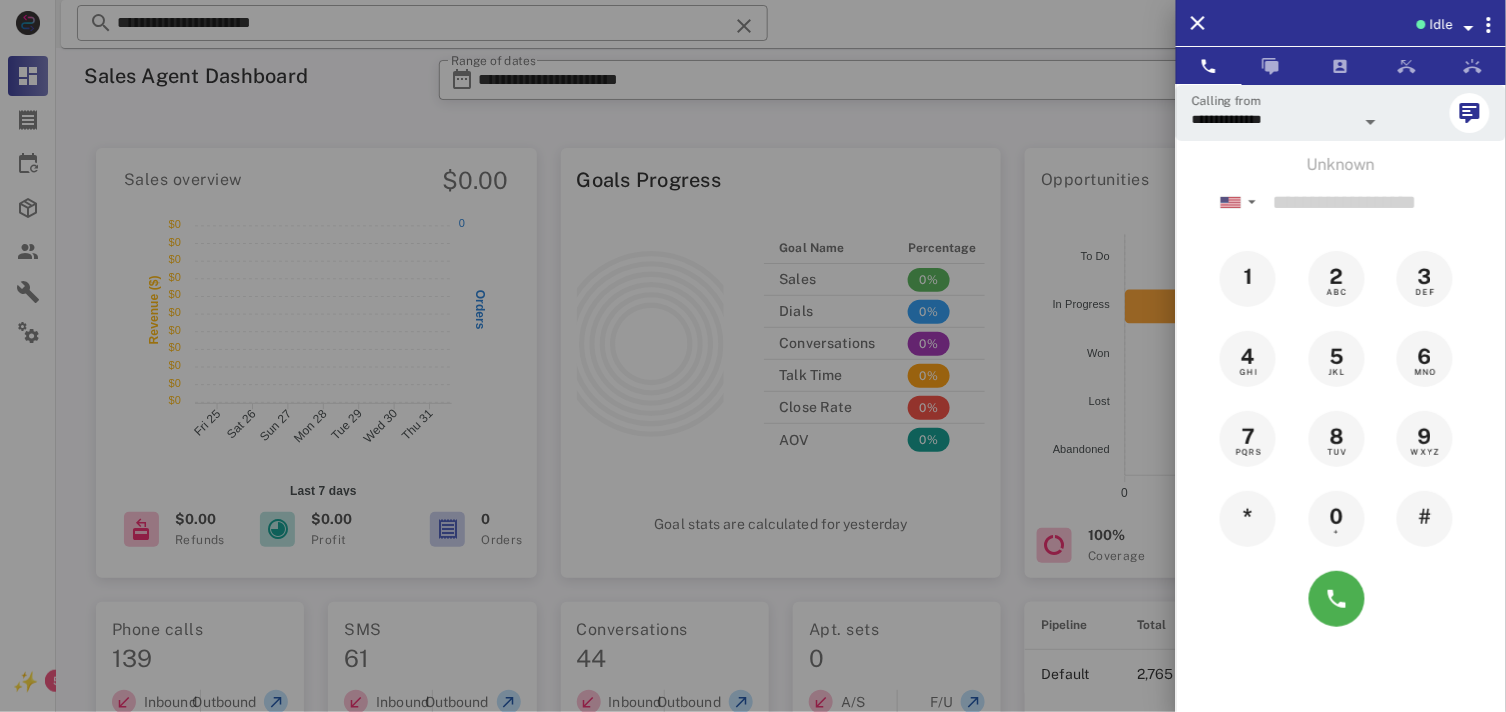 click at bounding box center [753, 356] 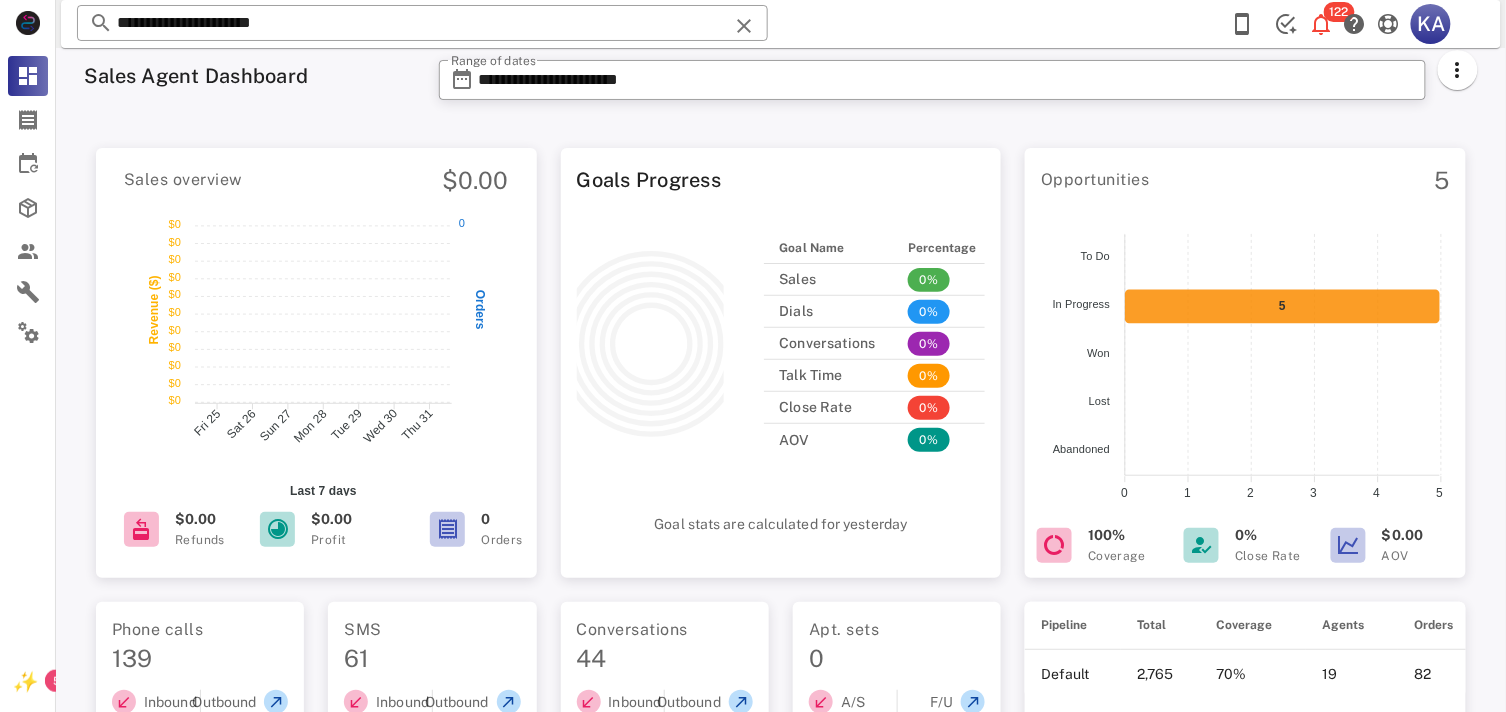 click on "Sales overview  $0.00 $0 $0 $0 $0 $0 $0 $0 $0 $0 $0 $0 $0 $0 $0 $0 $0 $0 $0 $0 $0 $0 $0 Revenue ($) Fri 25 Fri 25 Sat 26 Sat 26 Sun 27 Sun 27 Mon 28 Mon 28 Tue 29 Tue 29 Wed 30 Wed 30 Thu 31 Thu 31 Last 7 days 0 0 Orders $0.00 Refunds $0.00 Profit 0 Orders Goals Progress Goal Name Percentage  Sales   0%   Dials   0%   Conversations   0%   Talk Time   0%   Close Rate   0%   AOV   0%  Goal stats are calculated for yesterday  Opportunities  5 5 To Do To Do In Progress In Progress Won Won Lost Lost Abandoned Abandoned 5 5 4 4 3 3 2 2 1 1 0 0 100% Coverage 0% Close Rate $0.00 AOV  Phone calls  139 Inbound 3%  4   VS  Outbound 97% 135  SMS  61 Inbound 100%  61   VS  Outbound 0% 0  Conversations  44 Inbound 9%  4   VS  Outbound 91% 40  Apt. sets  0 A/S 0%  0   VS  F/U 0% 0  Talk time  301 Inbound 9%  27   VS  Outbound 91% 274  Orders  0 Inbound 0%  0   VS  Outbound 0% 0 [FIRST] [LAST] Place #16 Pipeline Total Coverage Agents Orders Default 2,765 70% 19 82 order Call  Type   Channel  Subtotal Shipping Taxes Total Date" at bounding box center (781, 680) 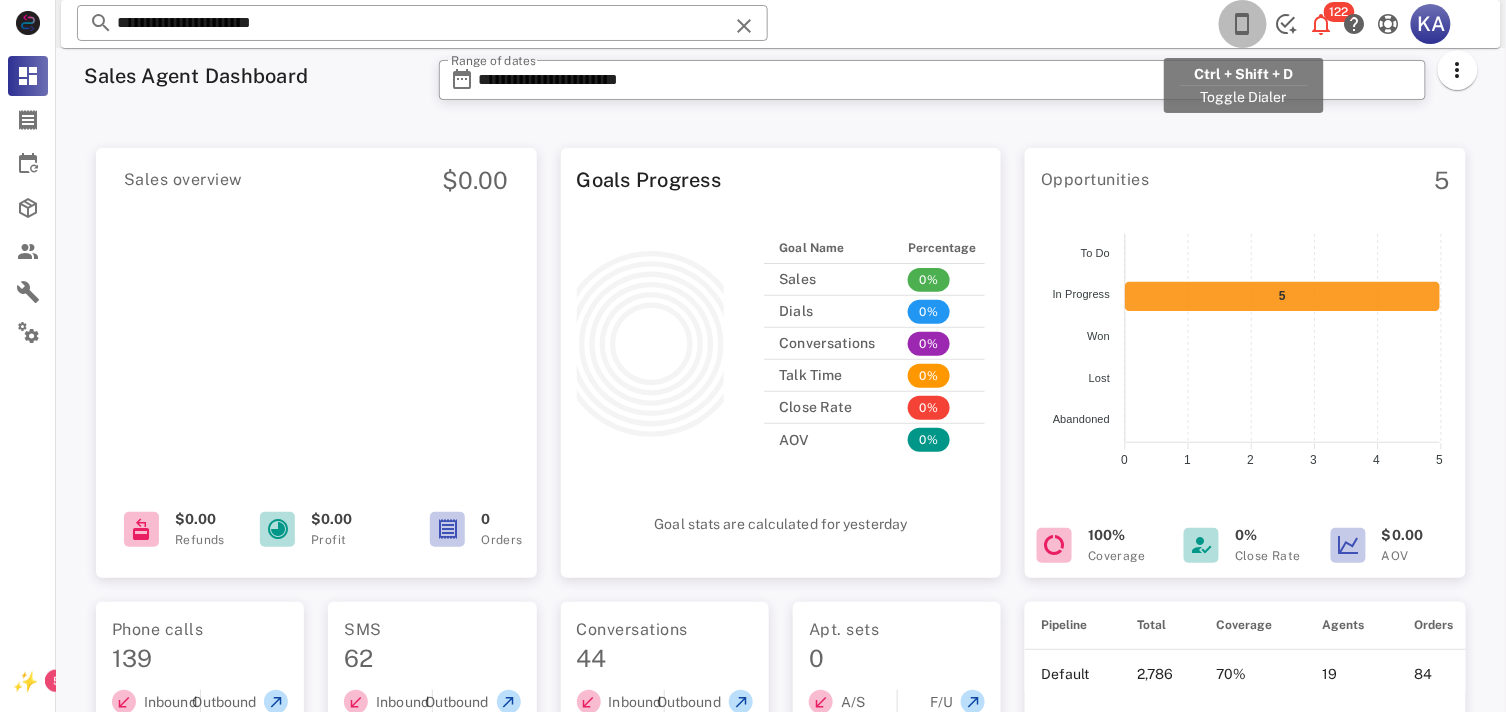 click at bounding box center [1243, 24] 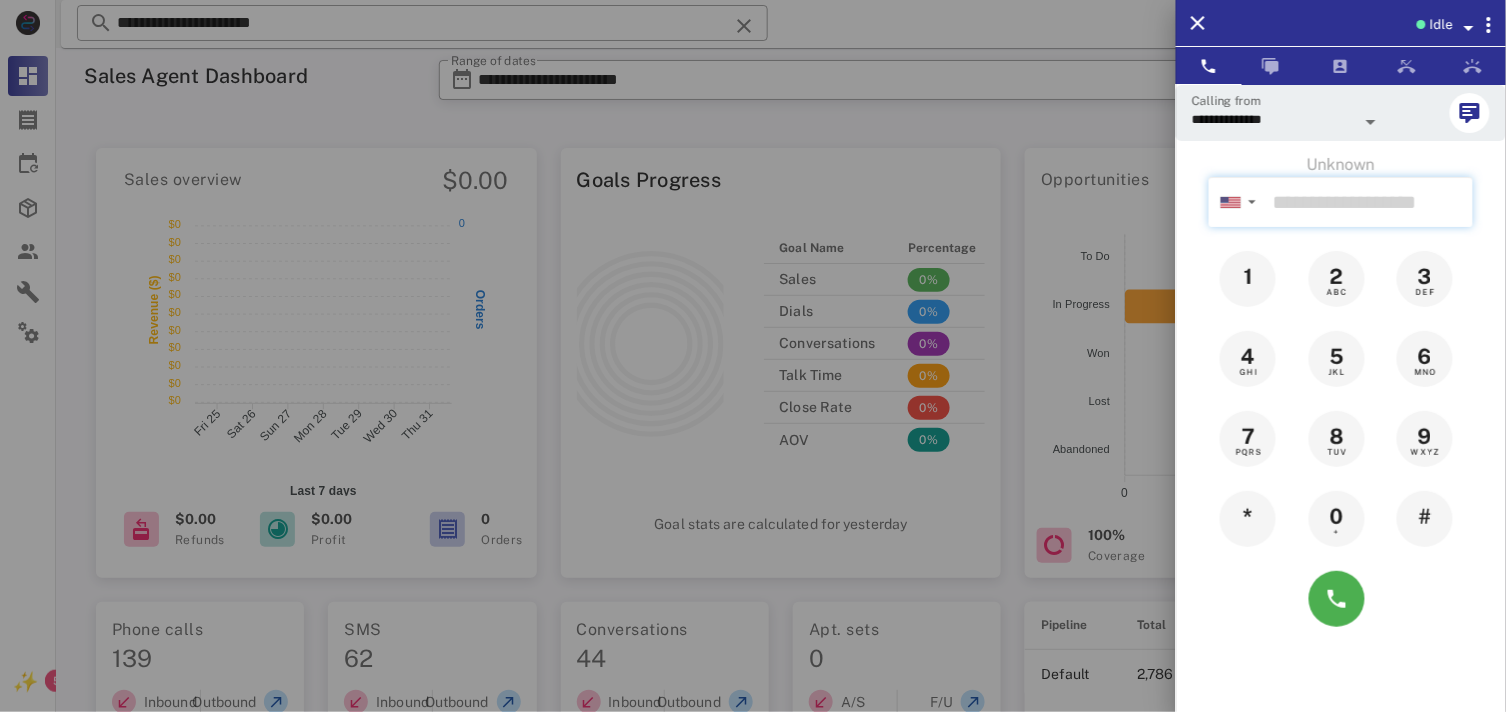 click at bounding box center [1369, 202] 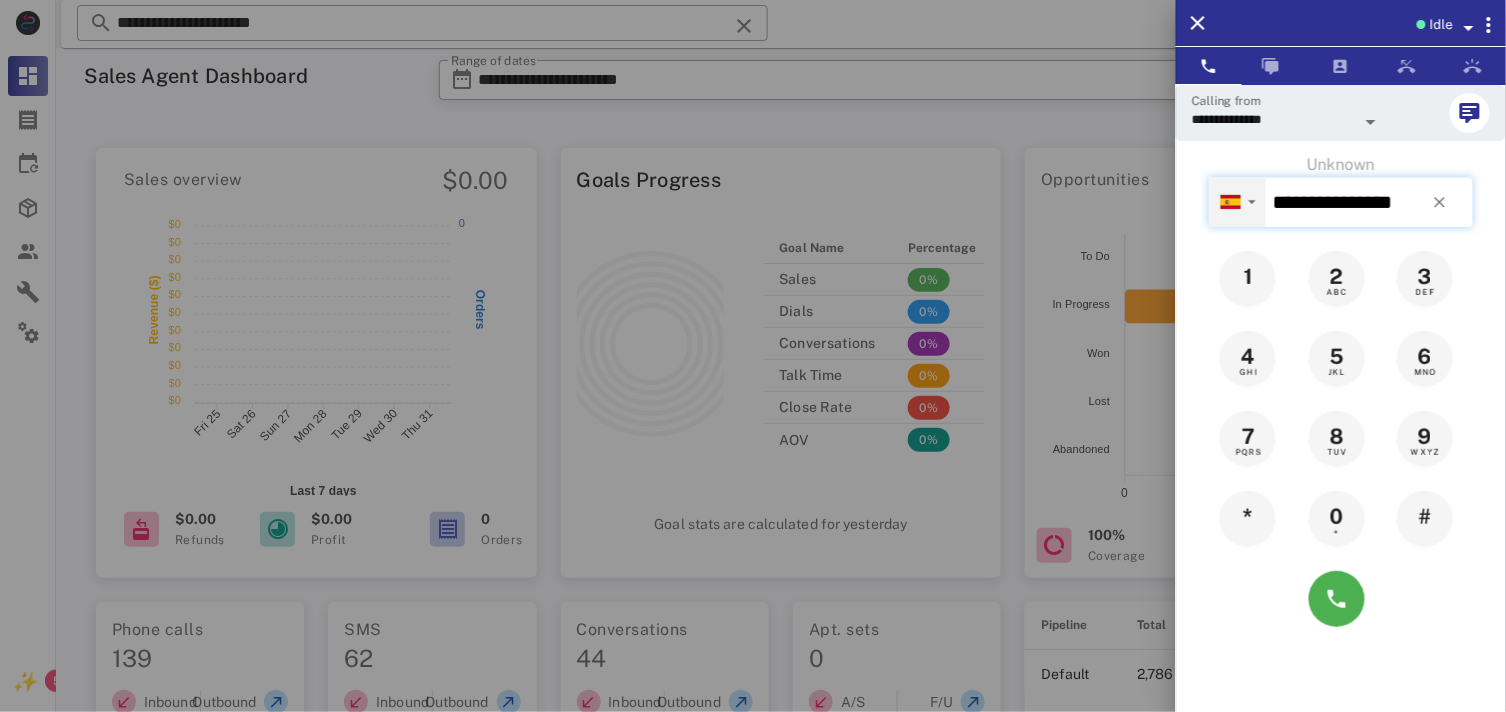 type on "**********" 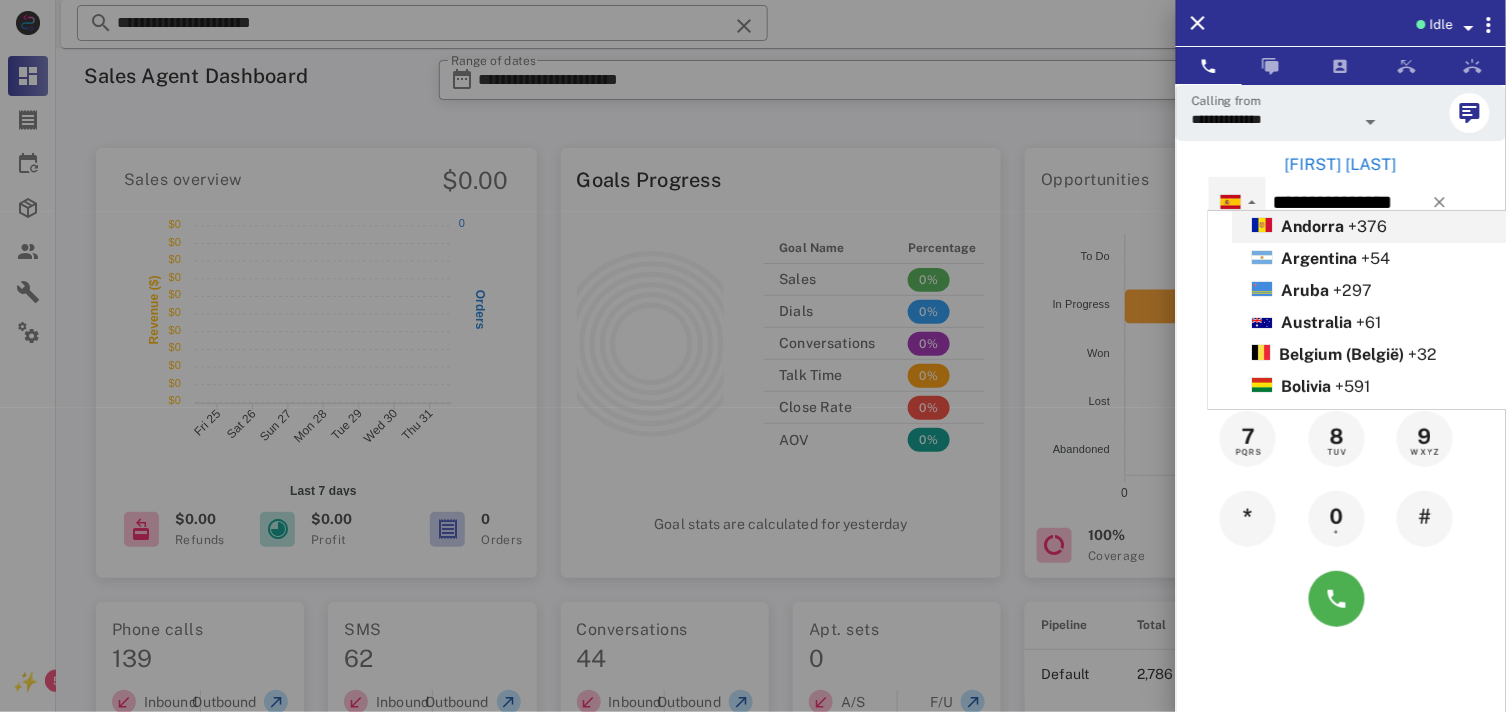 click on "[FIRST] [LAST]" at bounding box center [1341, 165] 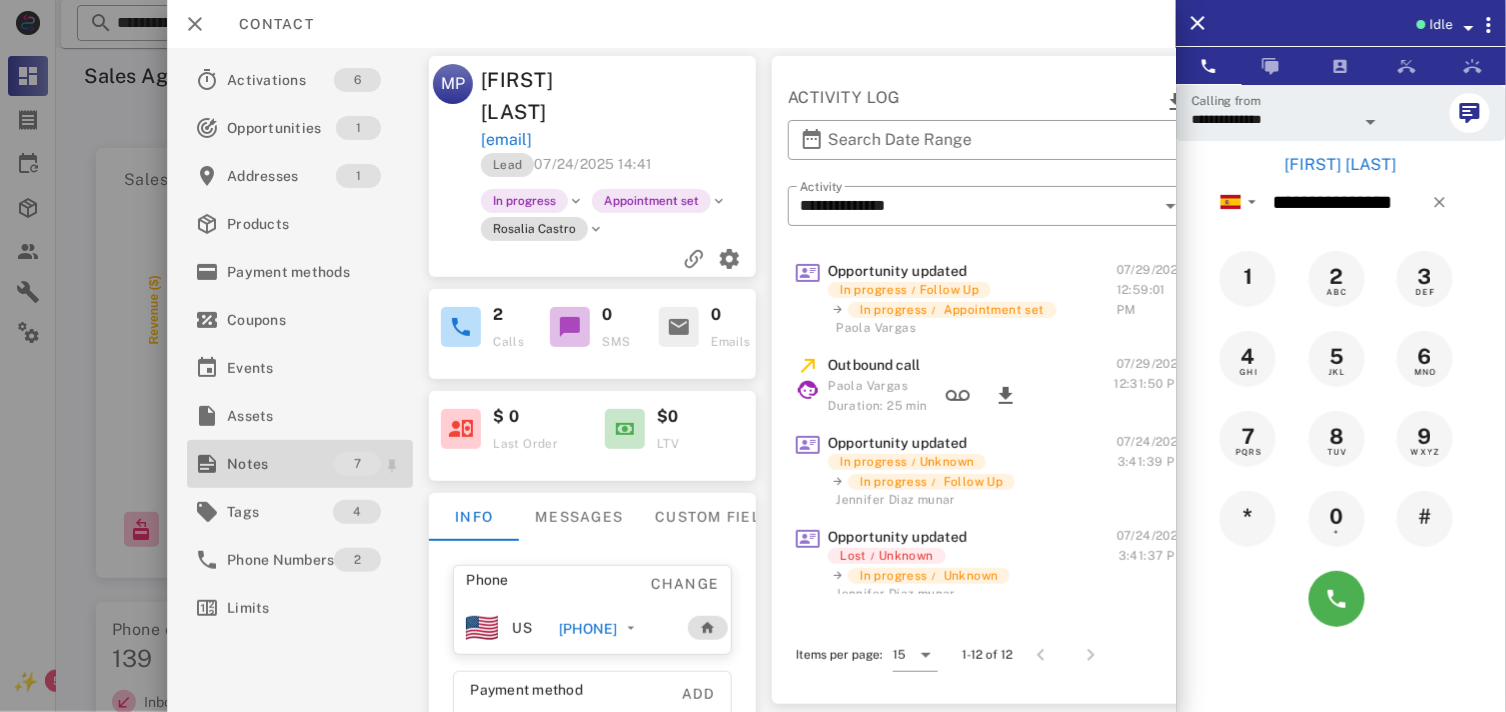 click on "Notes" at bounding box center (280, 464) 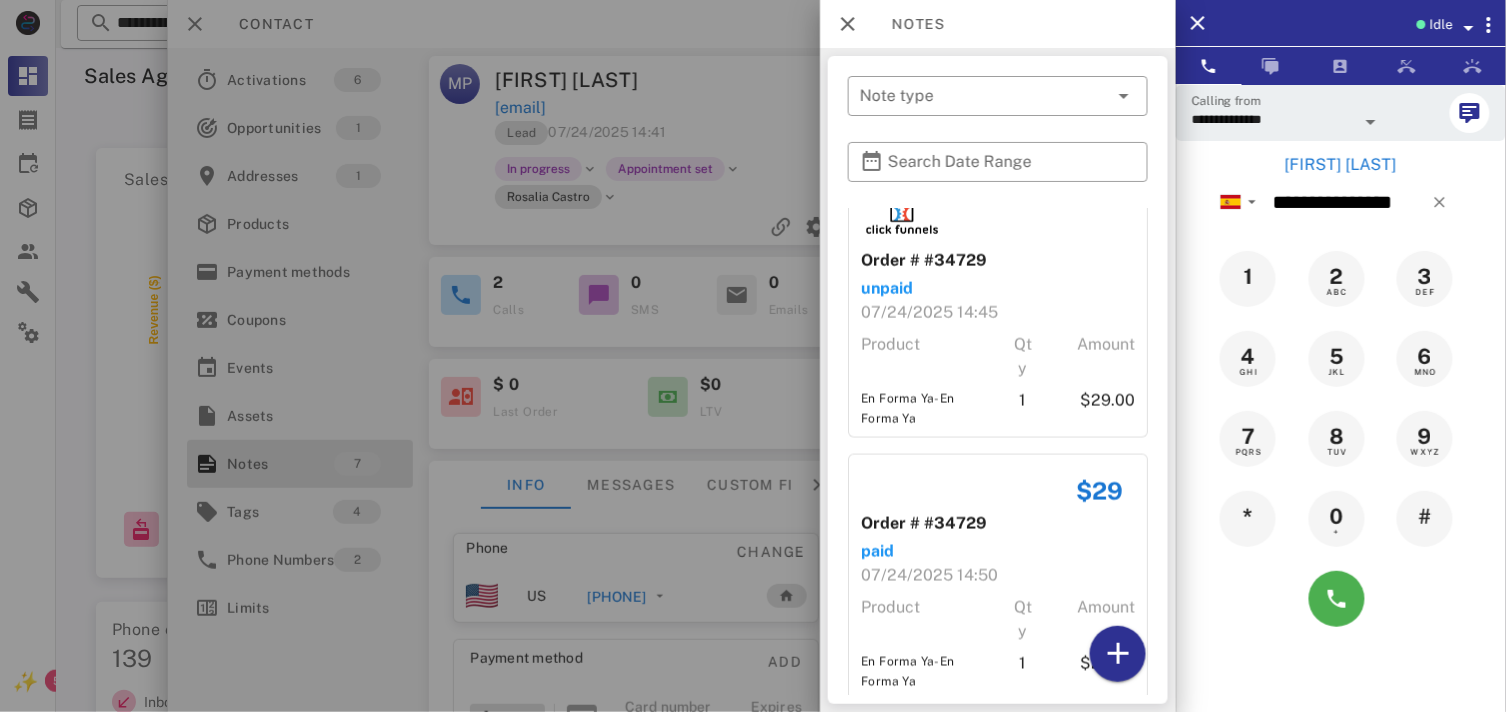 scroll, scrollTop: 1280, scrollLeft: 0, axis: vertical 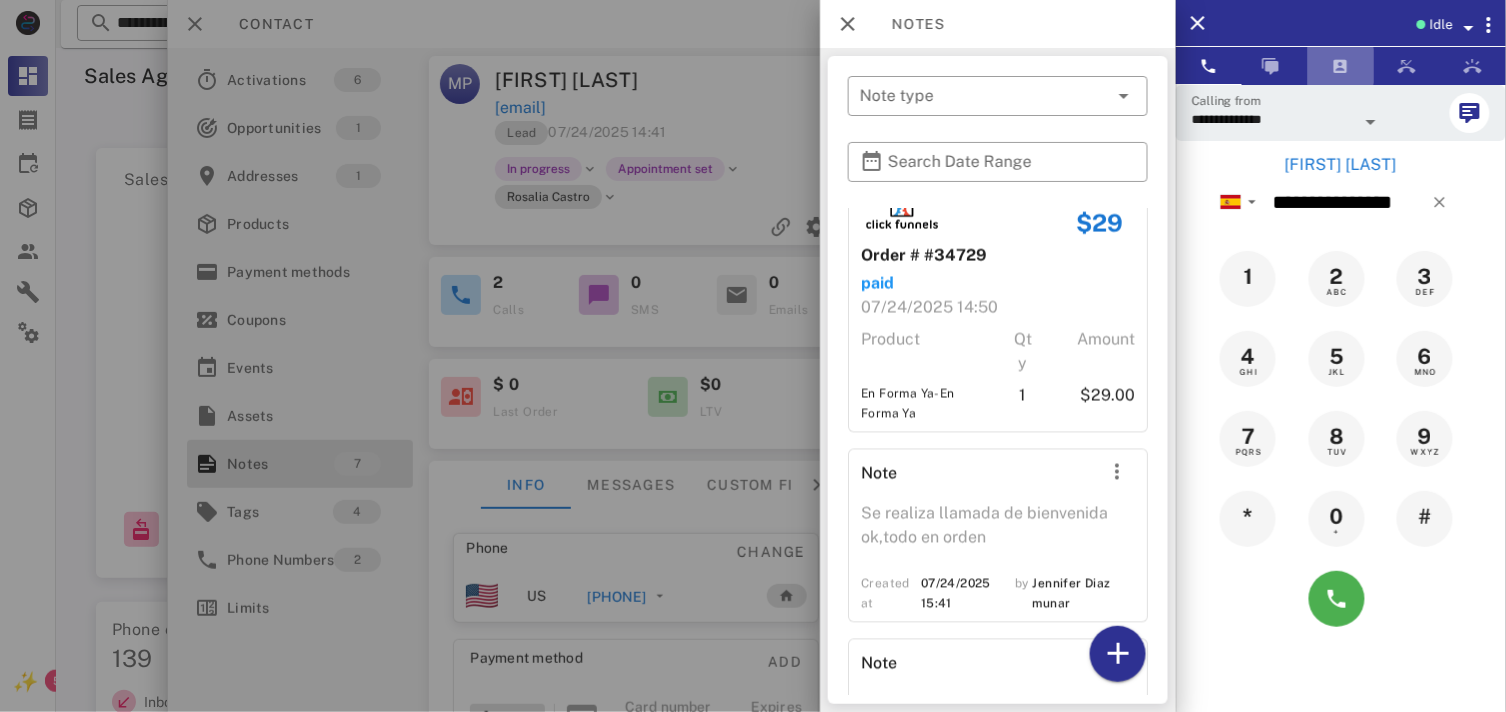 click at bounding box center [1341, 66] 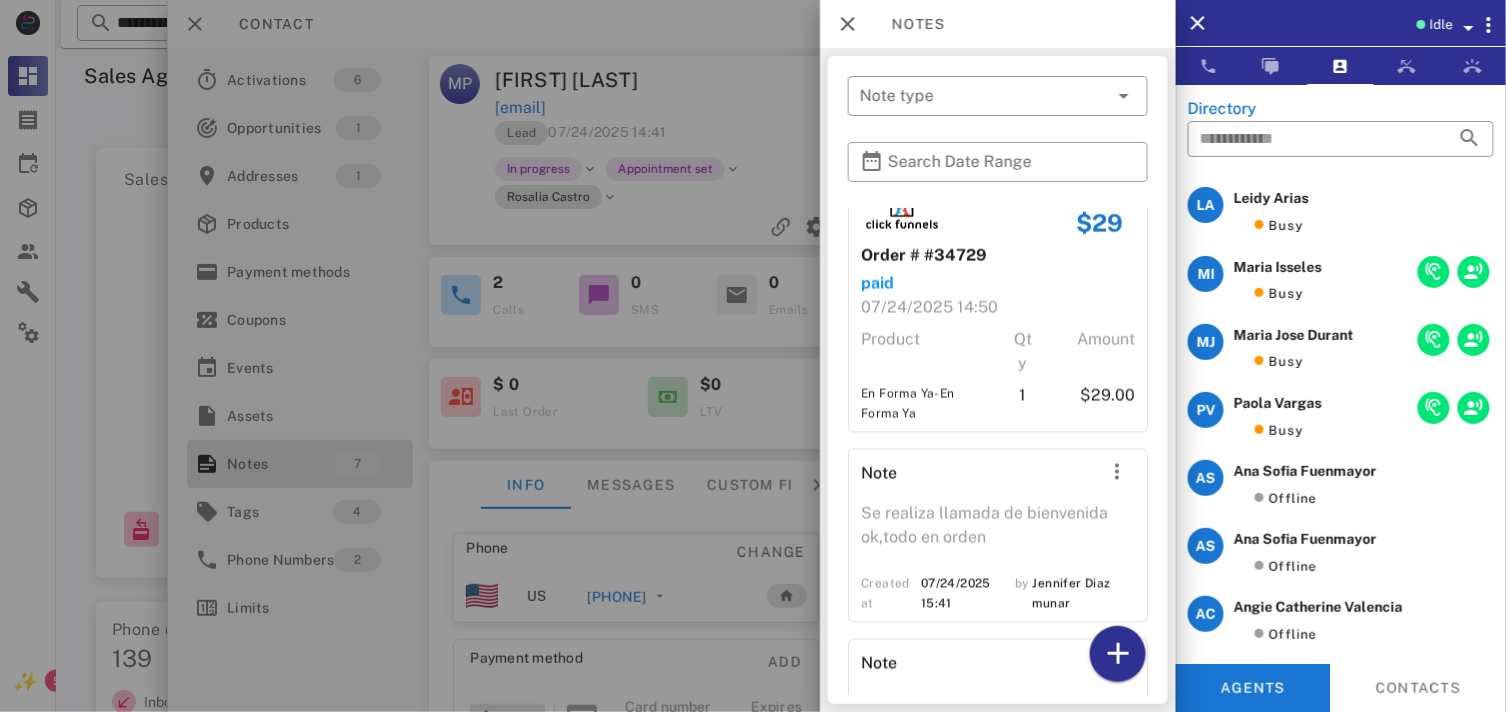 scroll, scrollTop: 0, scrollLeft: 0, axis: both 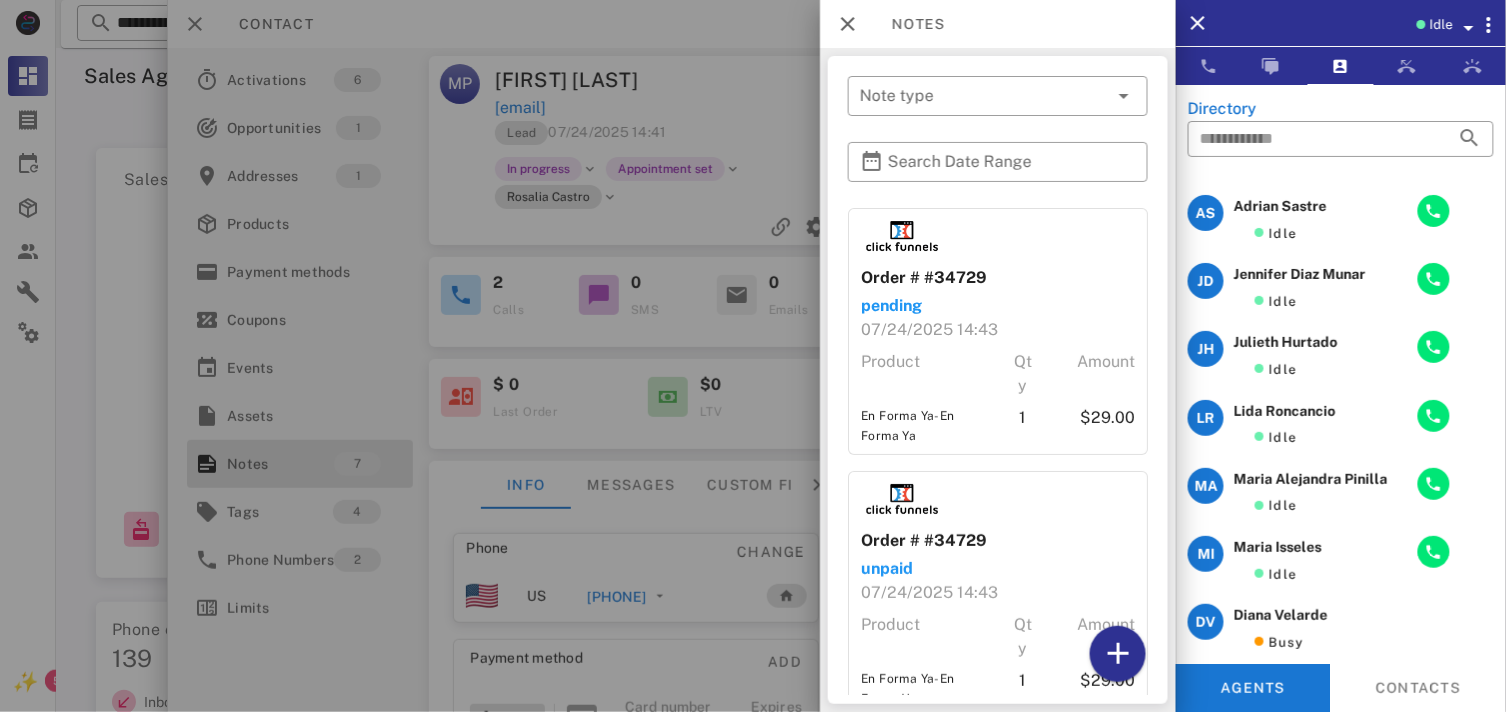 click on "Idle" at bounding box center [1441, 25] 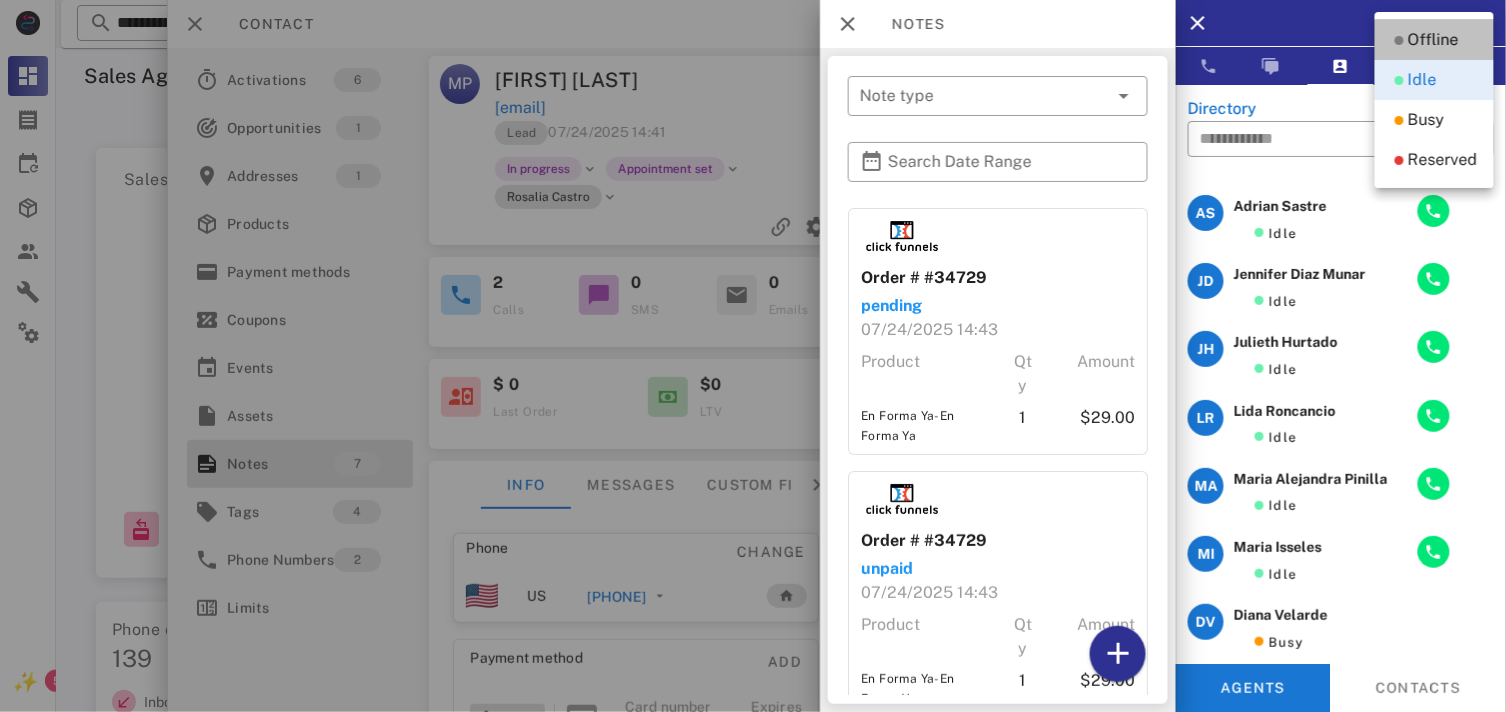 click on "Offline" at bounding box center [1433, 40] 